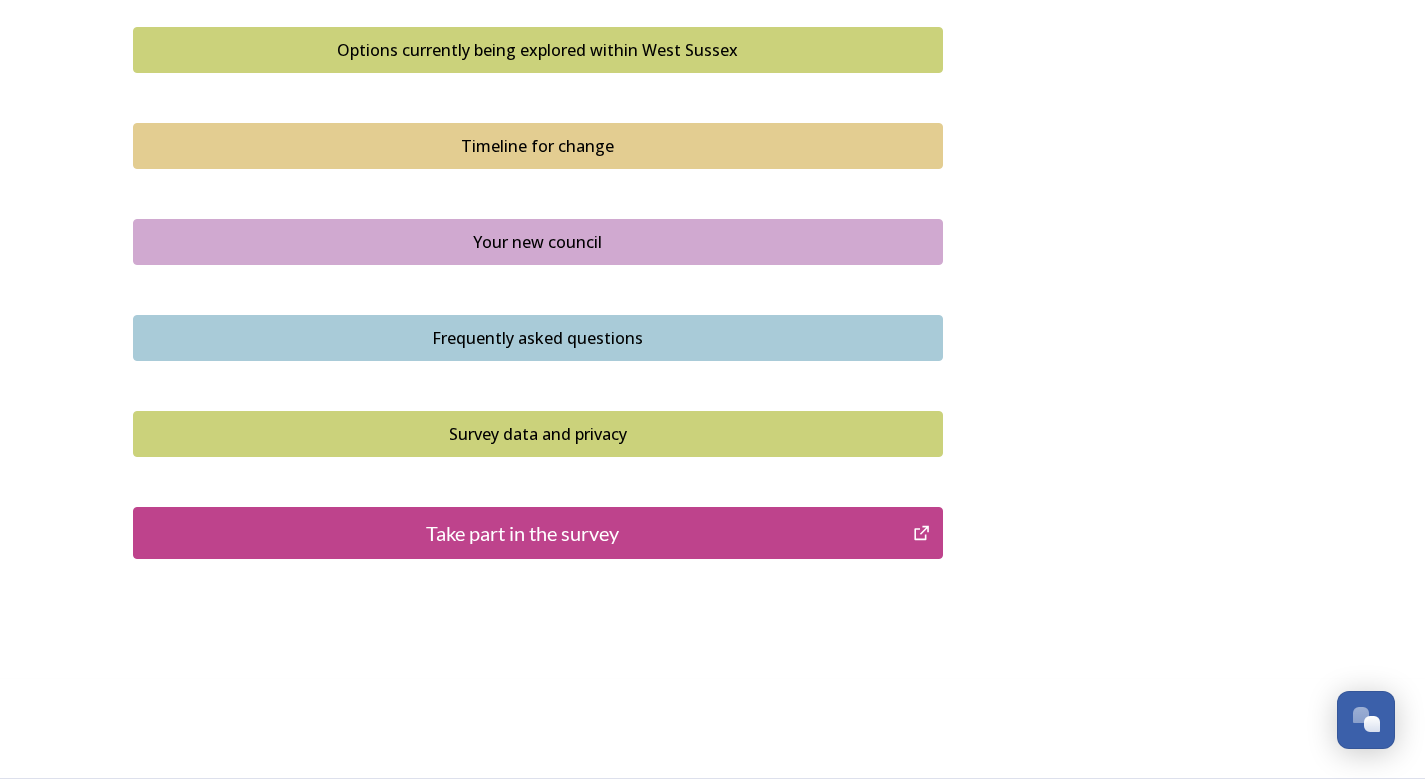 scroll, scrollTop: 1273, scrollLeft: 0, axis: vertical 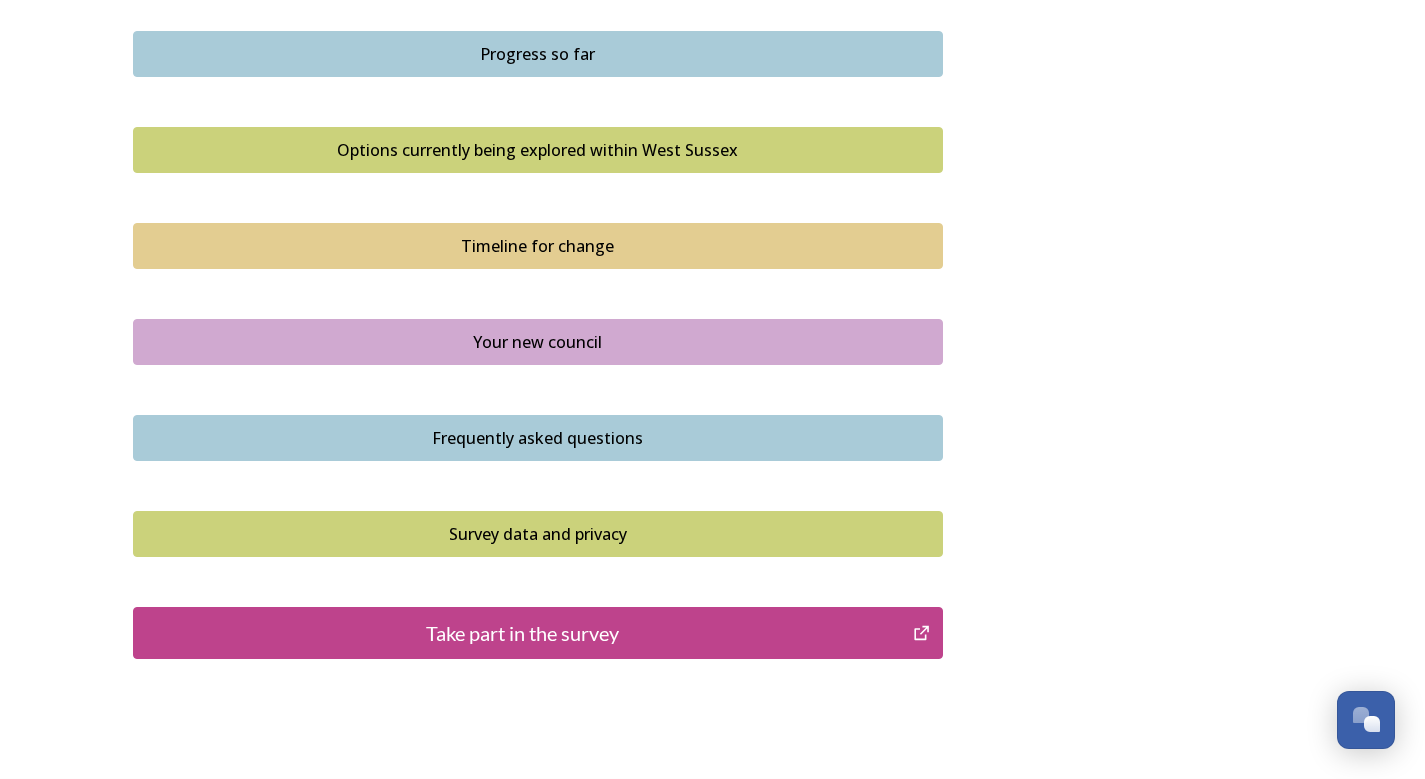 click on "Take part in the survey" at bounding box center [523, 633] 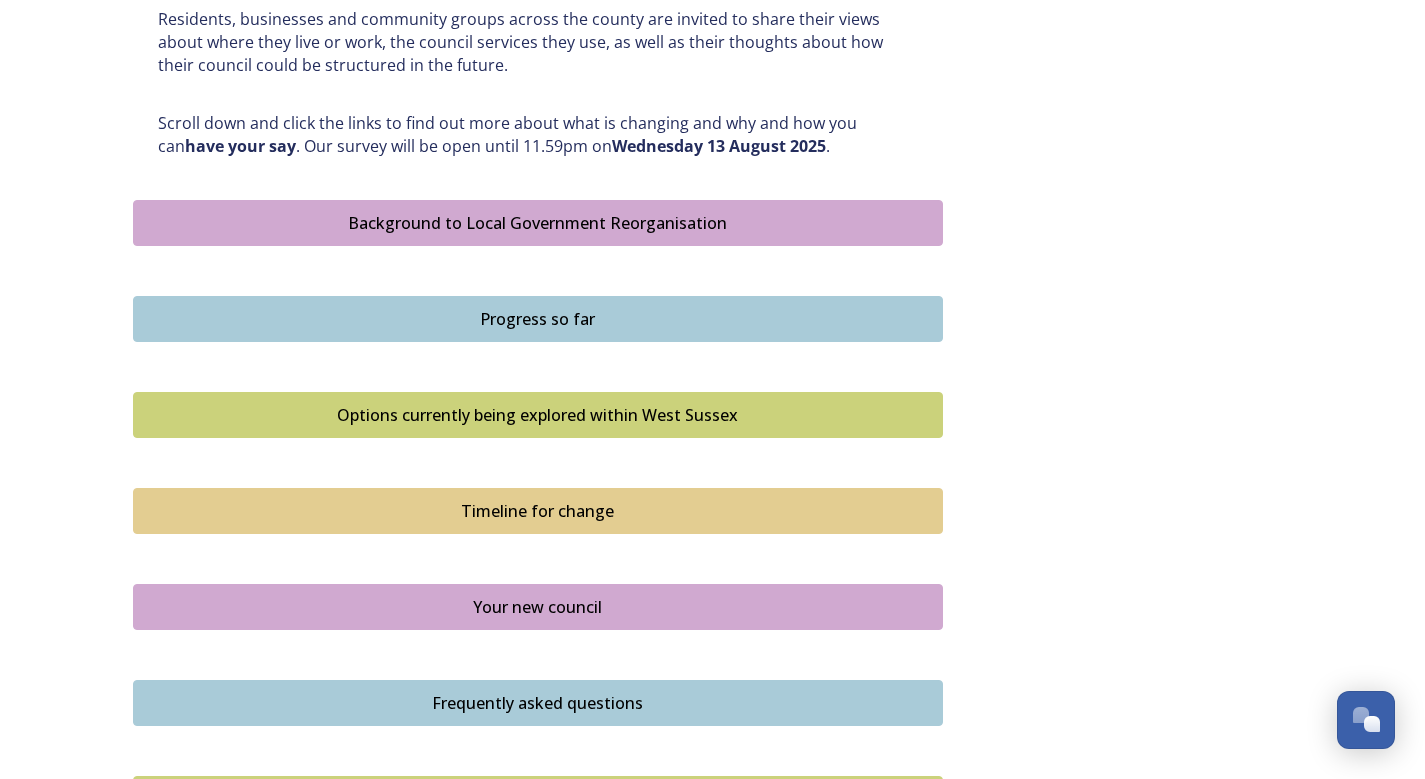 scroll, scrollTop: 973, scrollLeft: 0, axis: vertical 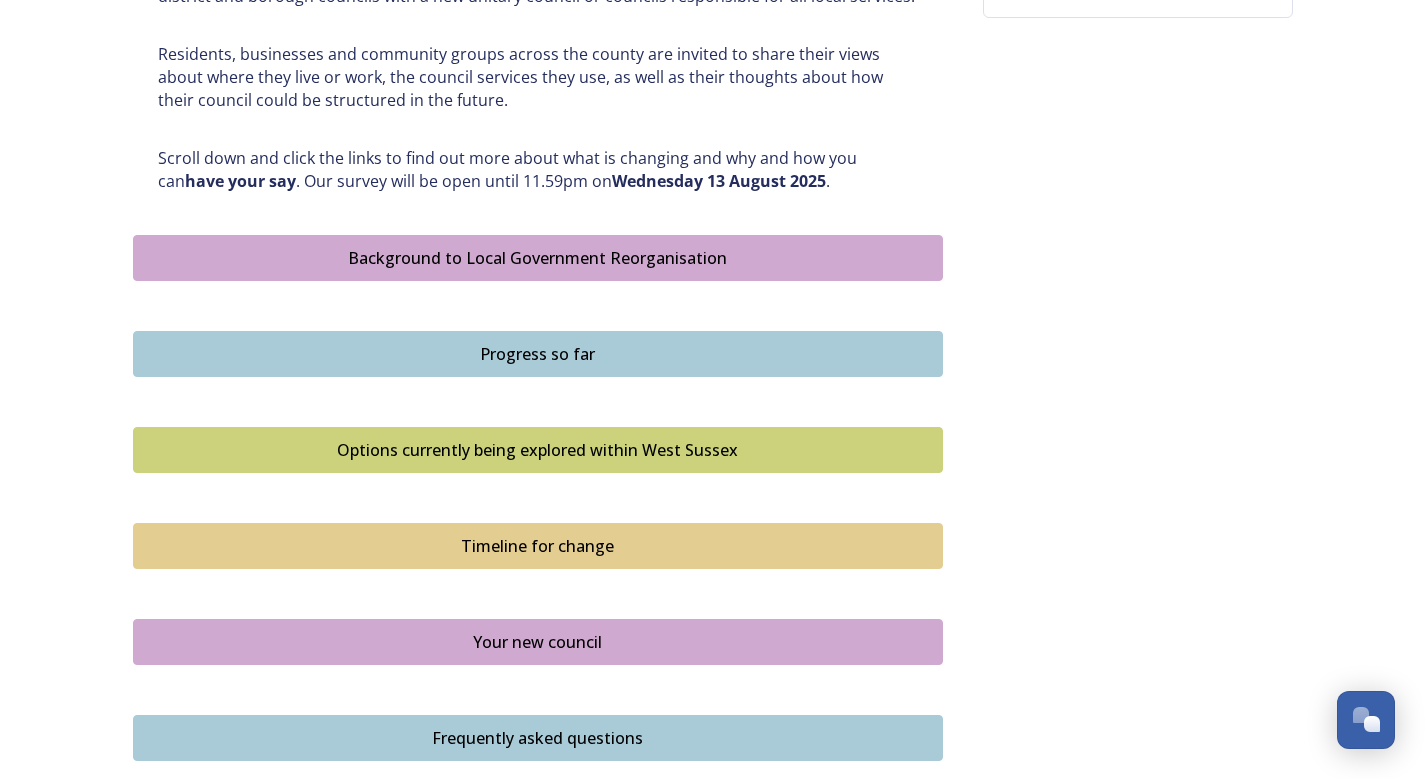 click on "Options currently being explored within West Sussex" at bounding box center [538, 450] 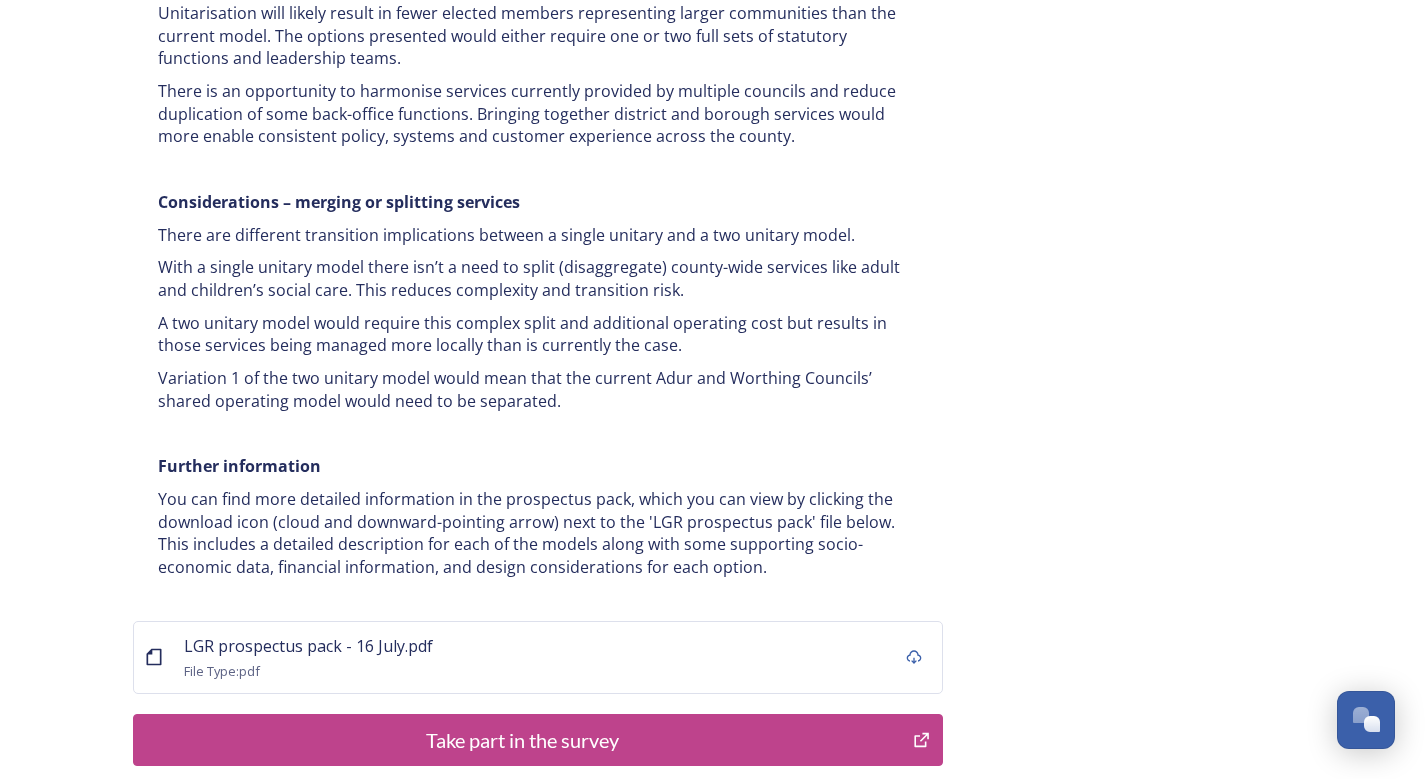 scroll, scrollTop: 3936, scrollLeft: 0, axis: vertical 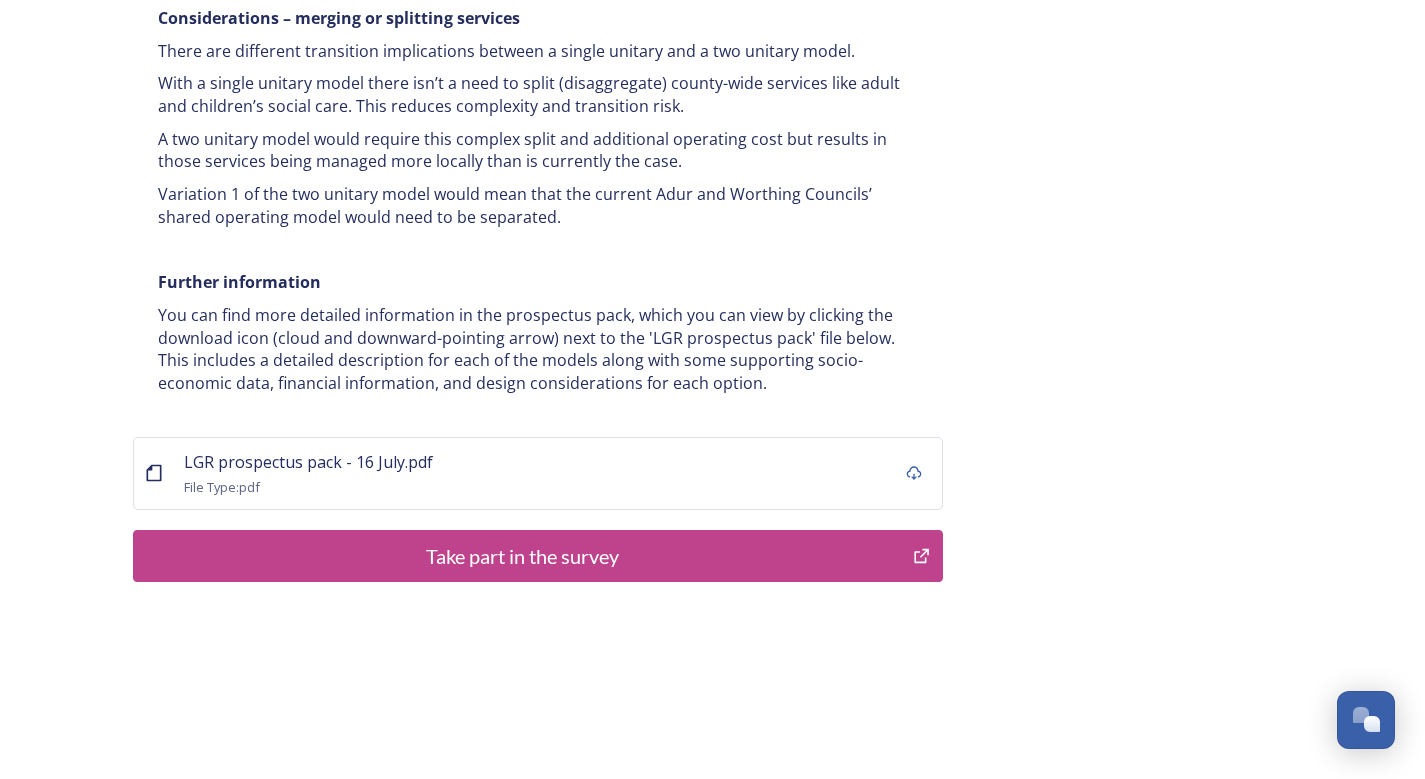 click on "Take part in the survey" at bounding box center (523, 556) 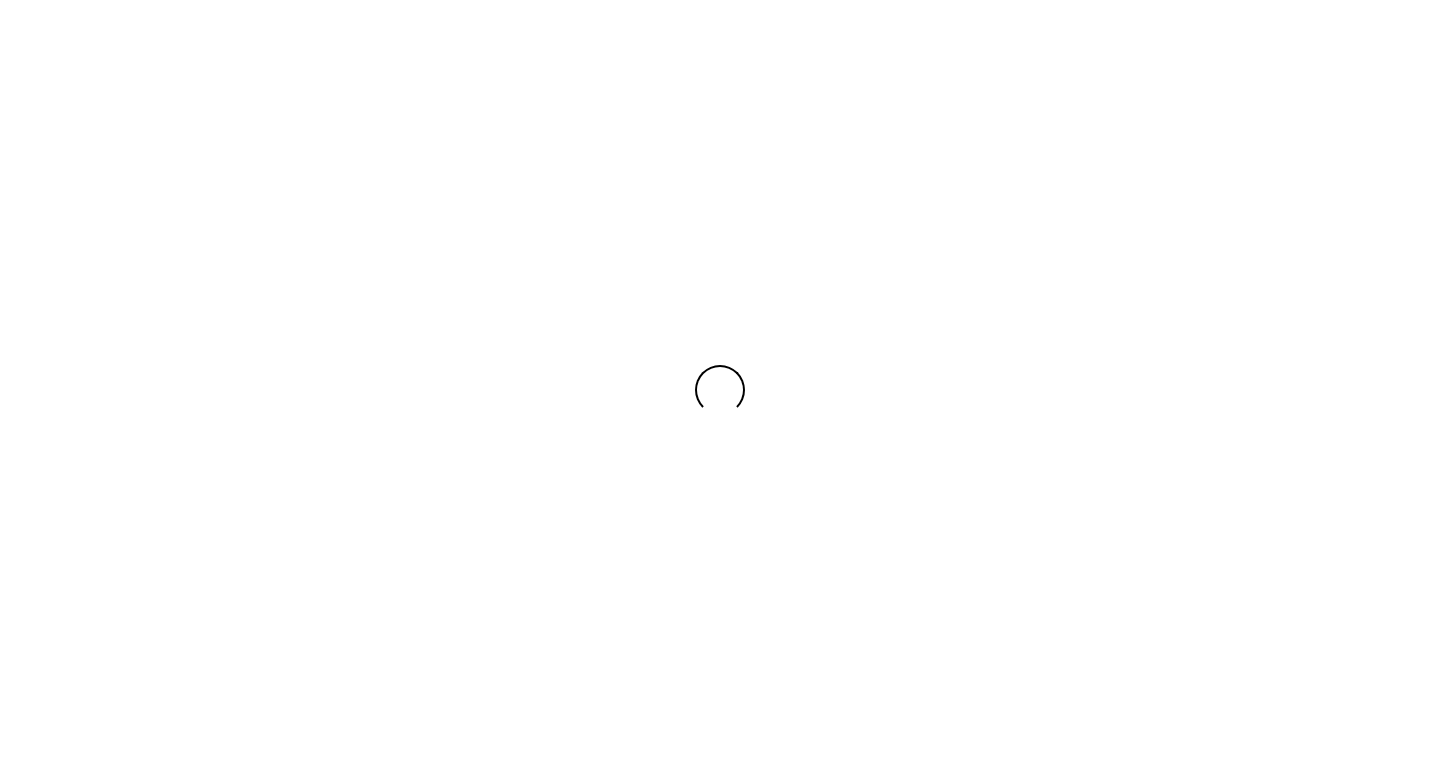 scroll, scrollTop: 0, scrollLeft: 0, axis: both 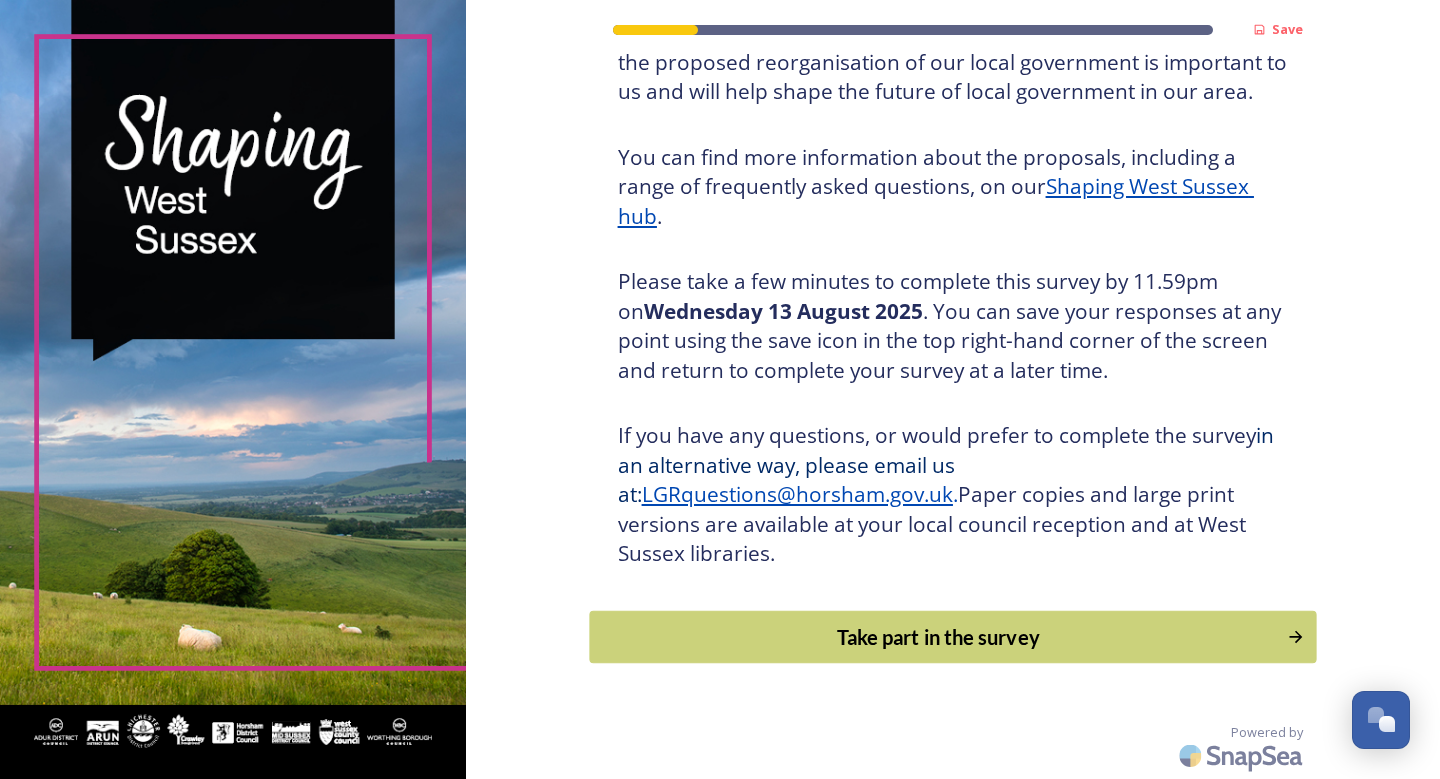 click on "Take part in the survey" at bounding box center (938, 637) 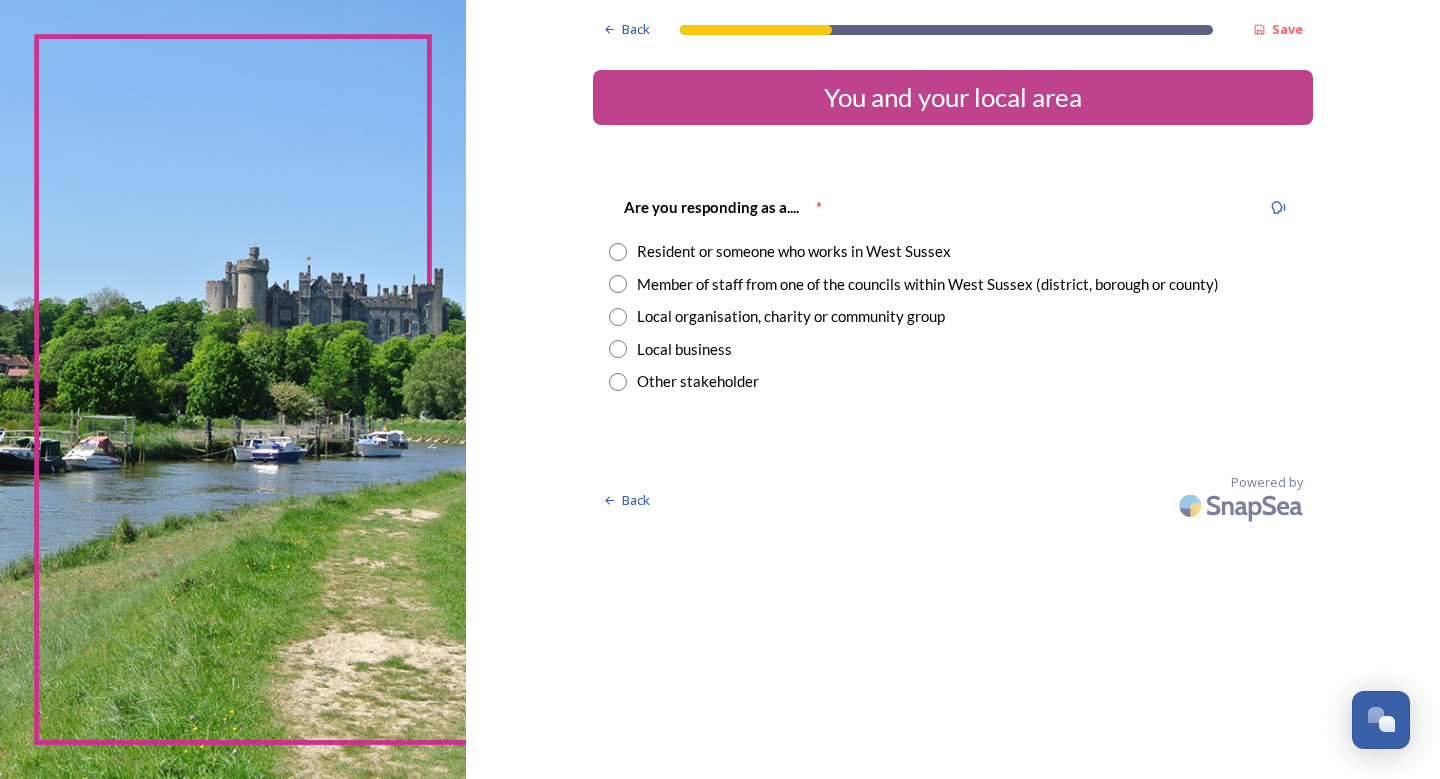 click at bounding box center [618, 284] 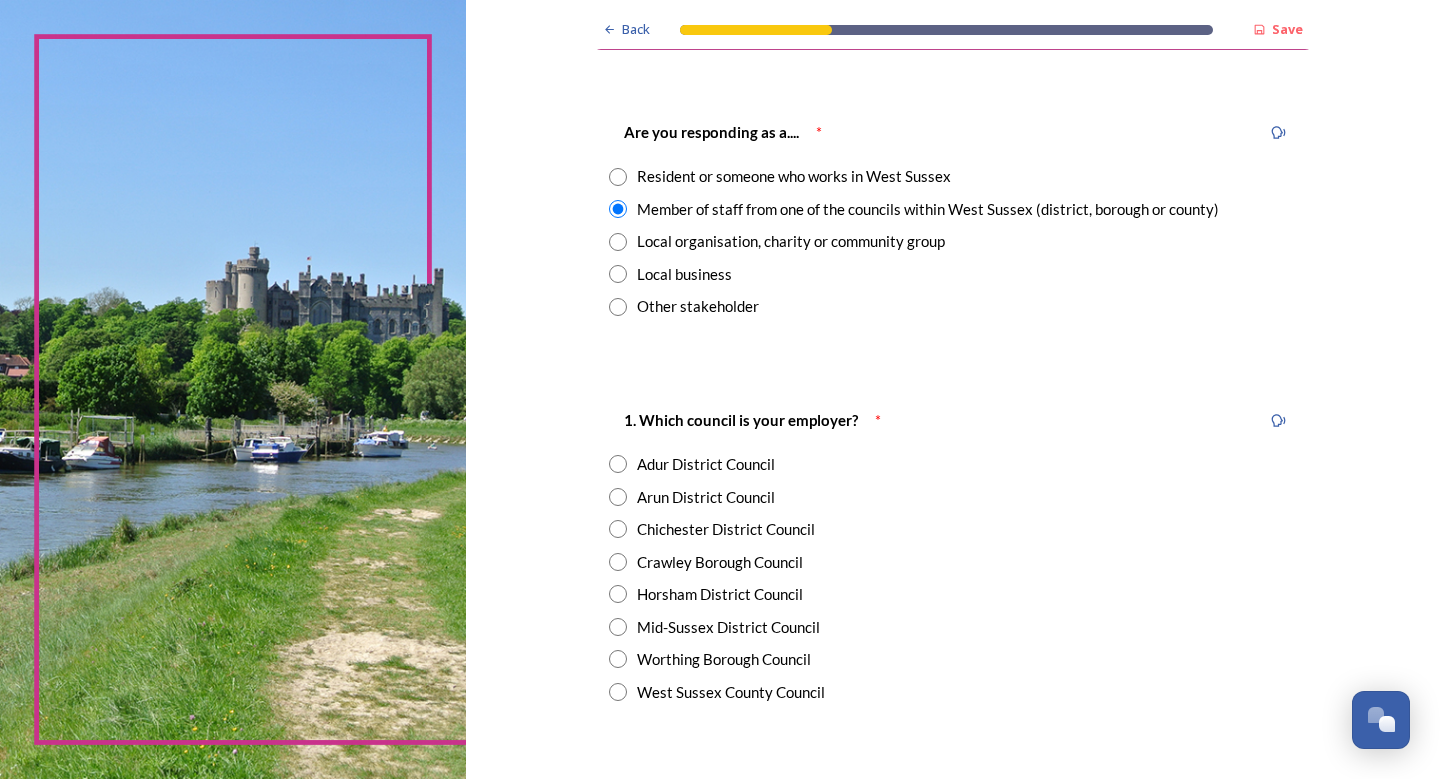 scroll, scrollTop: 200, scrollLeft: 0, axis: vertical 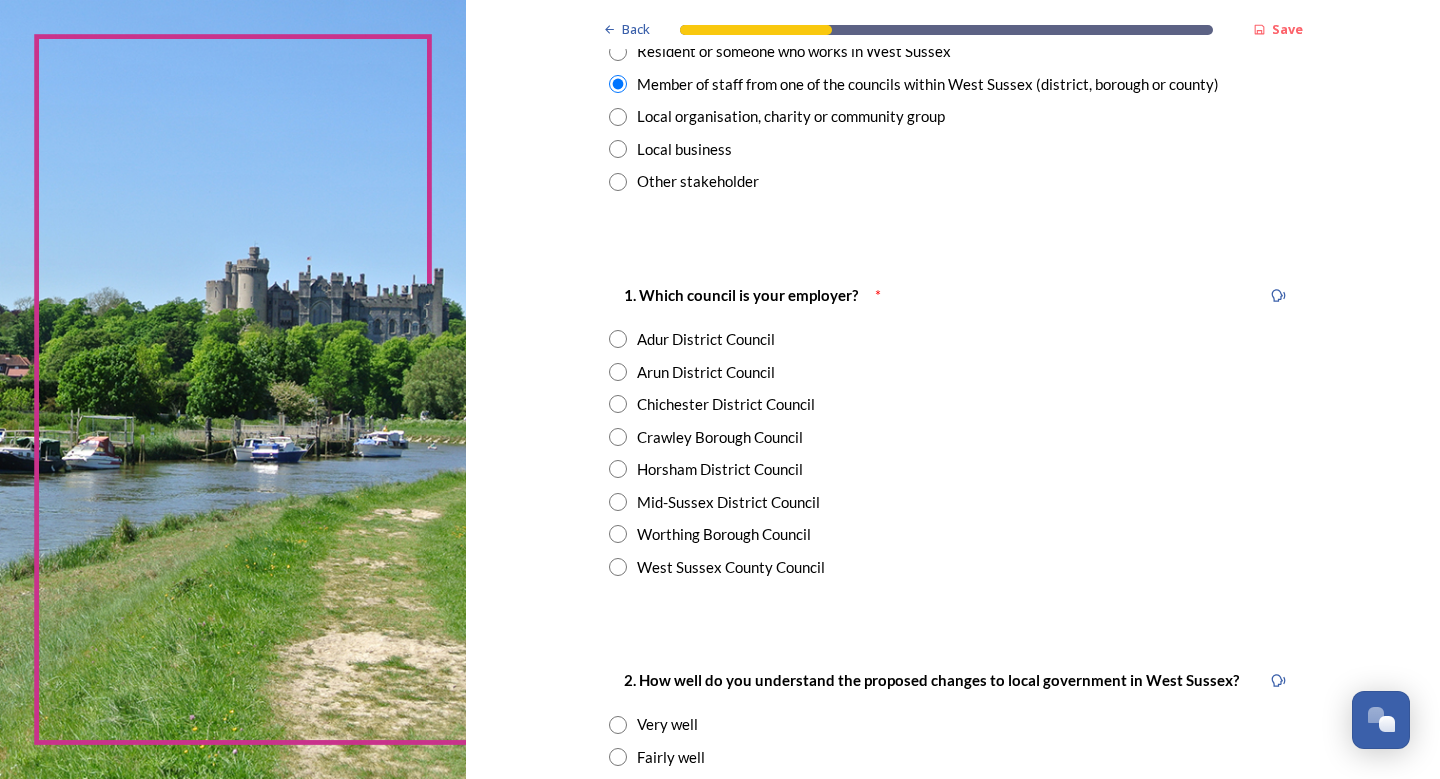 click at bounding box center [618, 567] 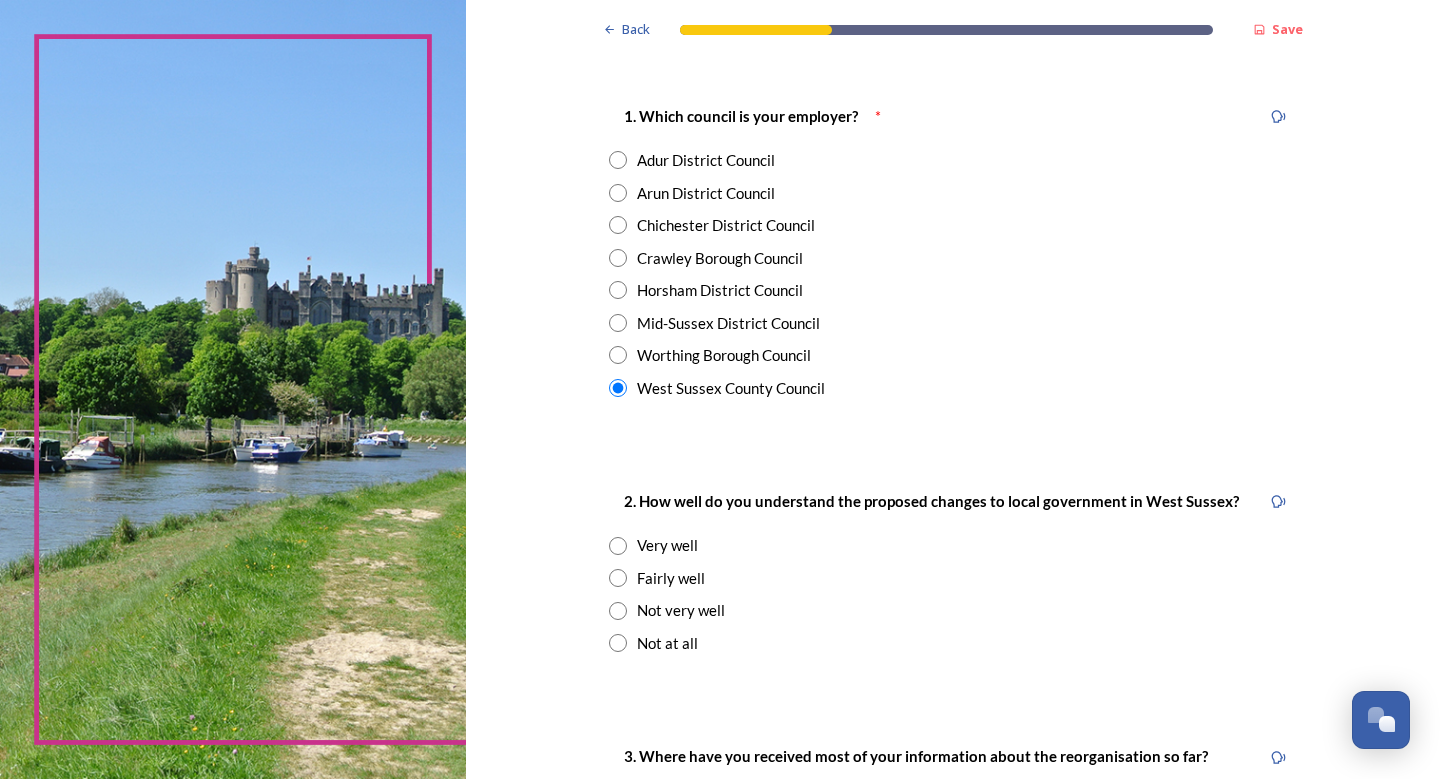 scroll, scrollTop: 500, scrollLeft: 0, axis: vertical 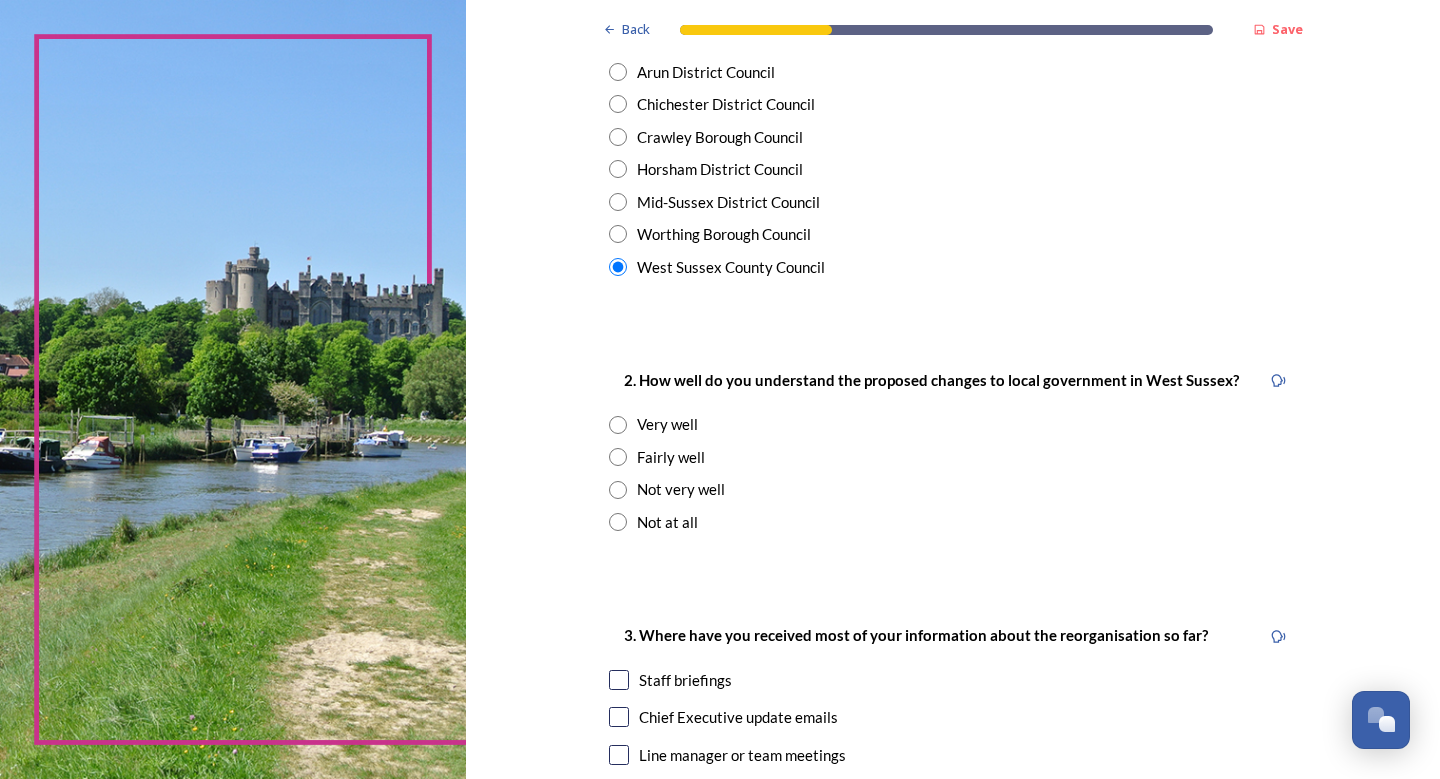 click at bounding box center [618, 457] 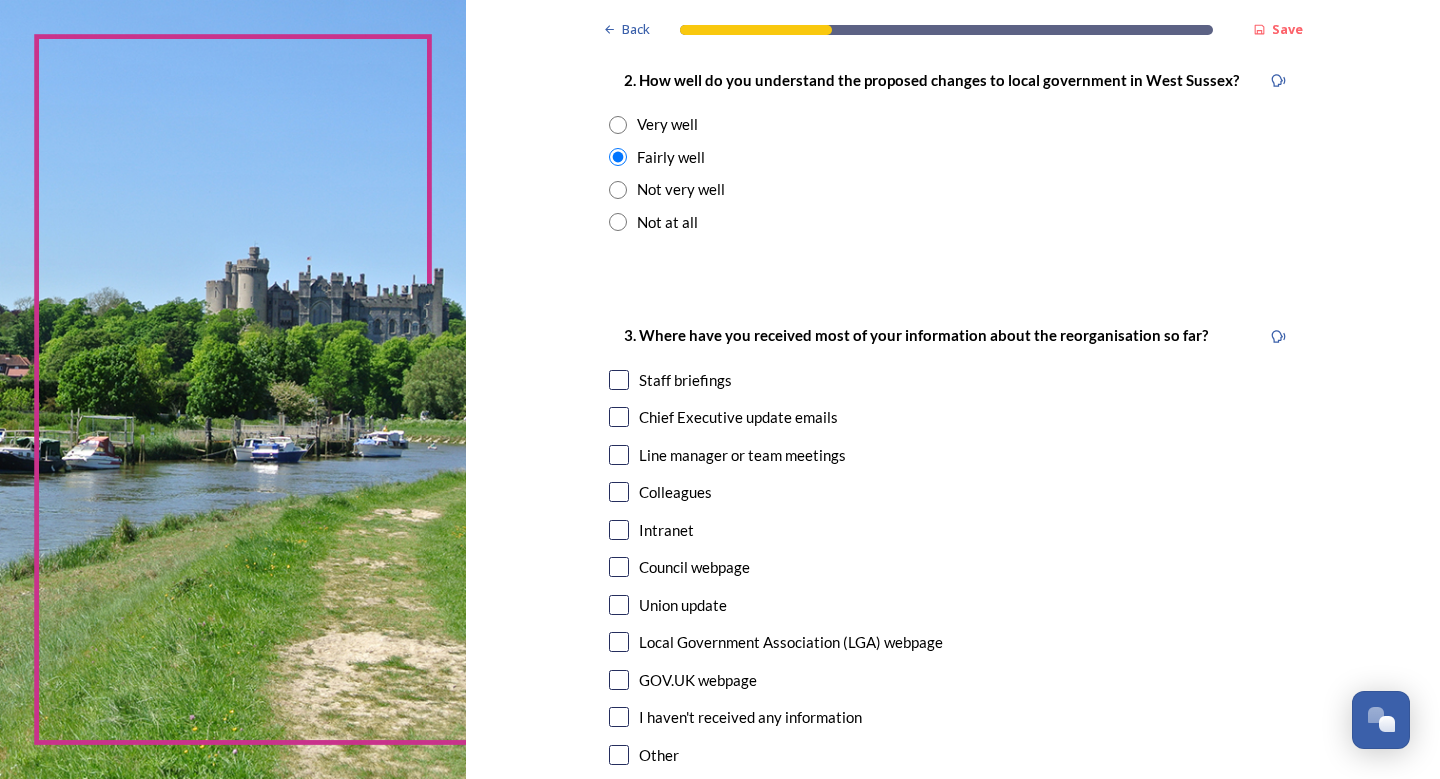 scroll, scrollTop: 900, scrollLeft: 0, axis: vertical 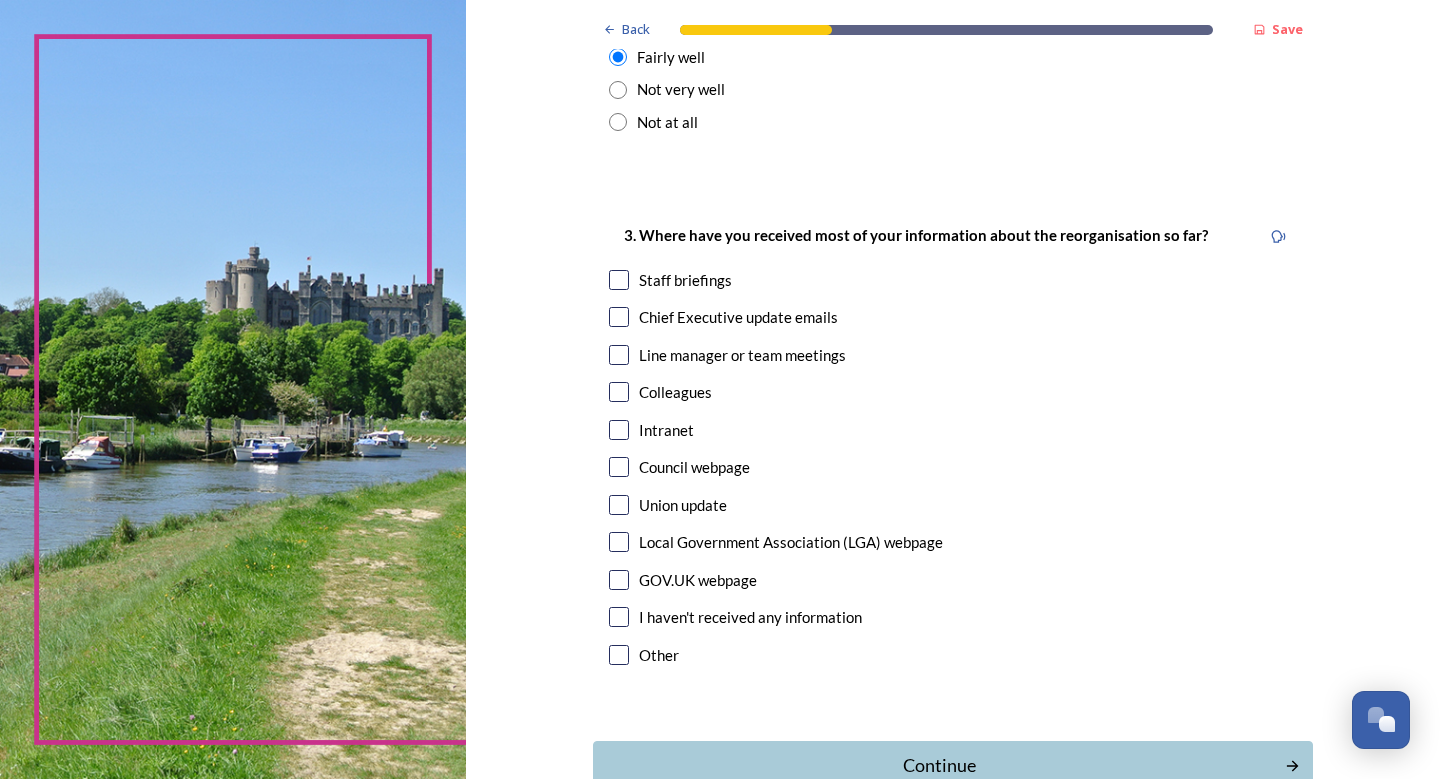 click at bounding box center (619, 317) 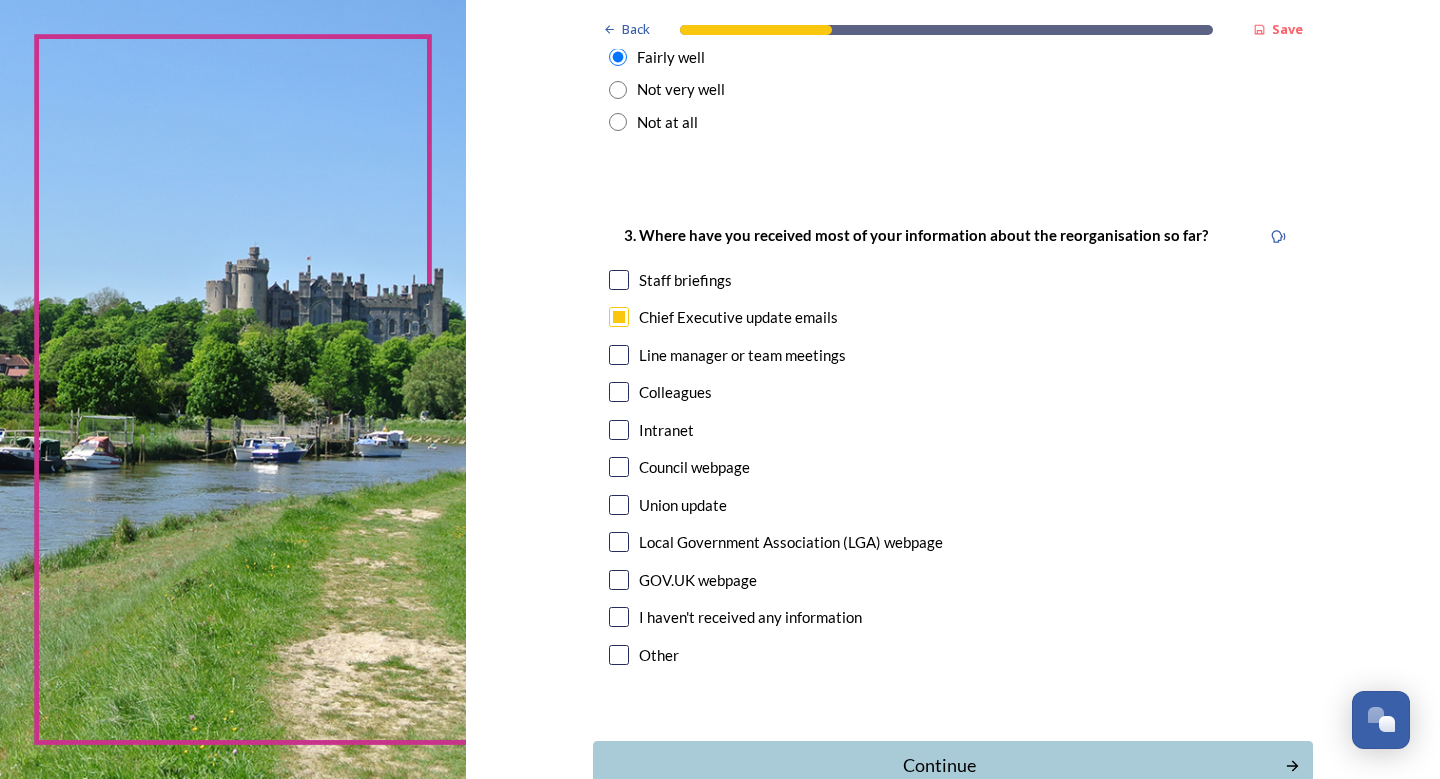 click at bounding box center [619, 280] 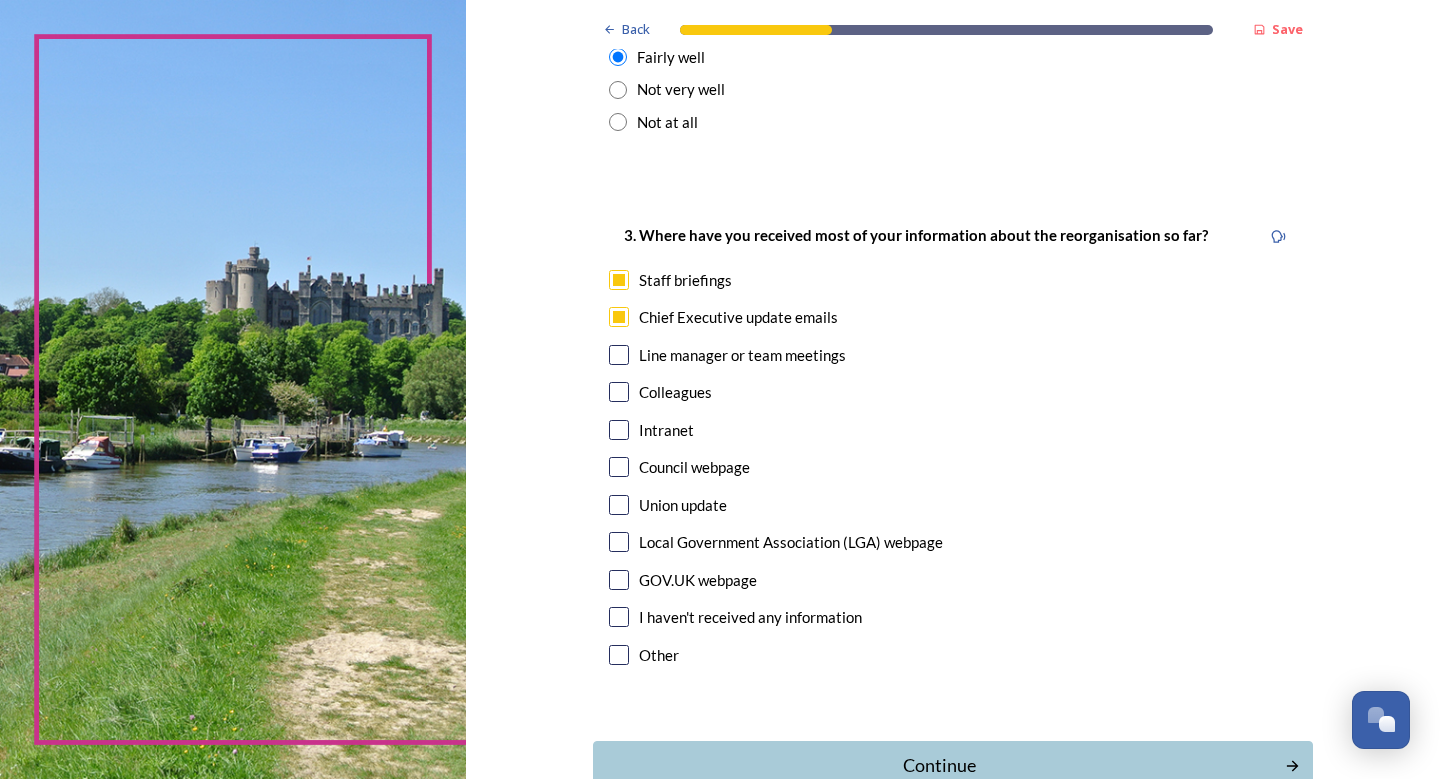 click at bounding box center [619, 280] 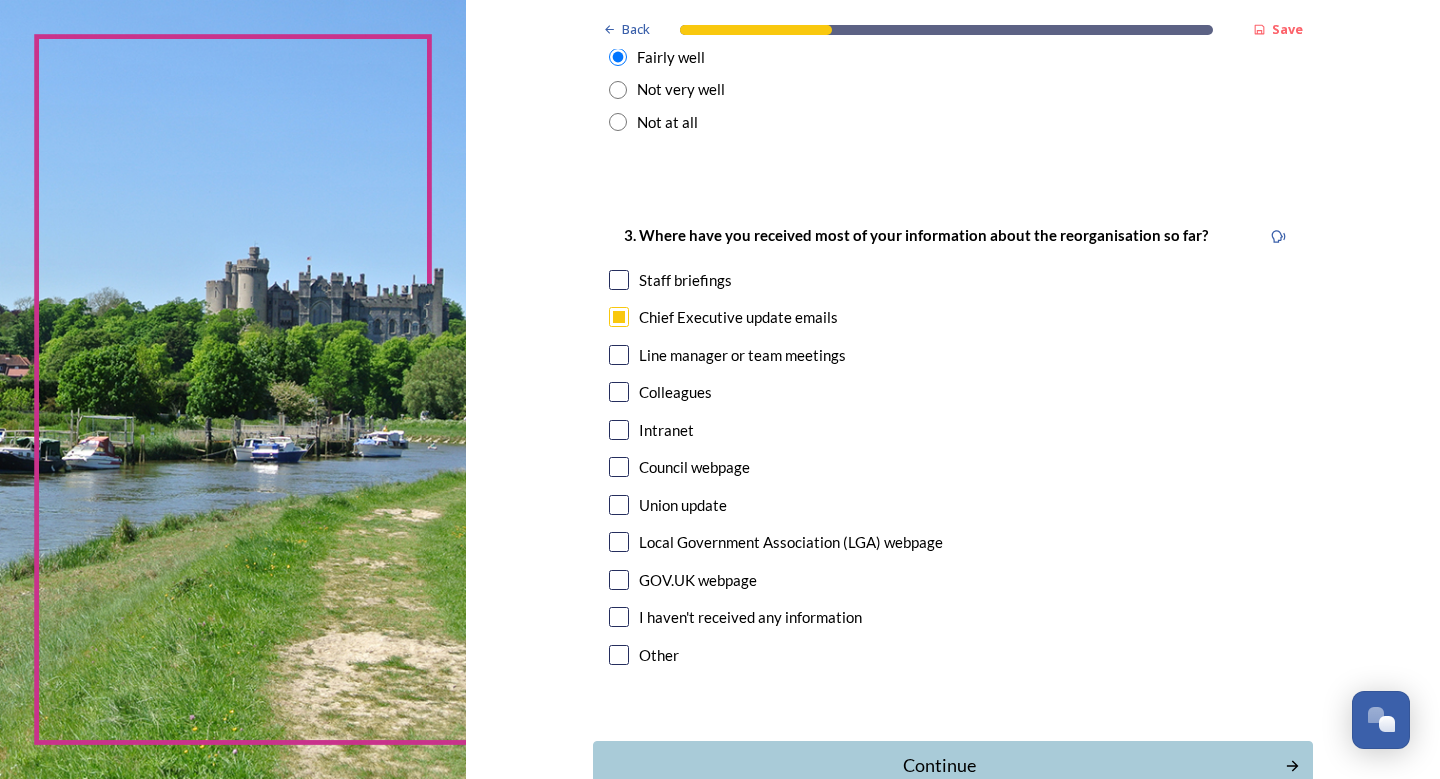click at bounding box center (619, 280) 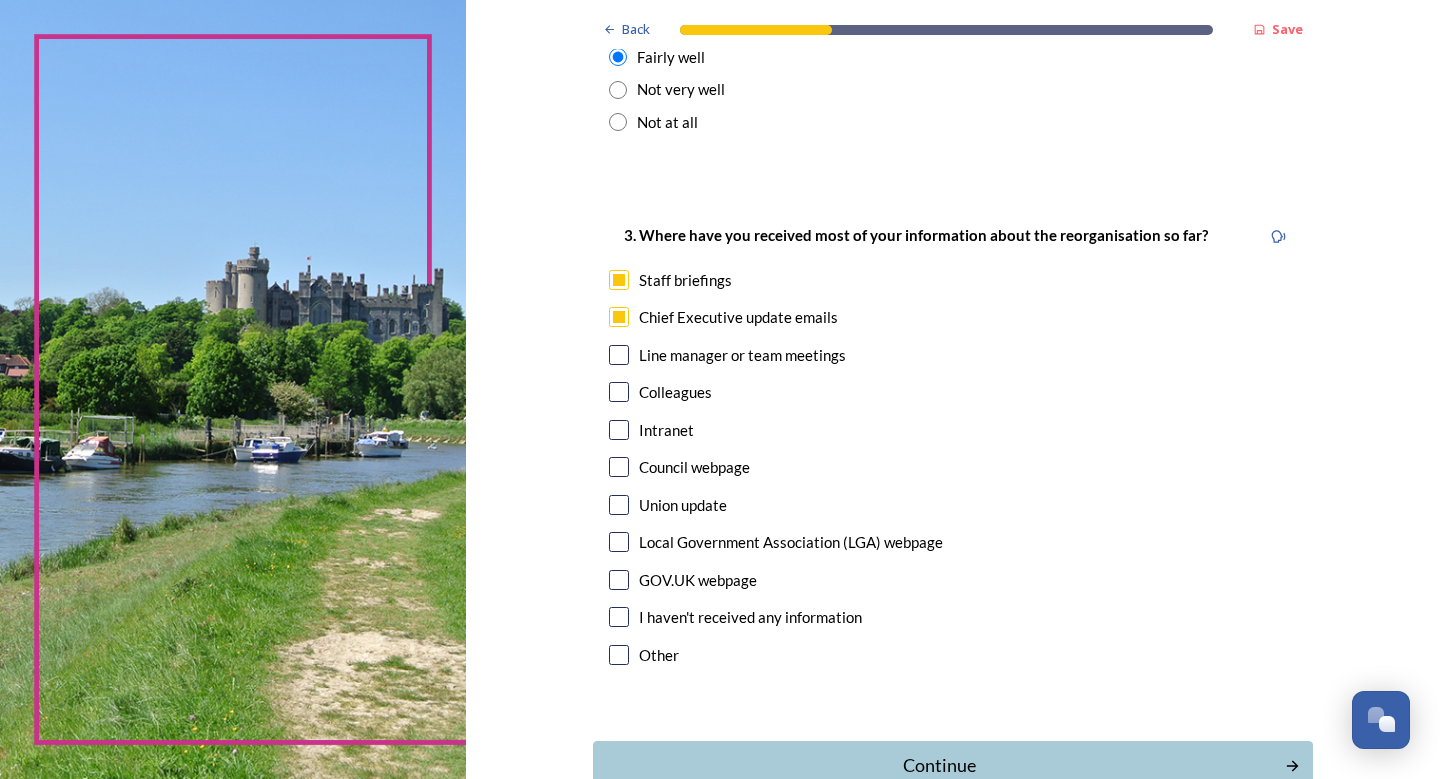 click at bounding box center [619, 467] 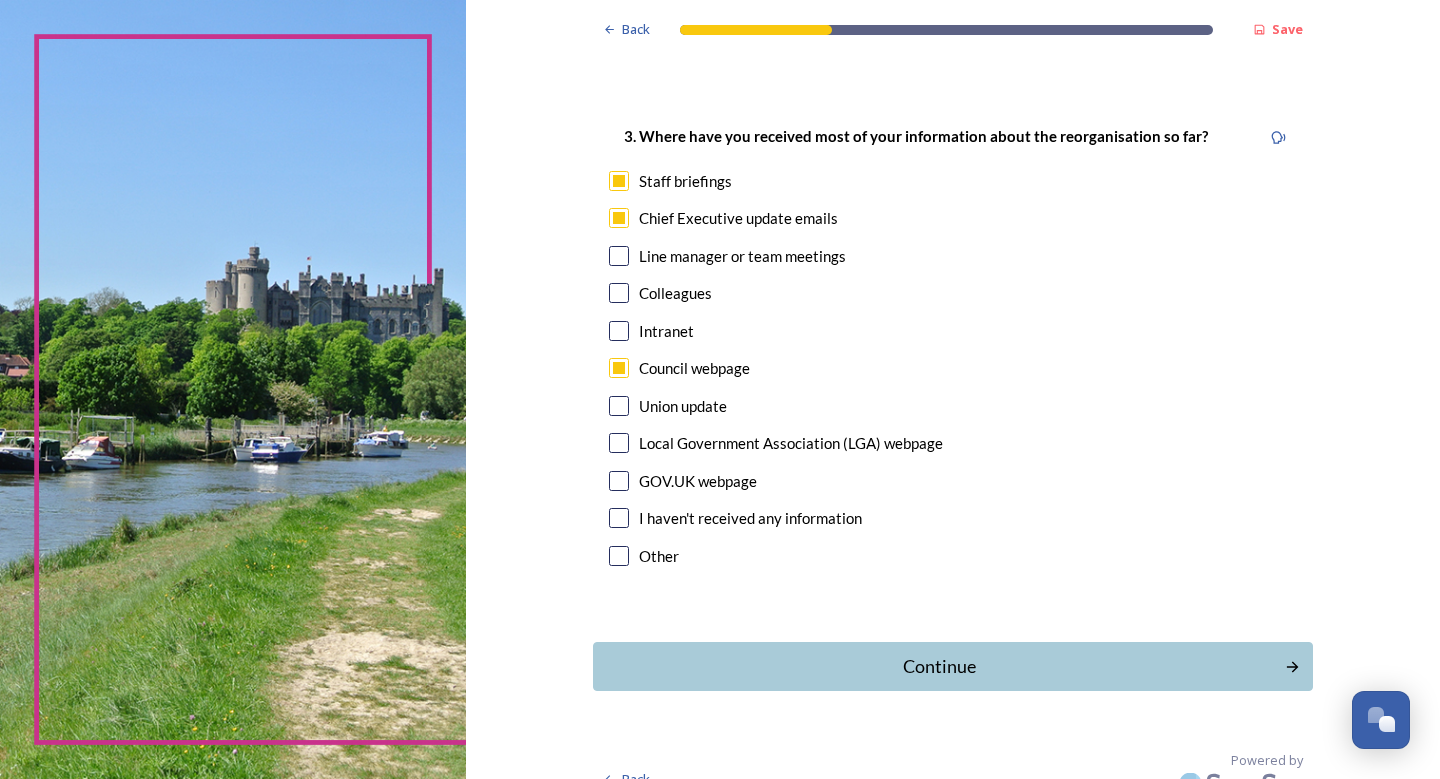 scroll, scrollTop: 1000, scrollLeft: 0, axis: vertical 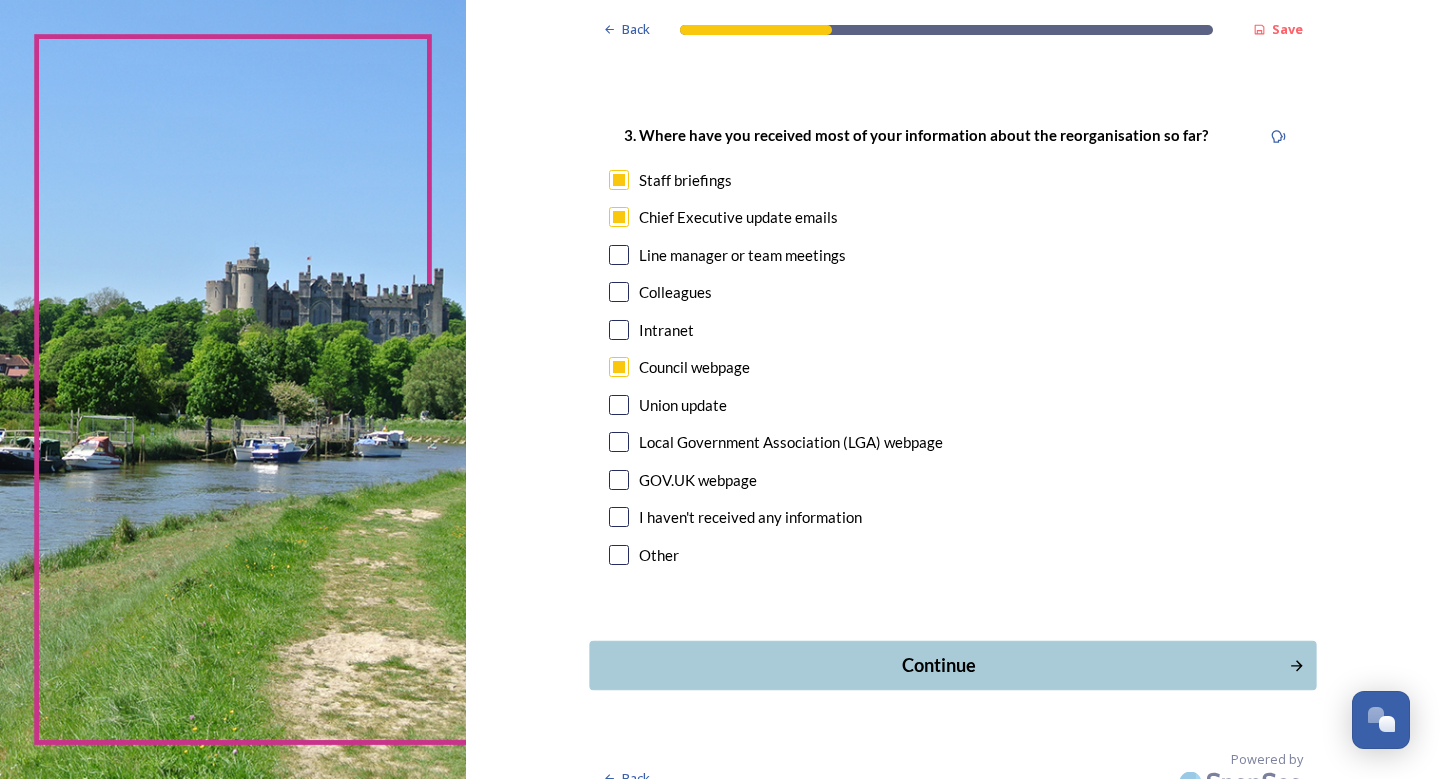 click on "Continue" at bounding box center [938, 665] 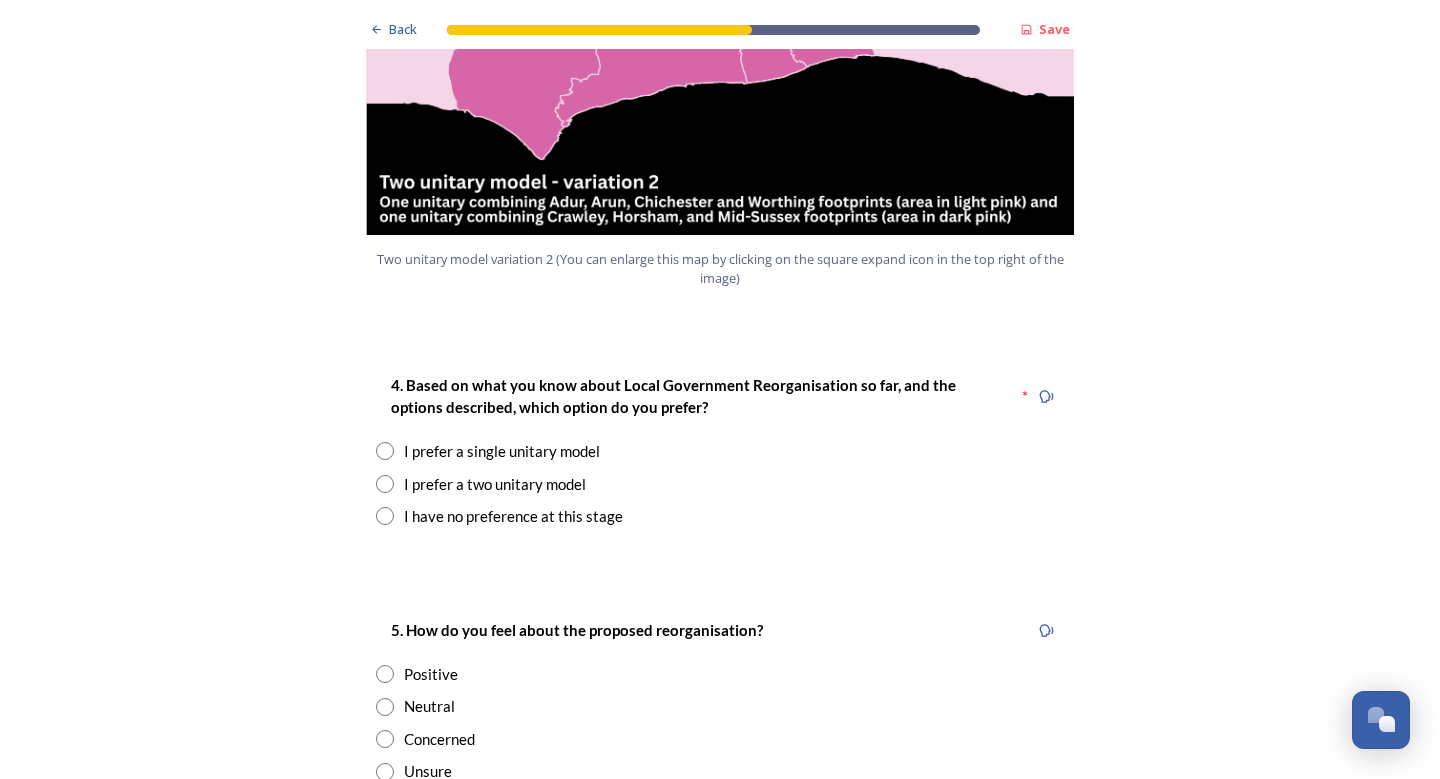 scroll, scrollTop: 2500, scrollLeft: 0, axis: vertical 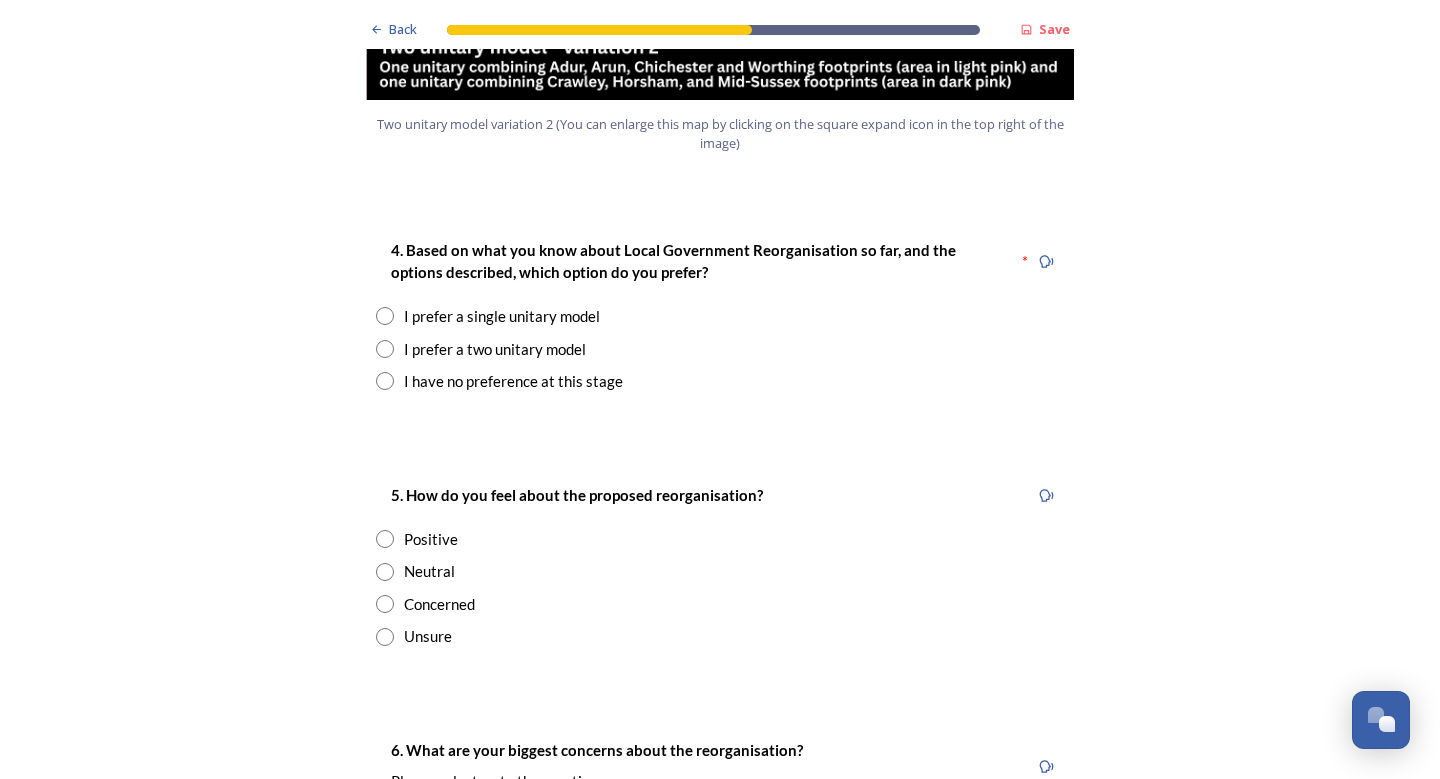 click at bounding box center (385, 381) 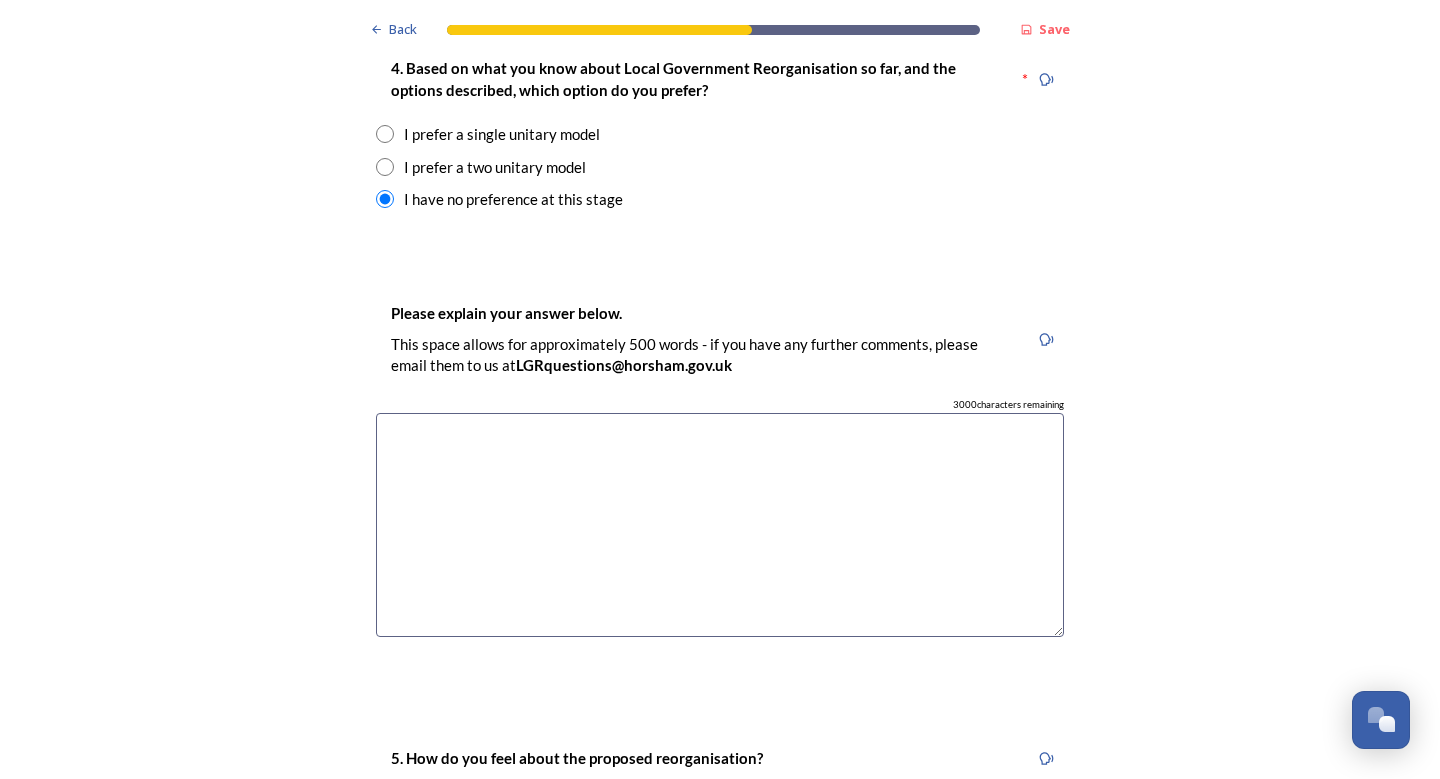scroll, scrollTop: 2700, scrollLeft: 0, axis: vertical 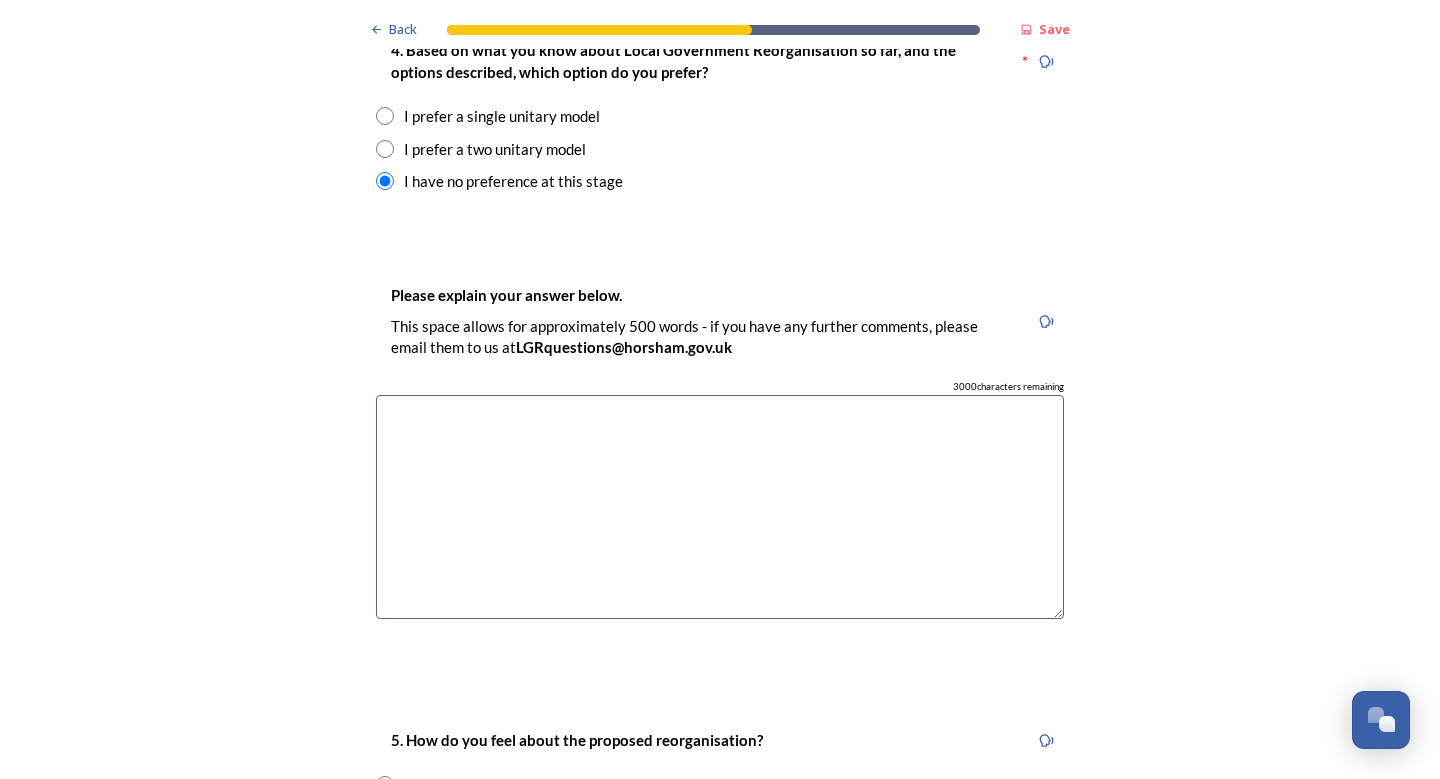 click at bounding box center (385, 149) 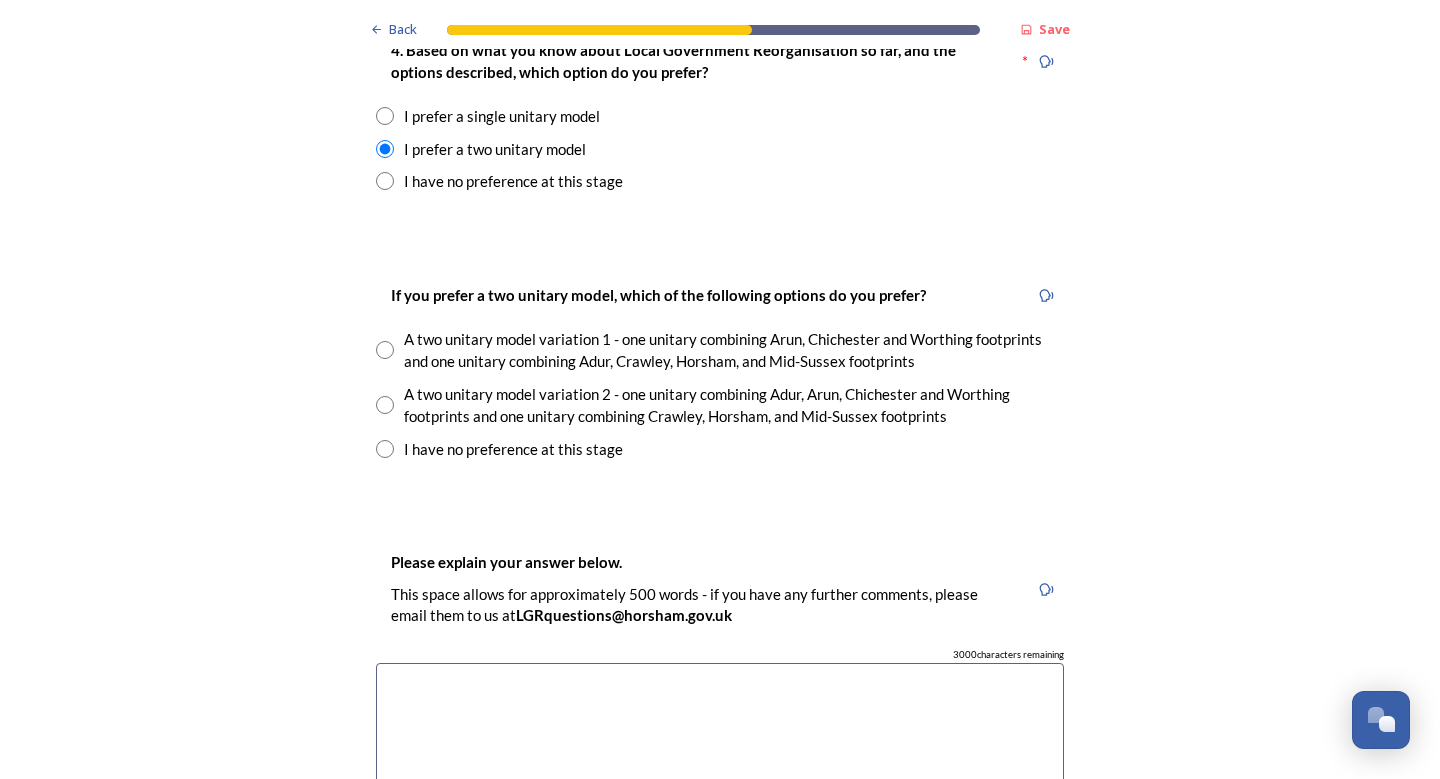 click at bounding box center (385, 116) 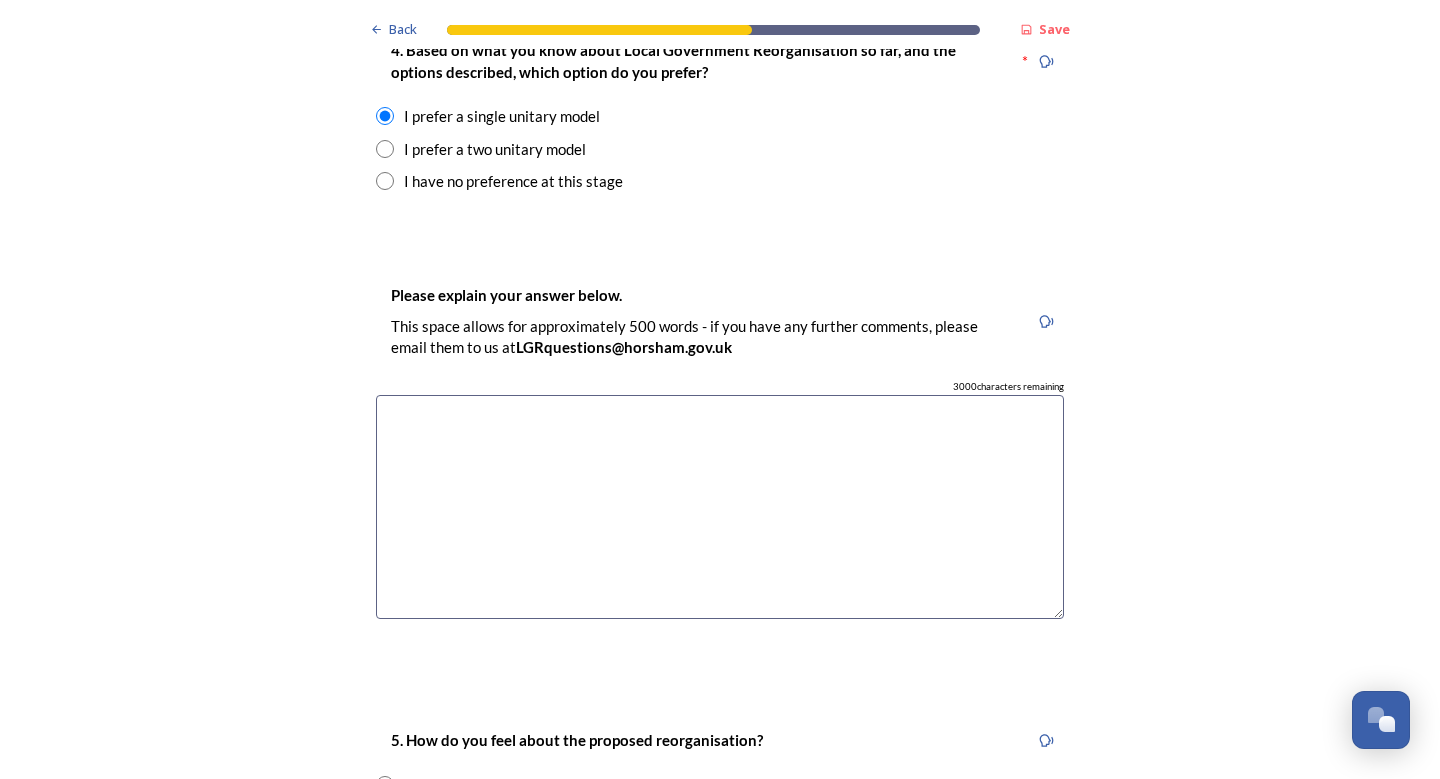 click at bounding box center (385, 181) 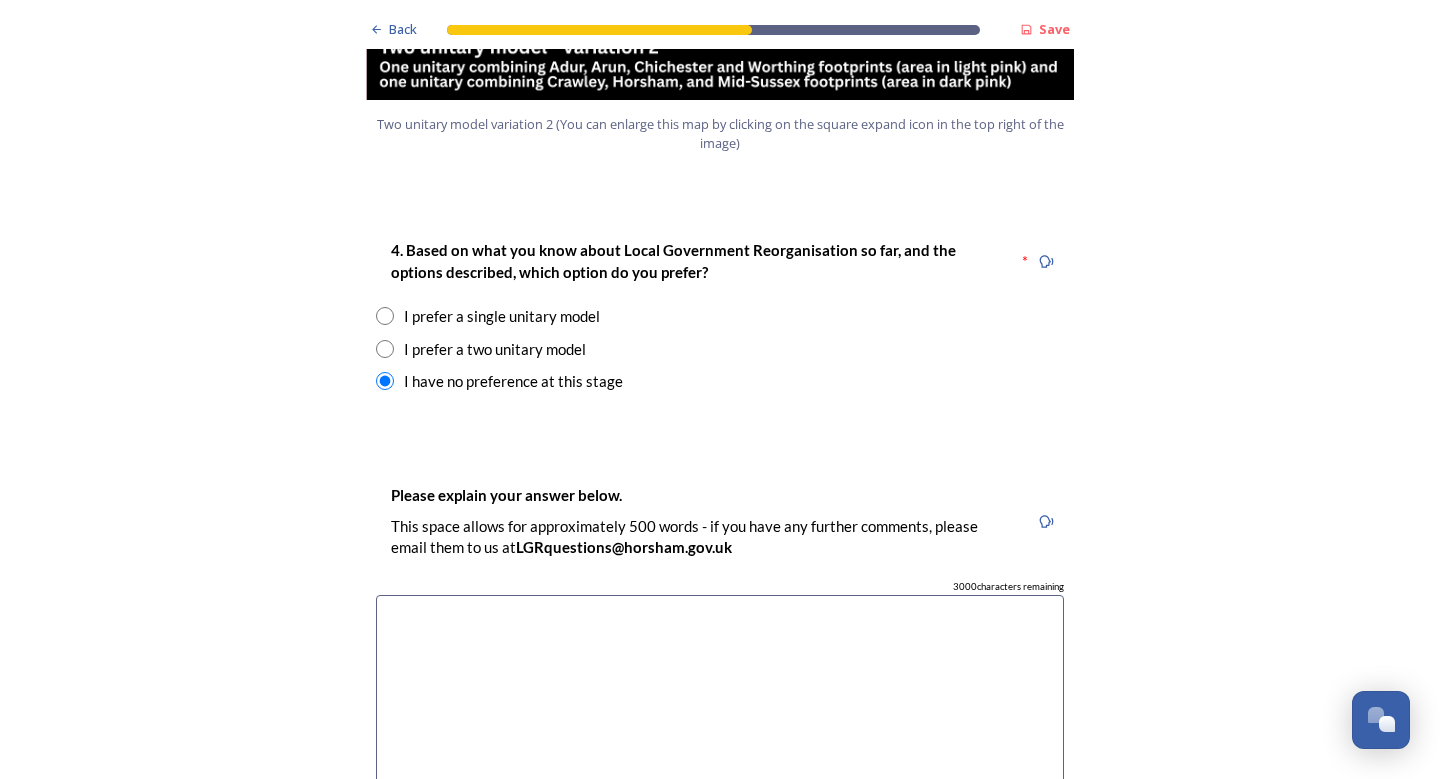 scroll, scrollTop: 2600, scrollLeft: 0, axis: vertical 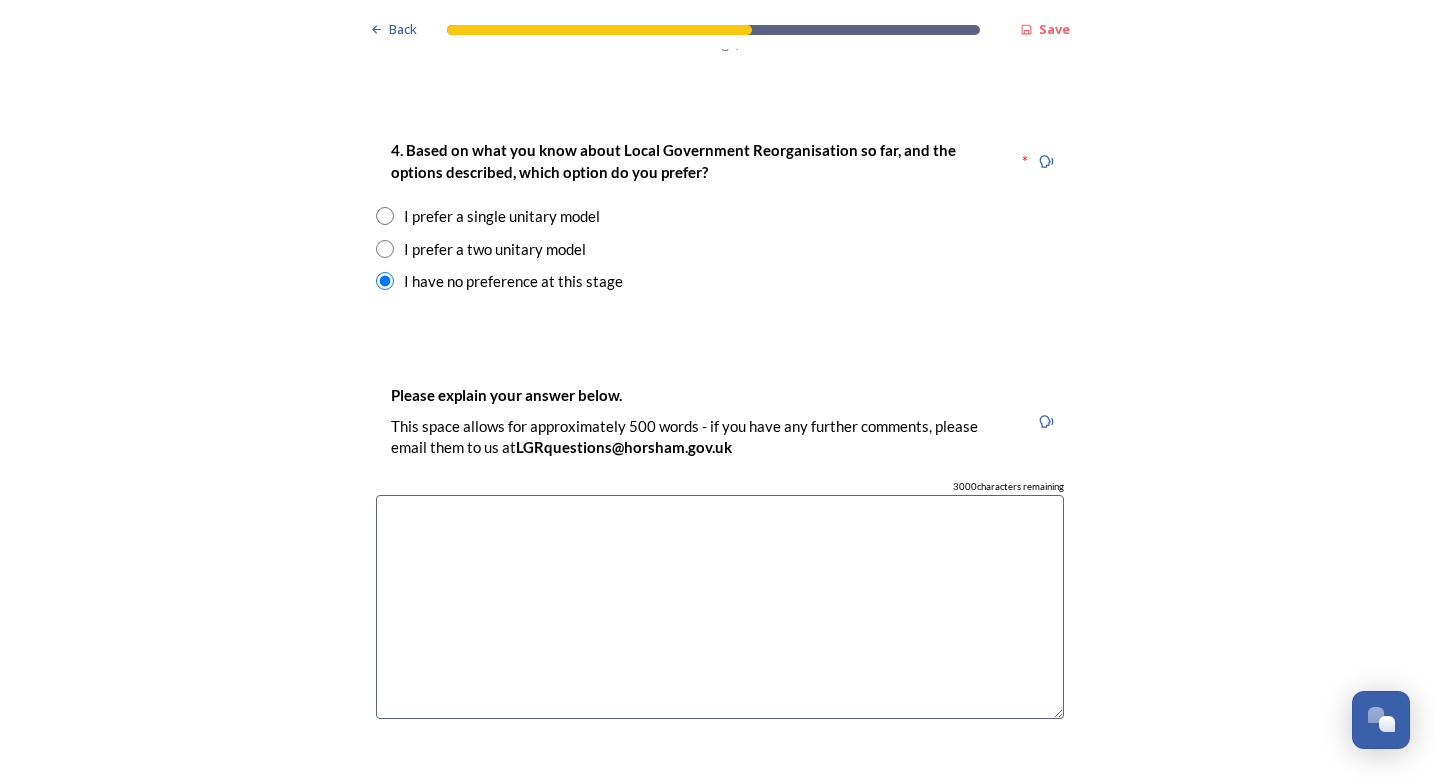 click at bounding box center (720, 607) 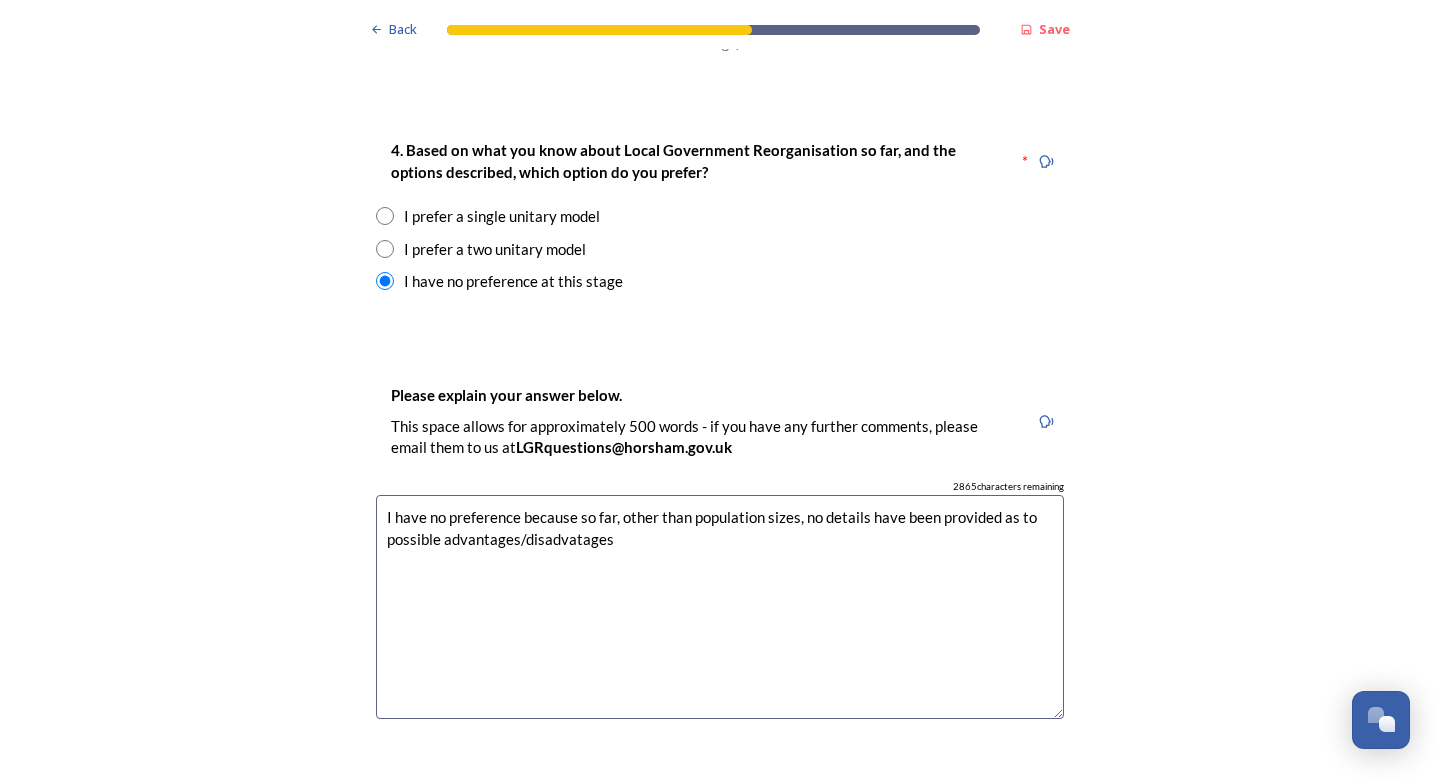 click on "I have no preference because so far, other than population sizes, no details have been provided as to possible advantages/disadvatages" at bounding box center (720, 607) 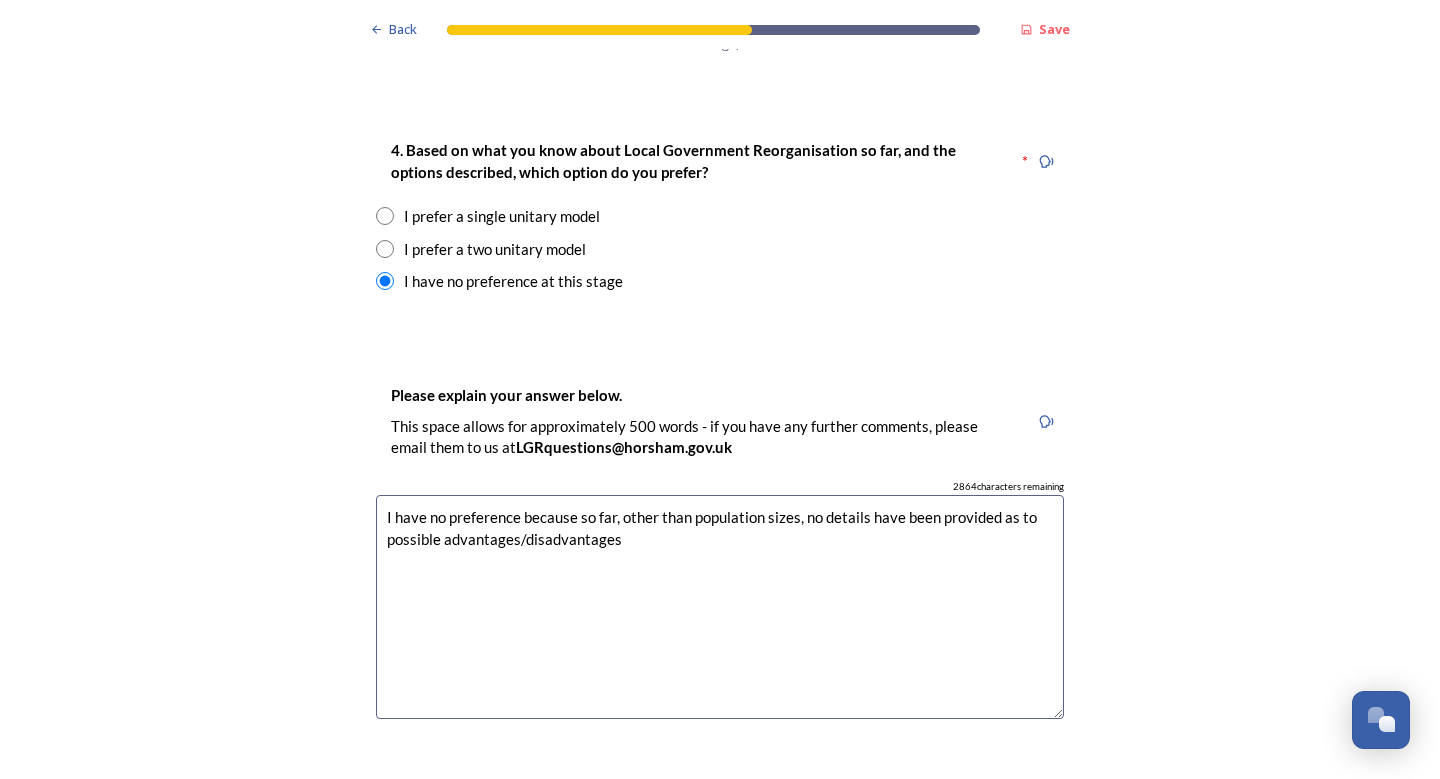 click on "I have no preference because so far, other than population sizes, no details have been provided as to possible advantages/disadvantages" at bounding box center [720, 607] 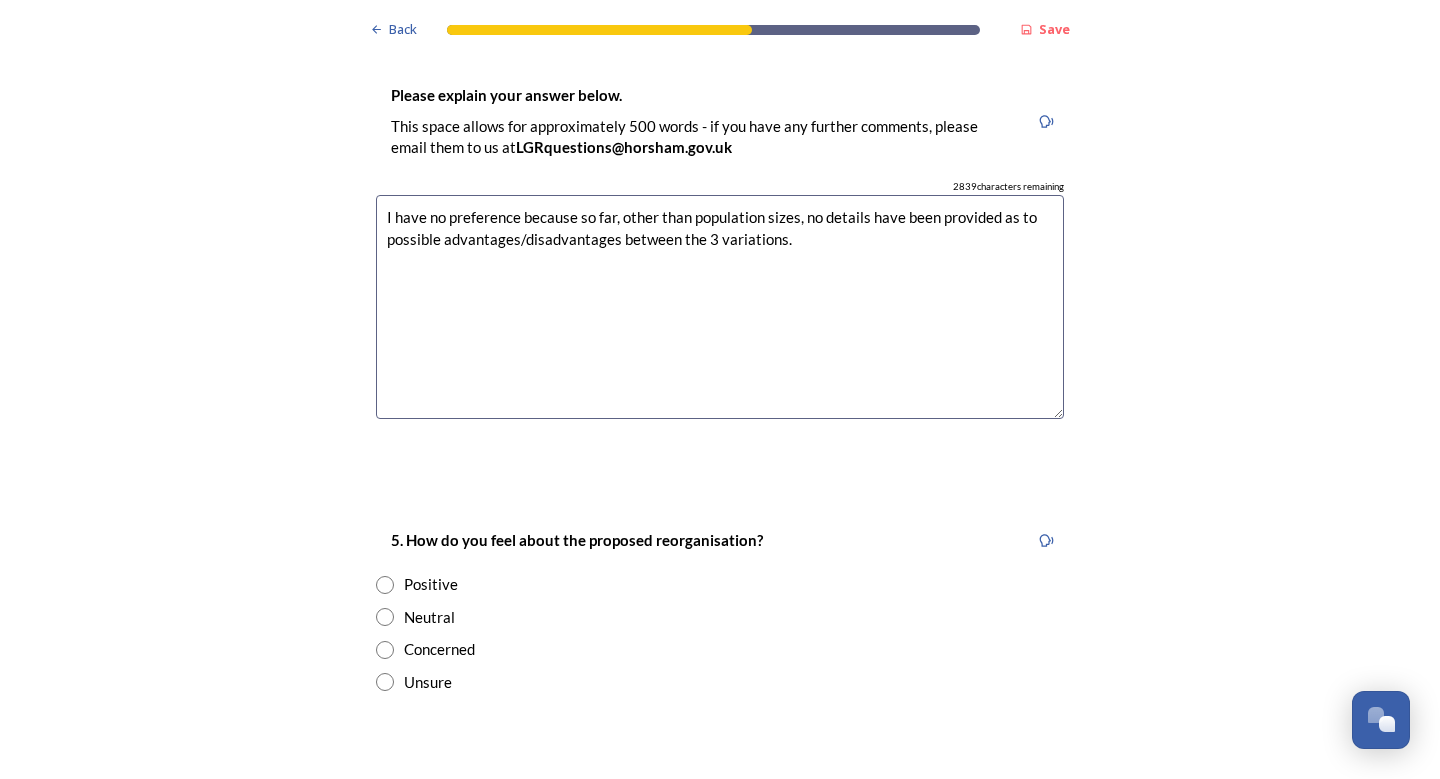 scroll, scrollTop: 3100, scrollLeft: 0, axis: vertical 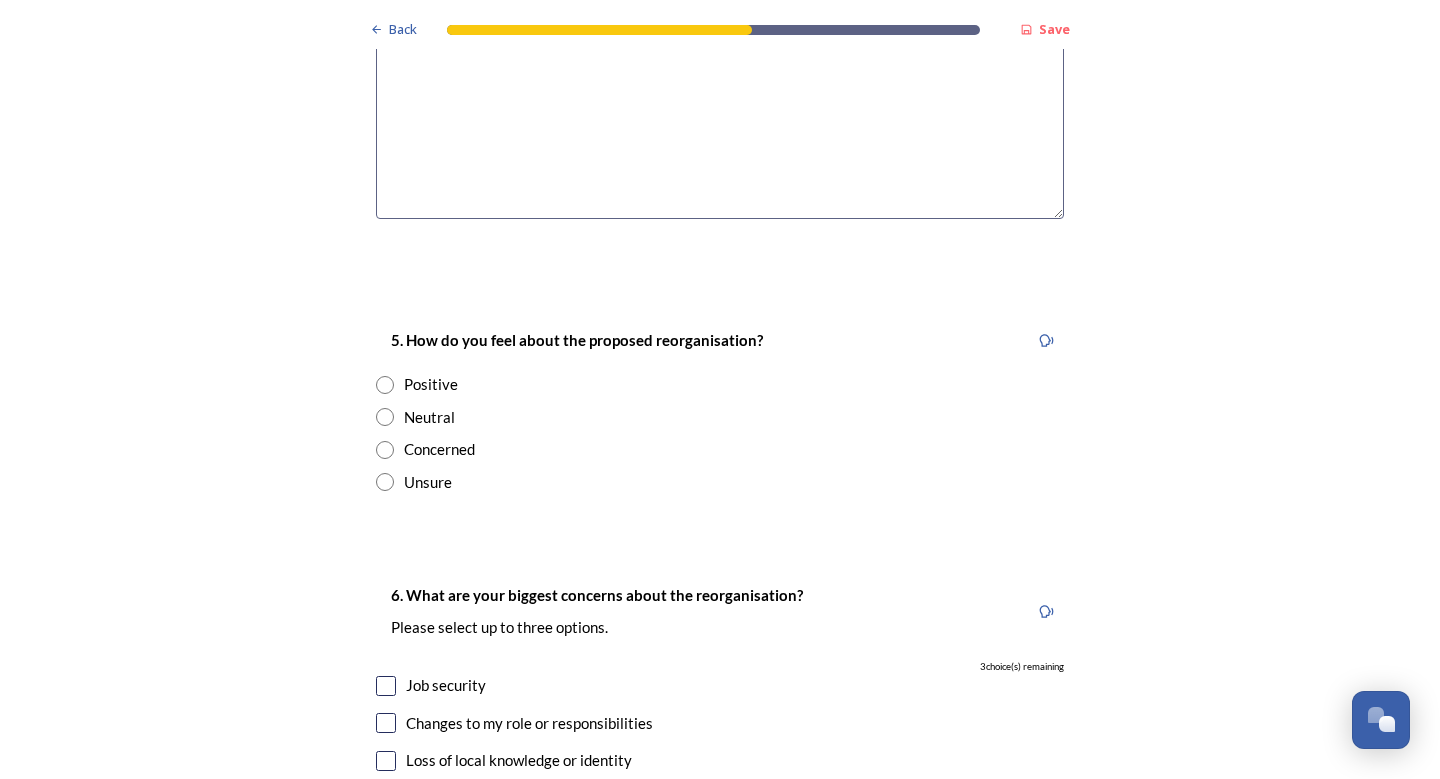 type on "I have no preference because so far, other than population sizes, no details have been provided as to possible advantages/disadvantages between the 3 variations." 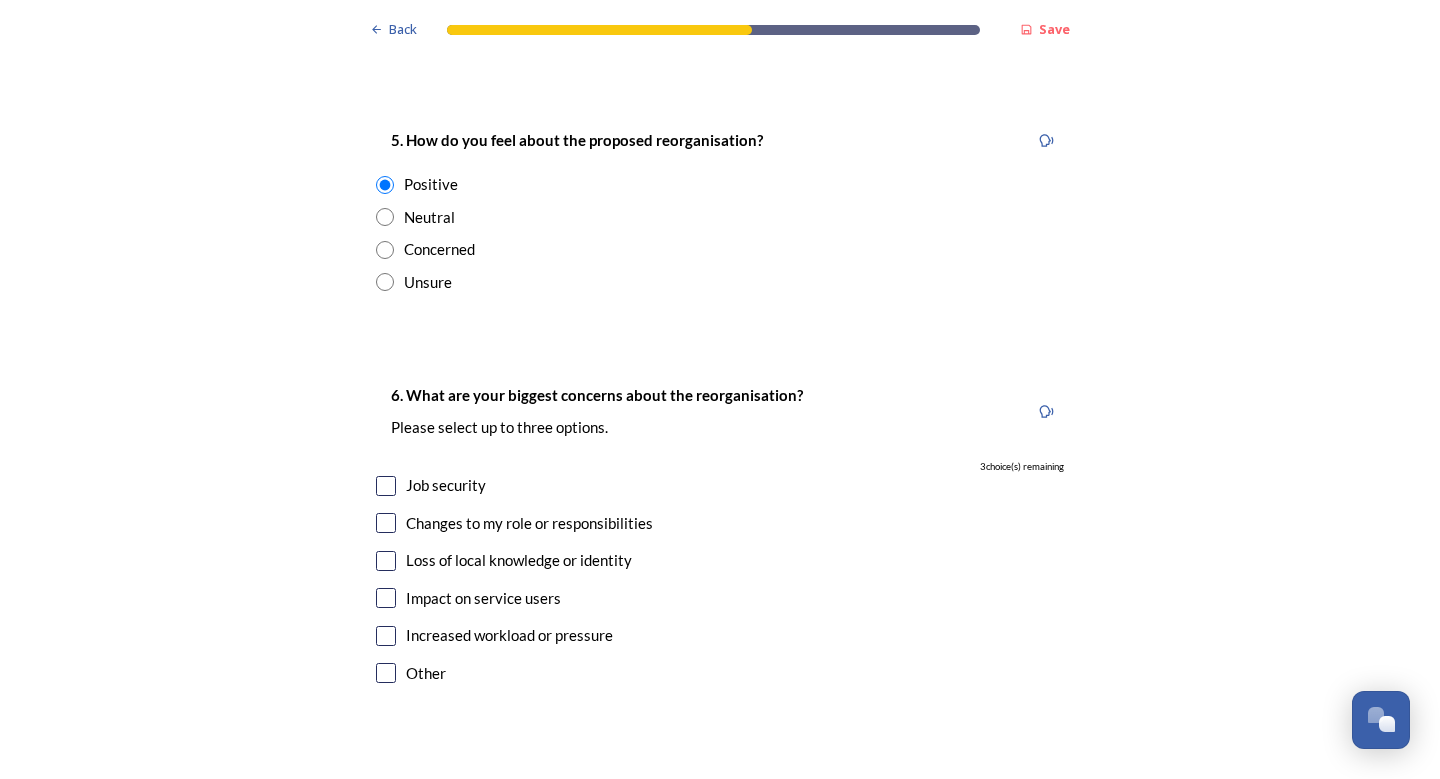 scroll, scrollTop: 3400, scrollLeft: 0, axis: vertical 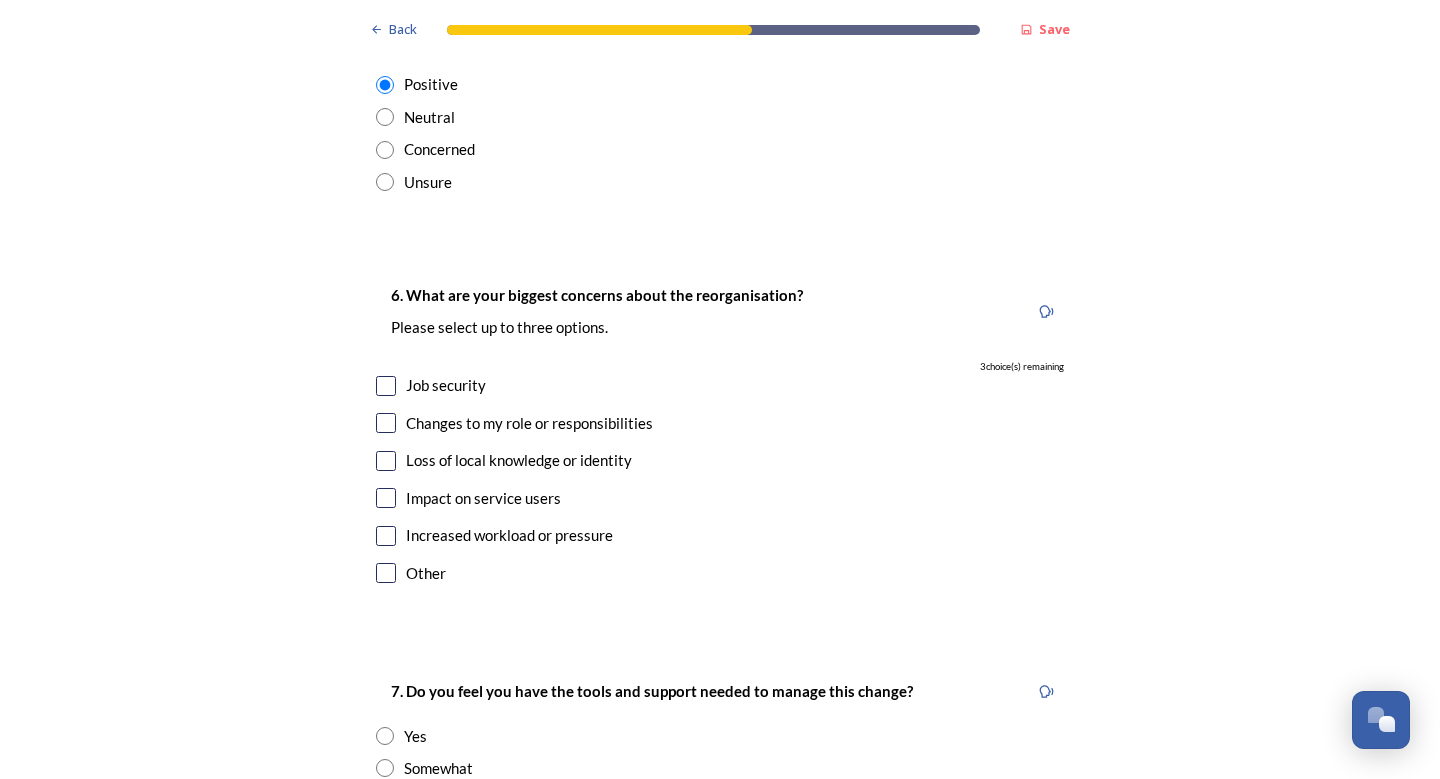 click at bounding box center [386, 386] 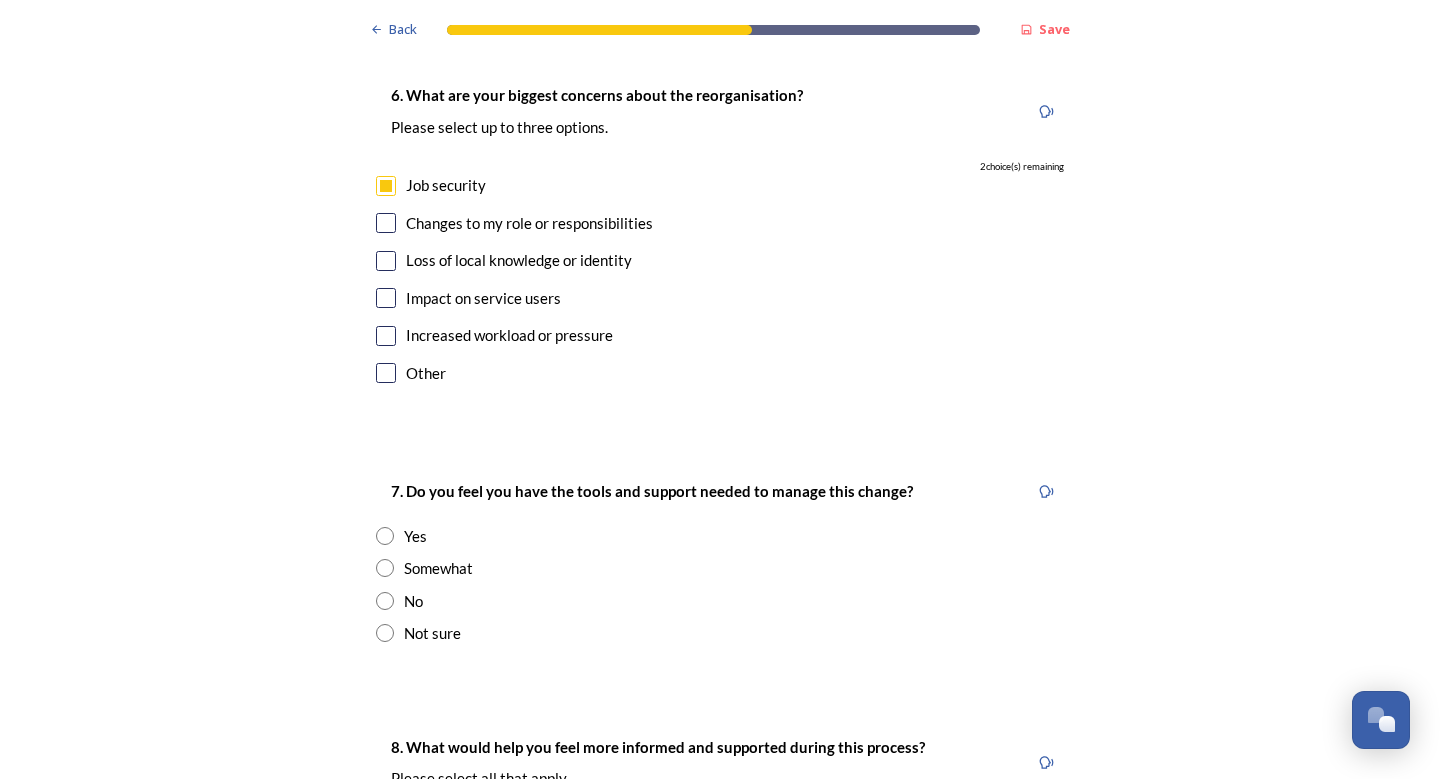 scroll, scrollTop: 3700, scrollLeft: 0, axis: vertical 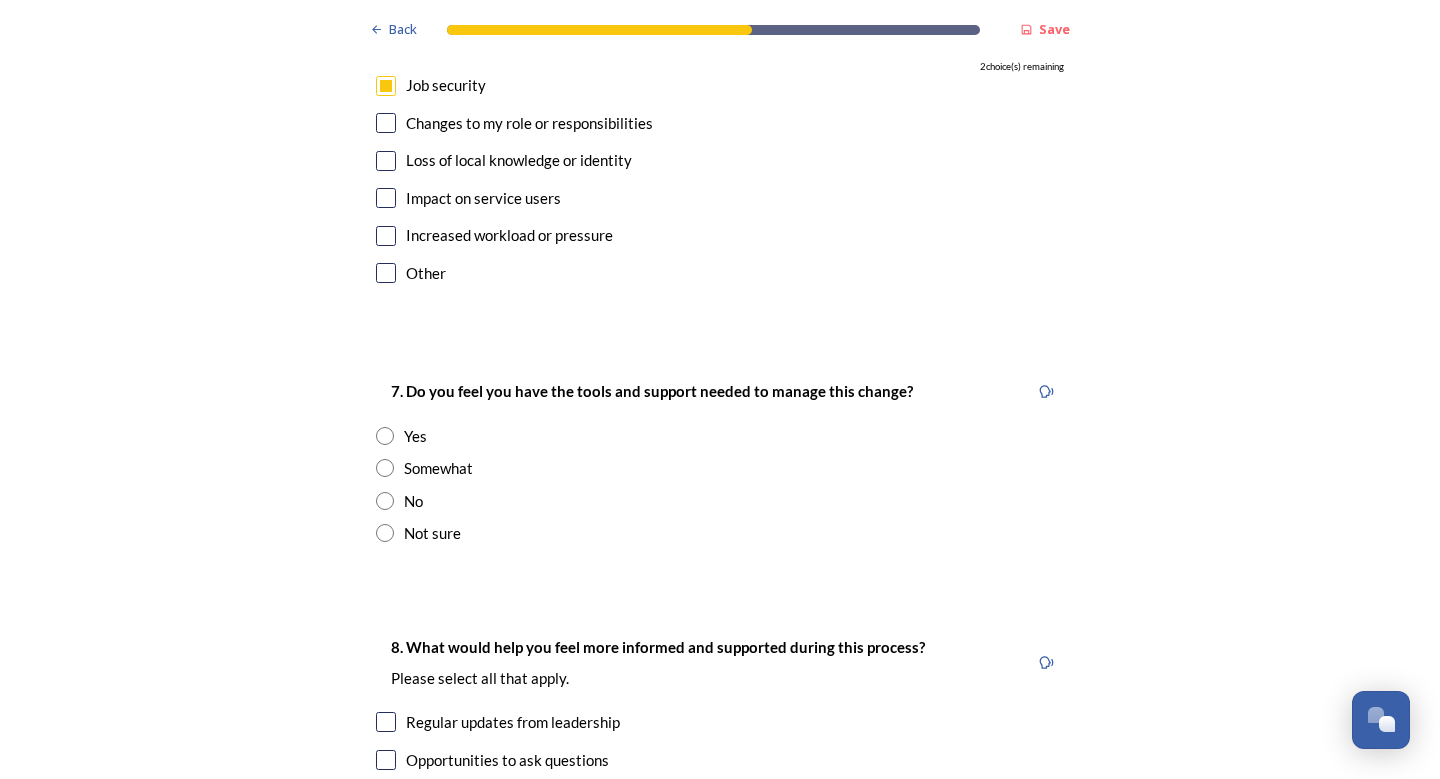 click at bounding box center (386, 123) 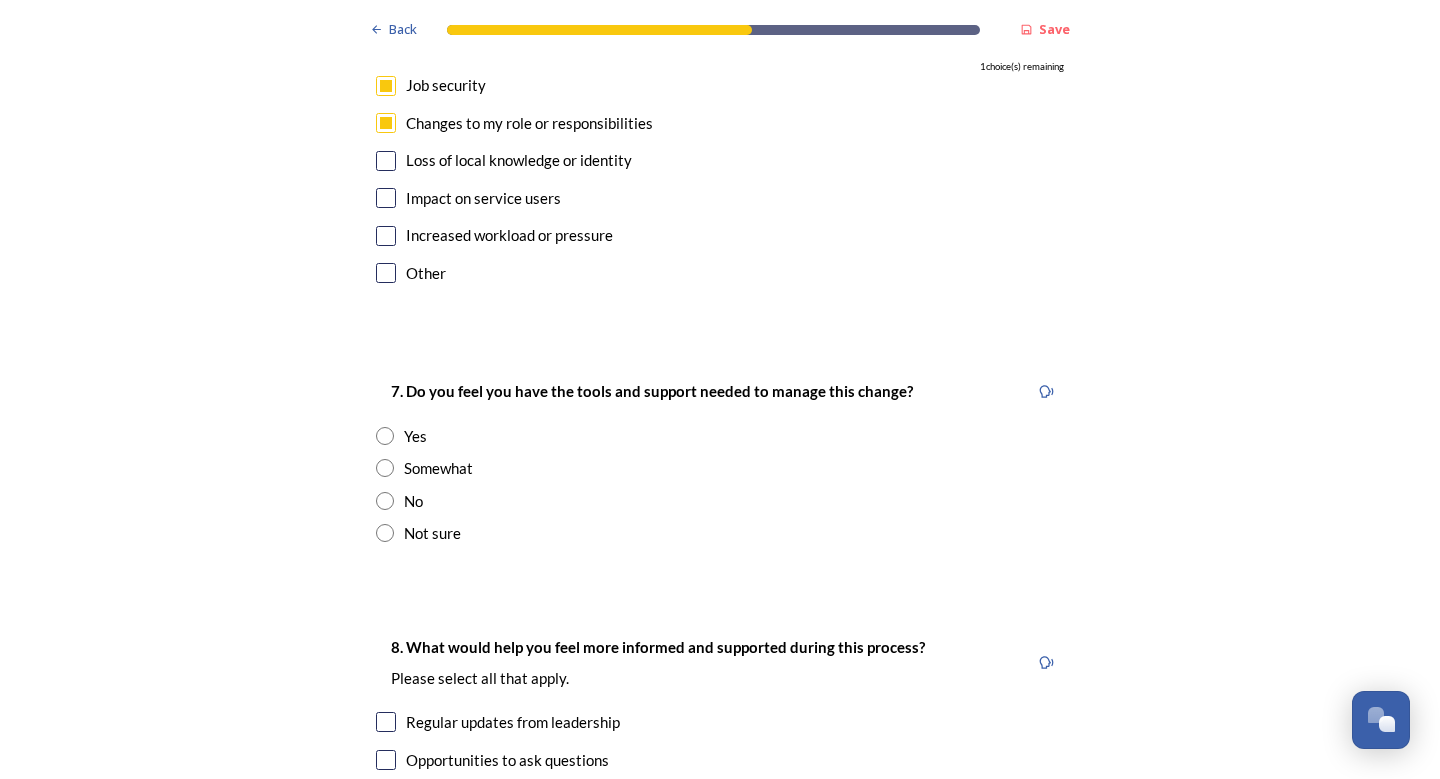 click at bounding box center (386, 123) 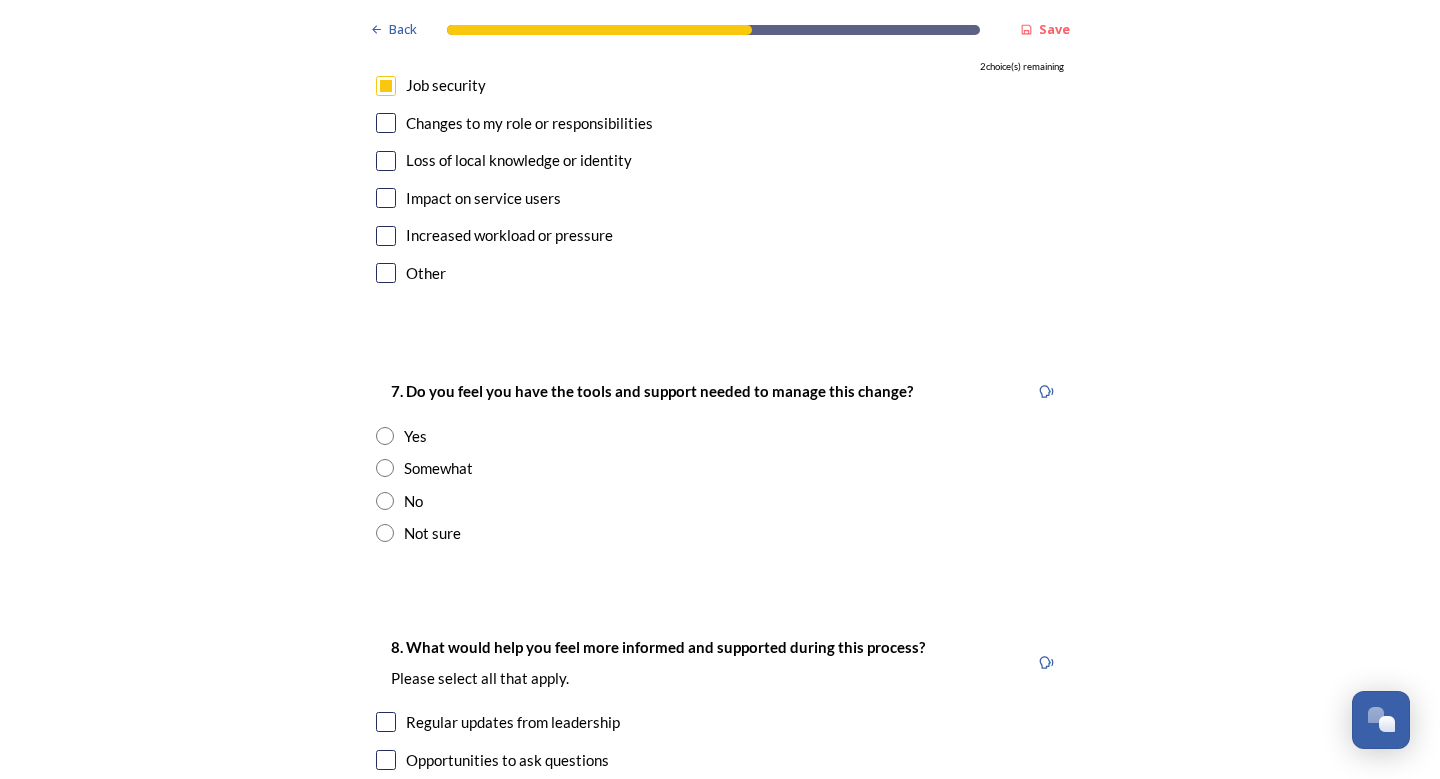 scroll, scrollTop: 3800, scrollLeft: 0, axis: vertical 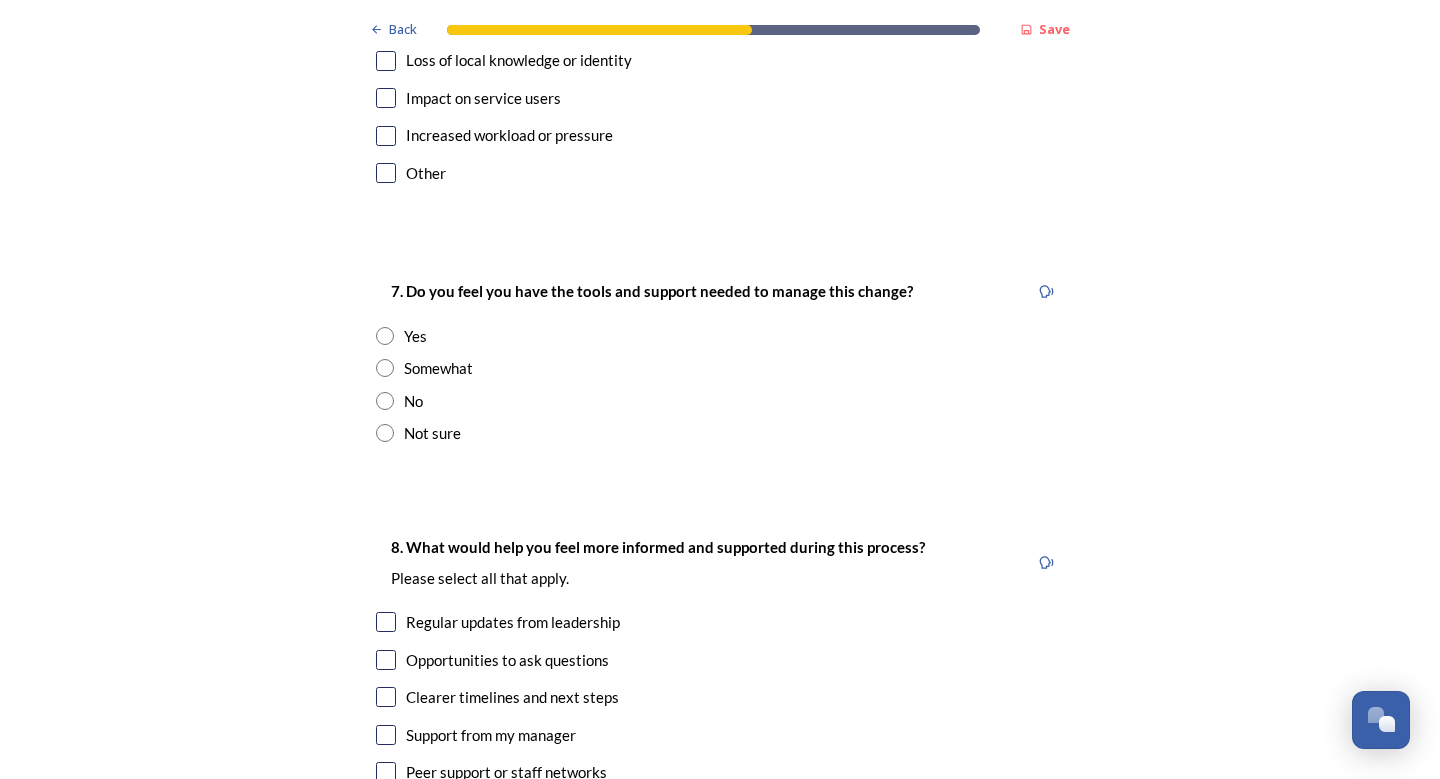 click at bounding box center (385, 433) 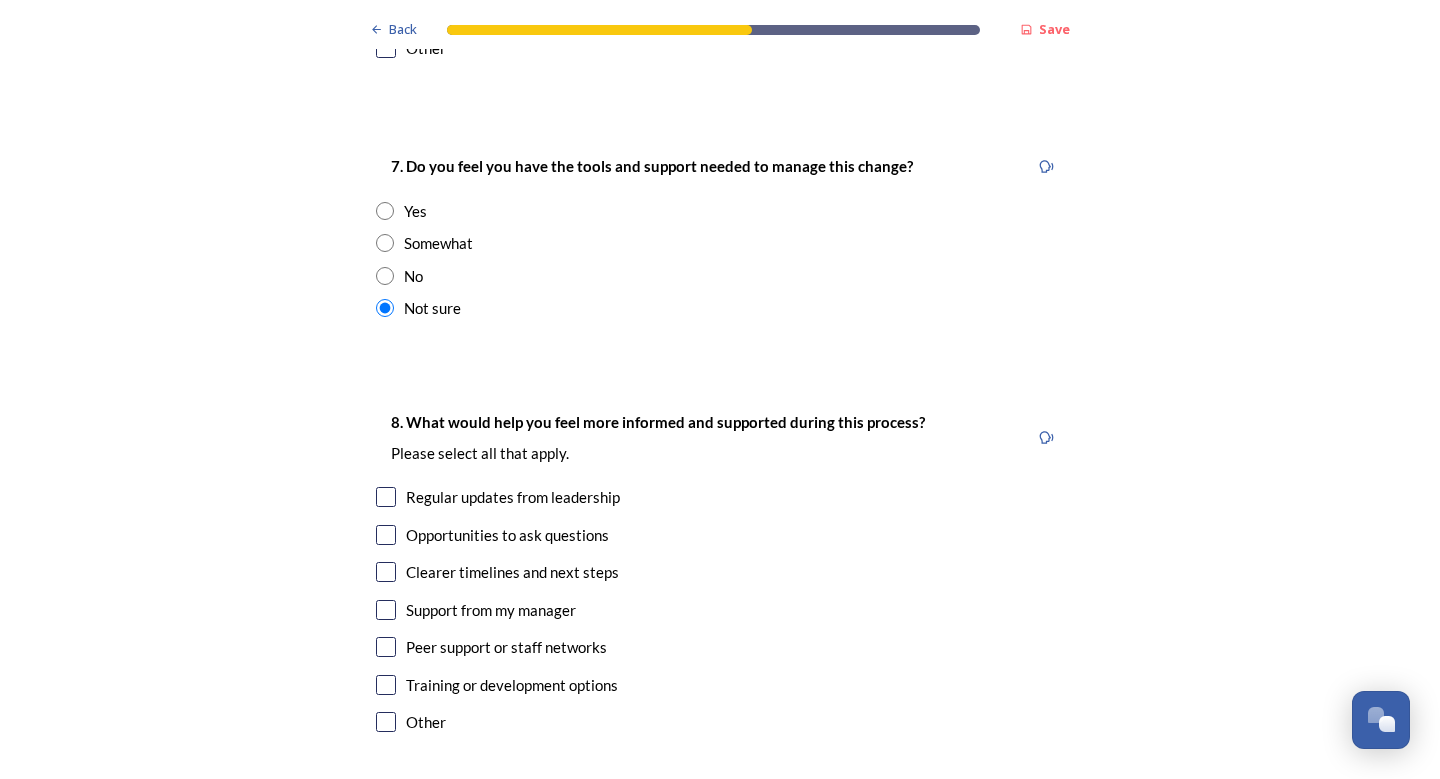 scroll, scrollTop: 4100, scrollLeft: 0, axis: vertical 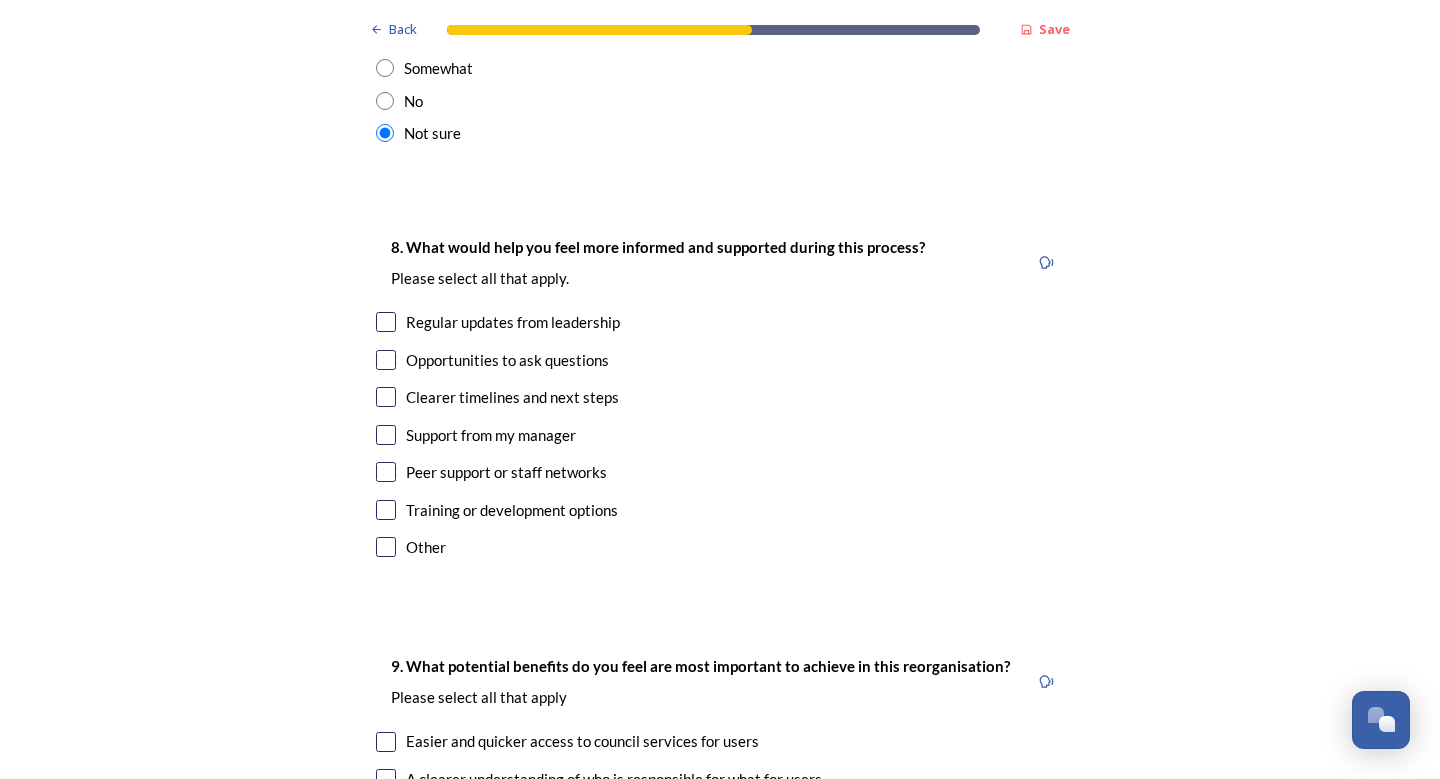 click at bounding box center (386, 322) 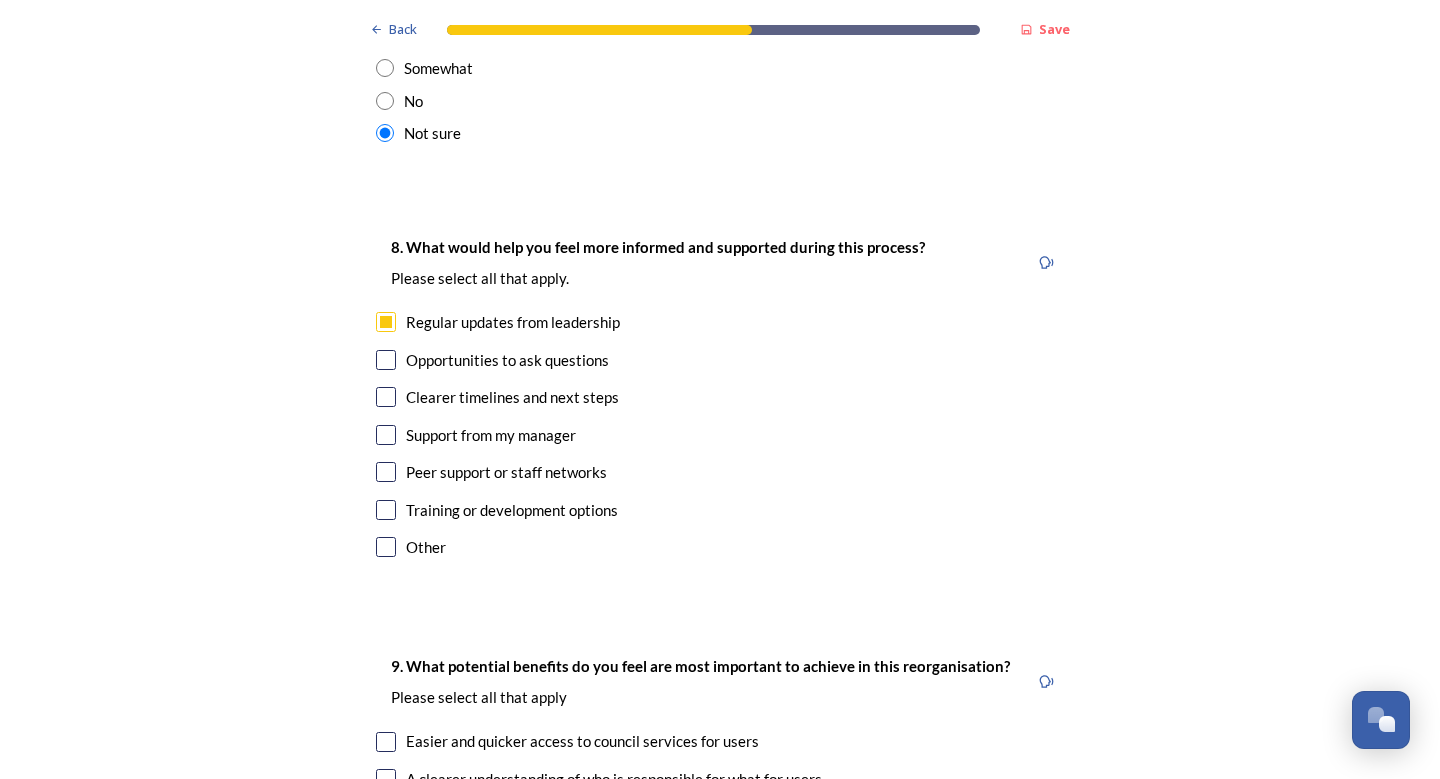 click at bounding box center [386, 397] 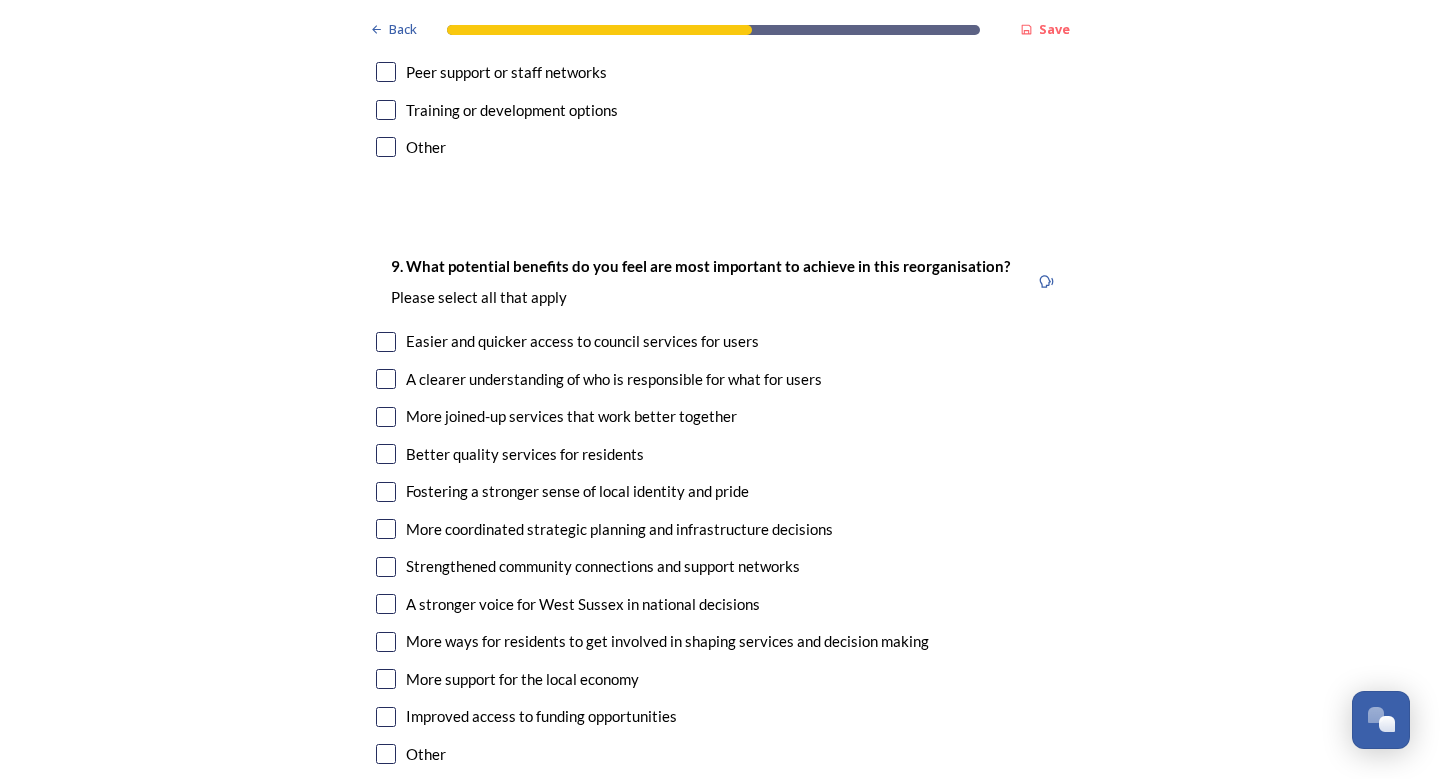 scroll, scrollTop: 4600, scrollLeft: 0, axis: vertical 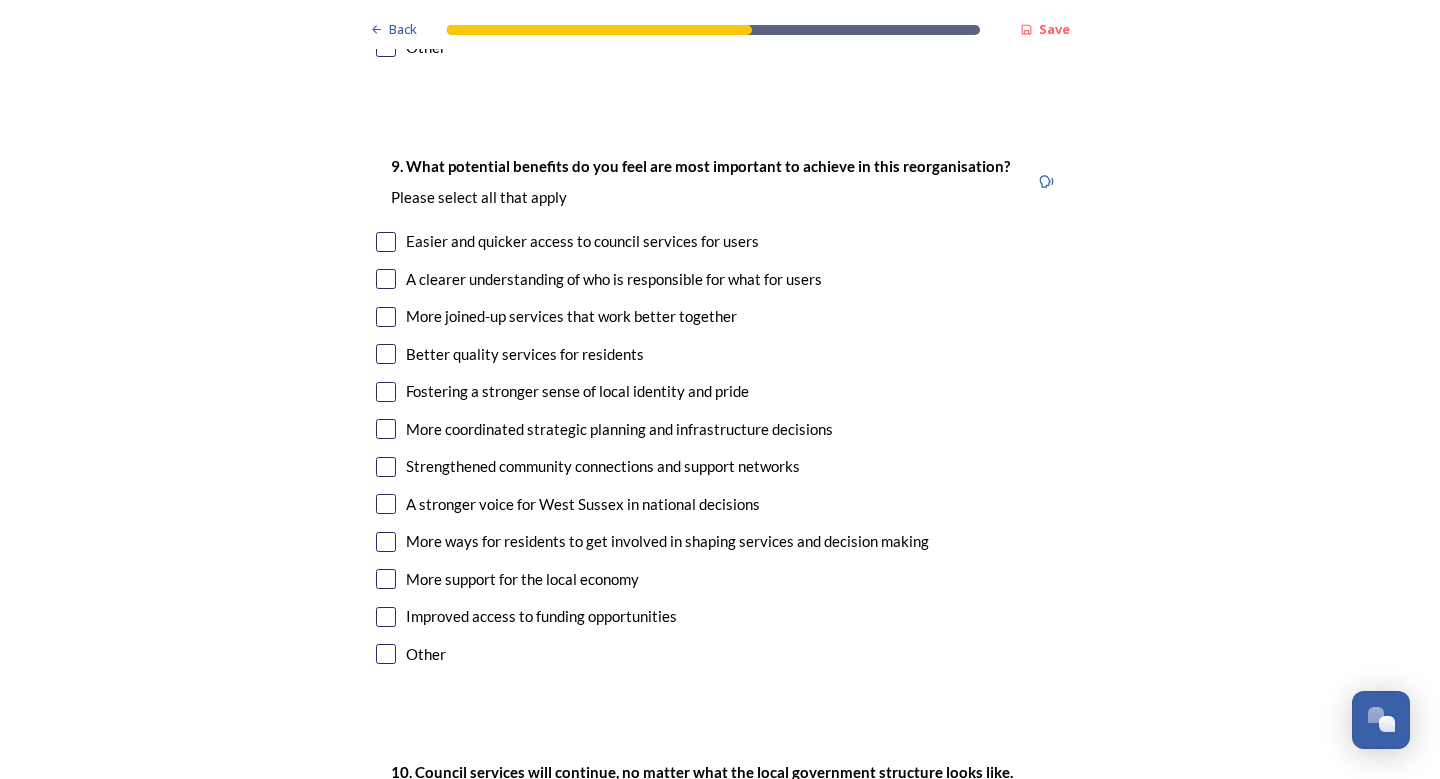 click at bounding box center [386, 279] 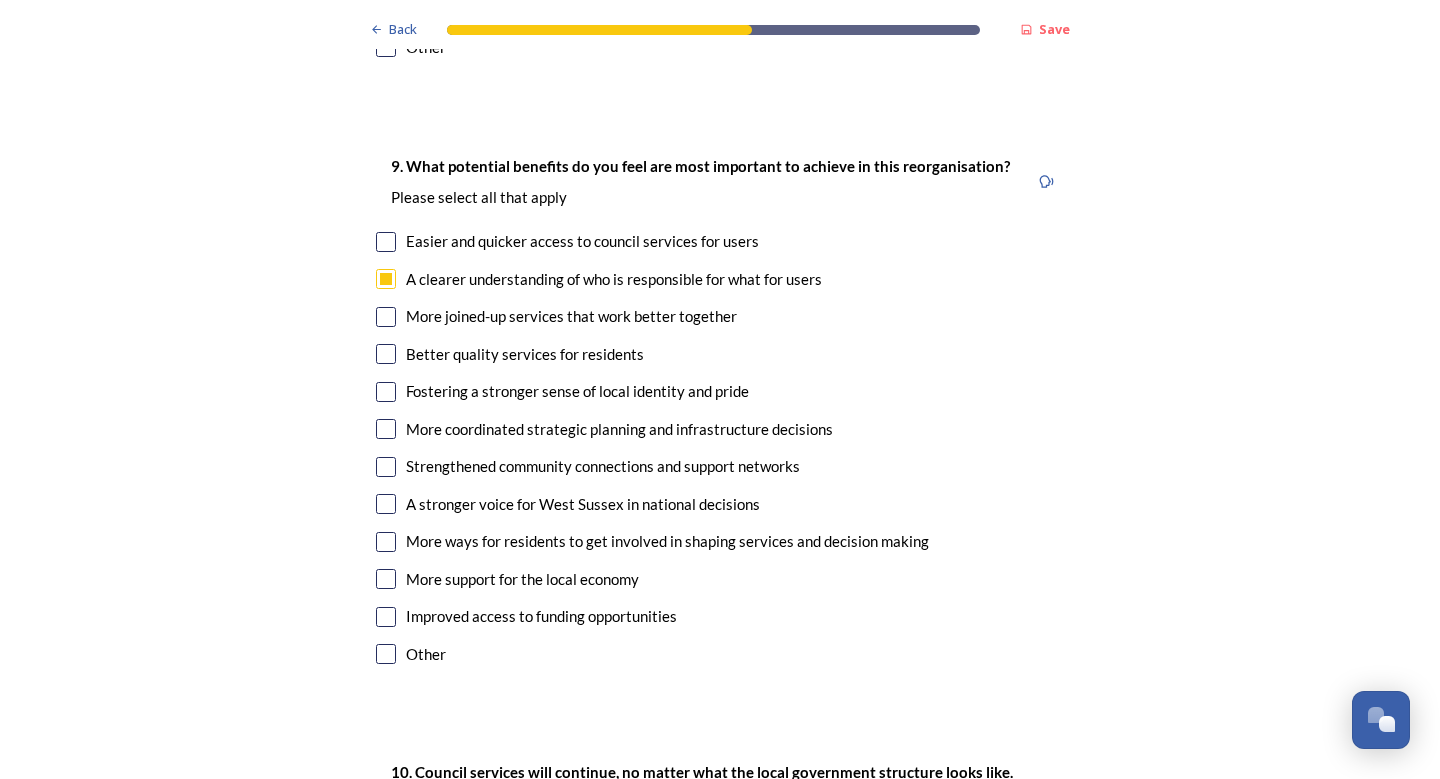 click at bounding box center [386, 317] 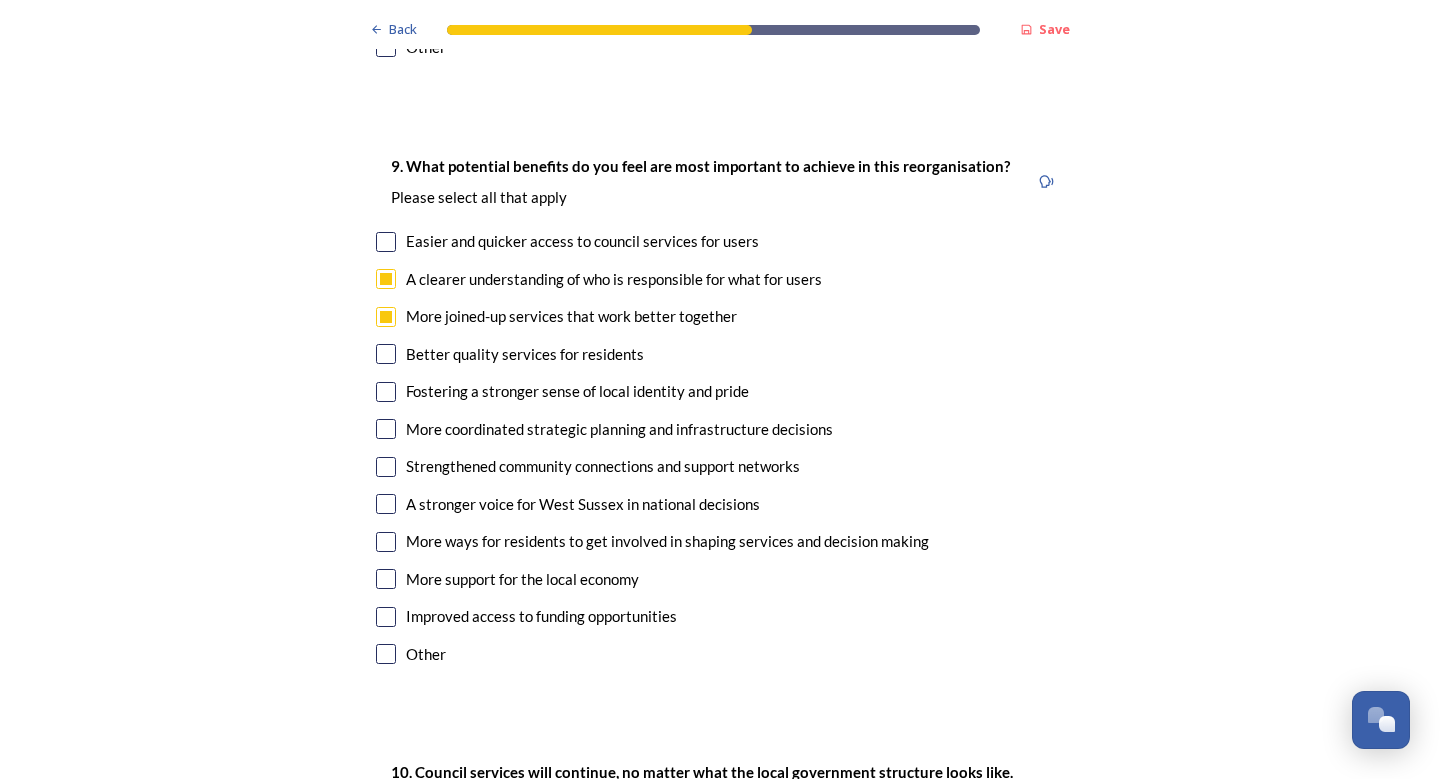 click at bounding box center [386, 429] 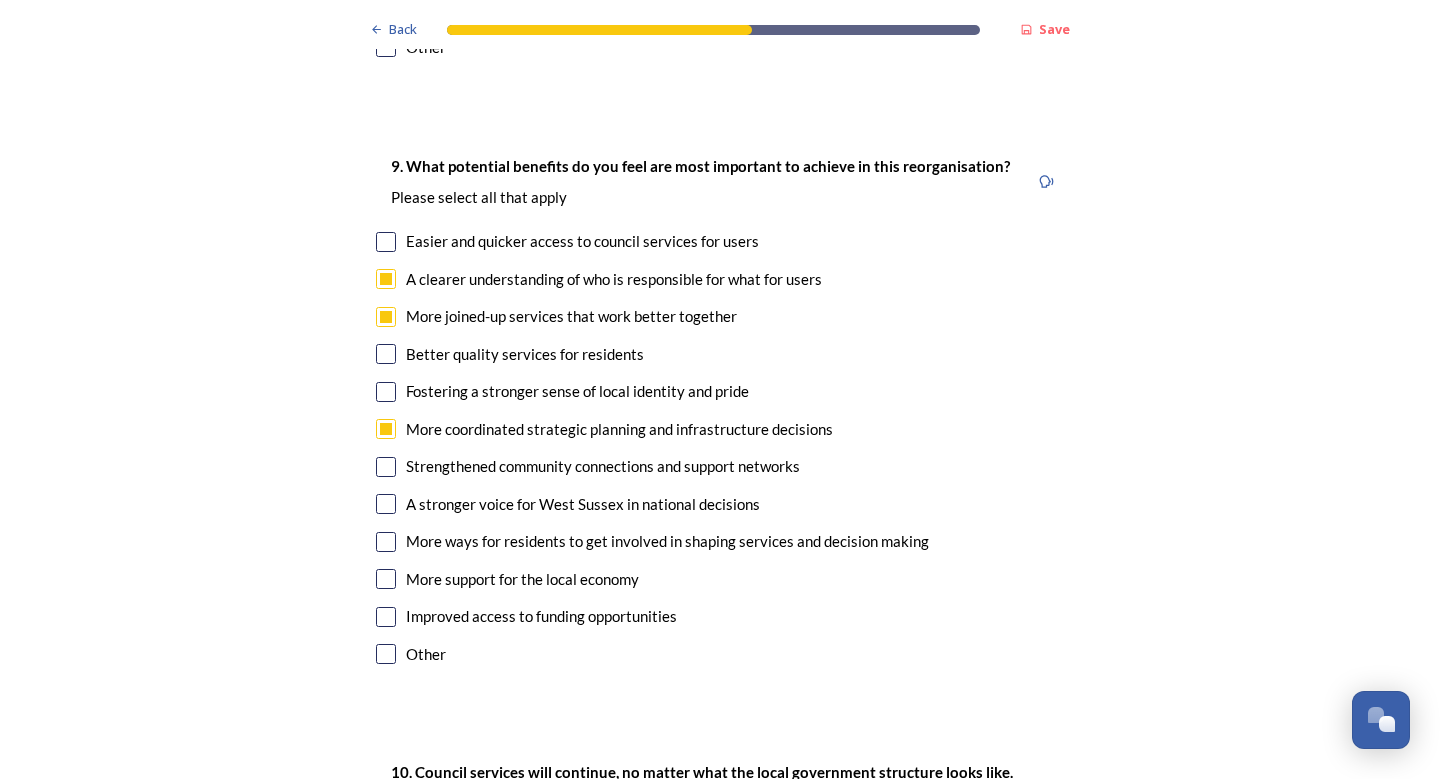 click at bounding box center [386, 617] 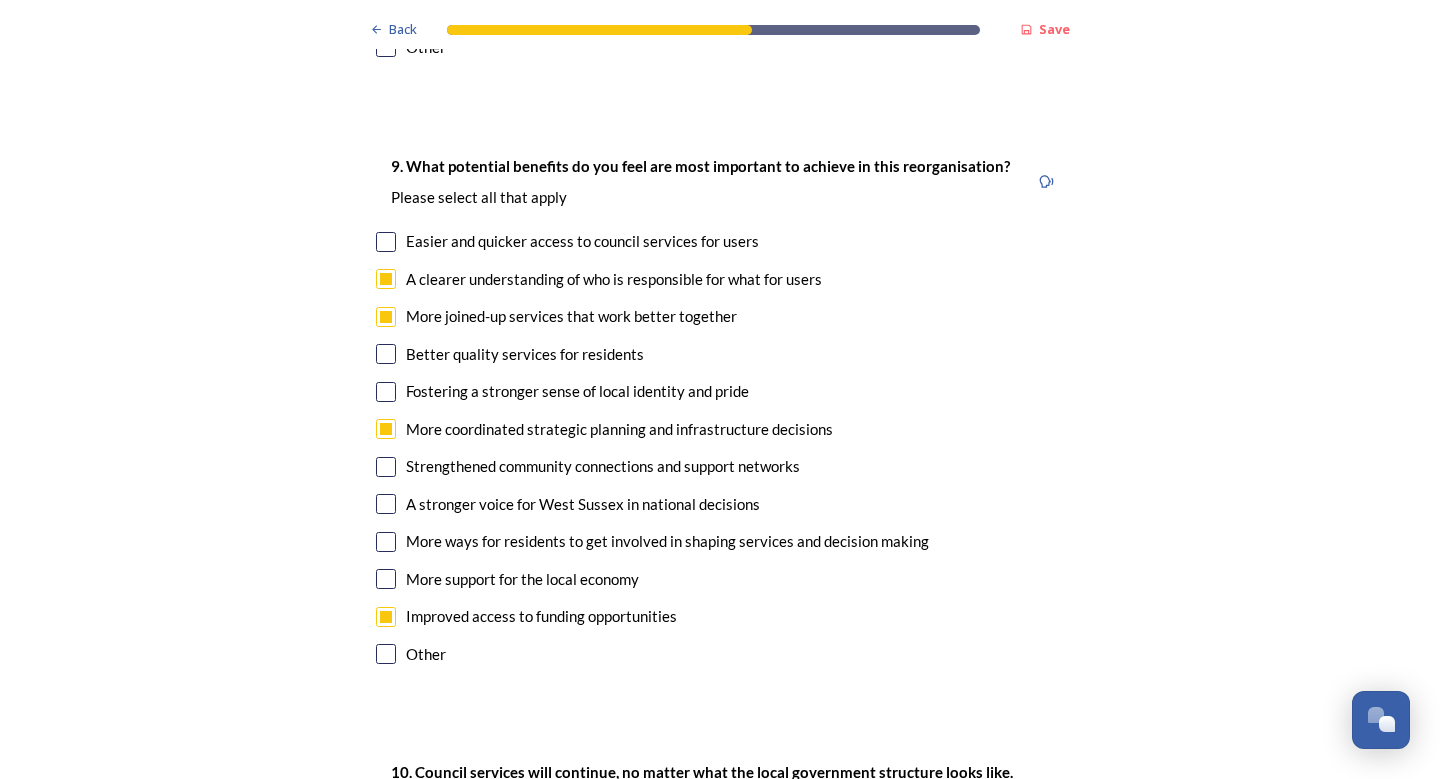 click at bounding box center [386, 579] 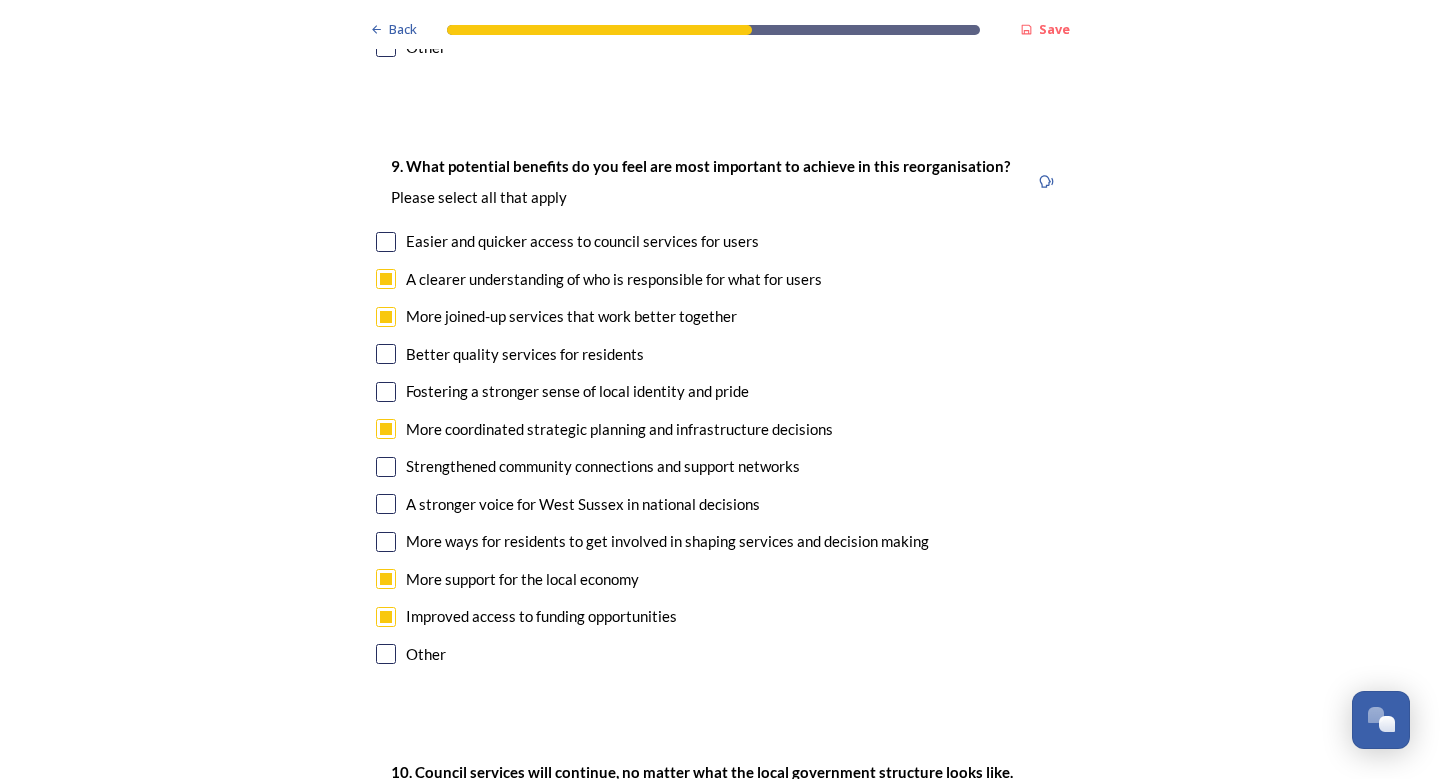 click at bounding box center (386, 504) 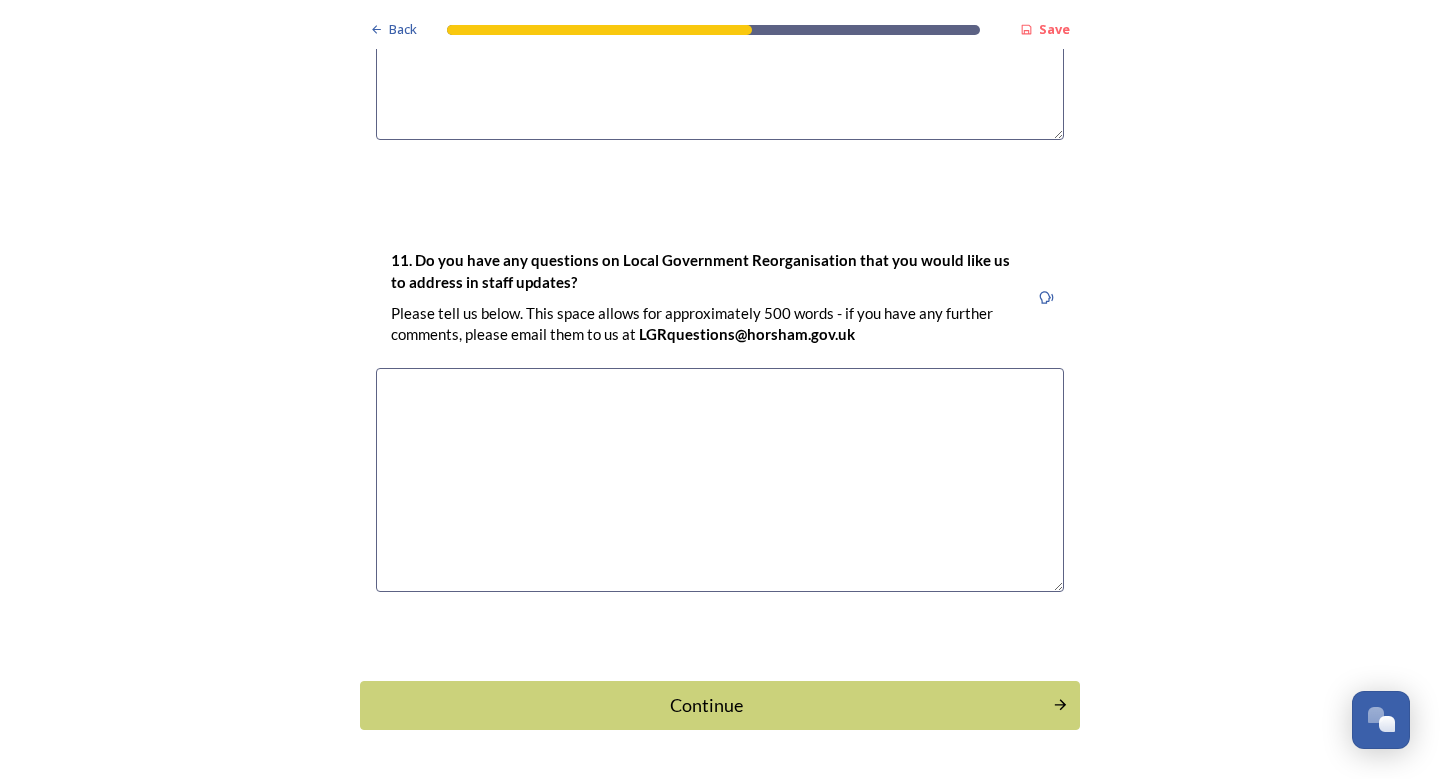 scroll, scrollTop: 5667, scrollLeft: 0, axis: vertical 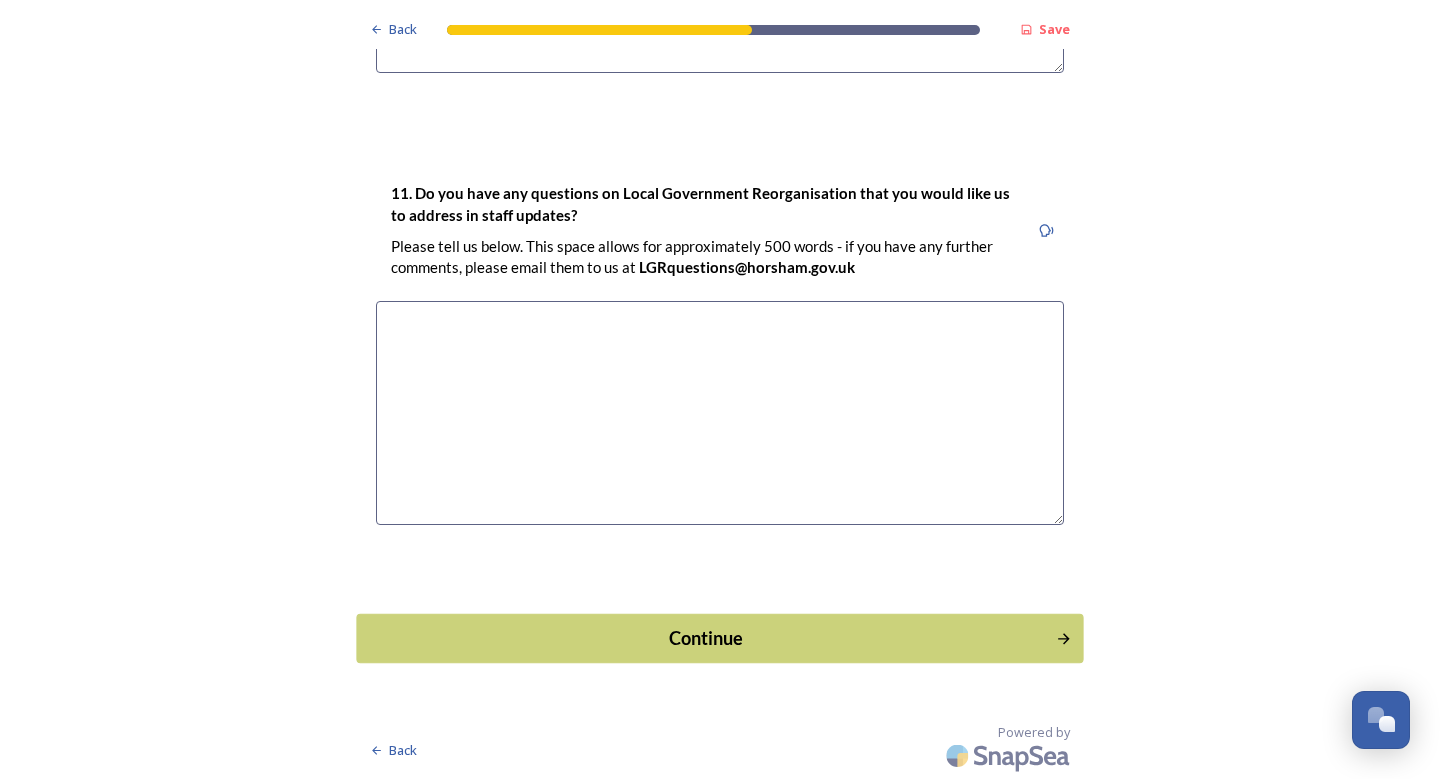 click on "Continue" at bounding box center [706, 638] 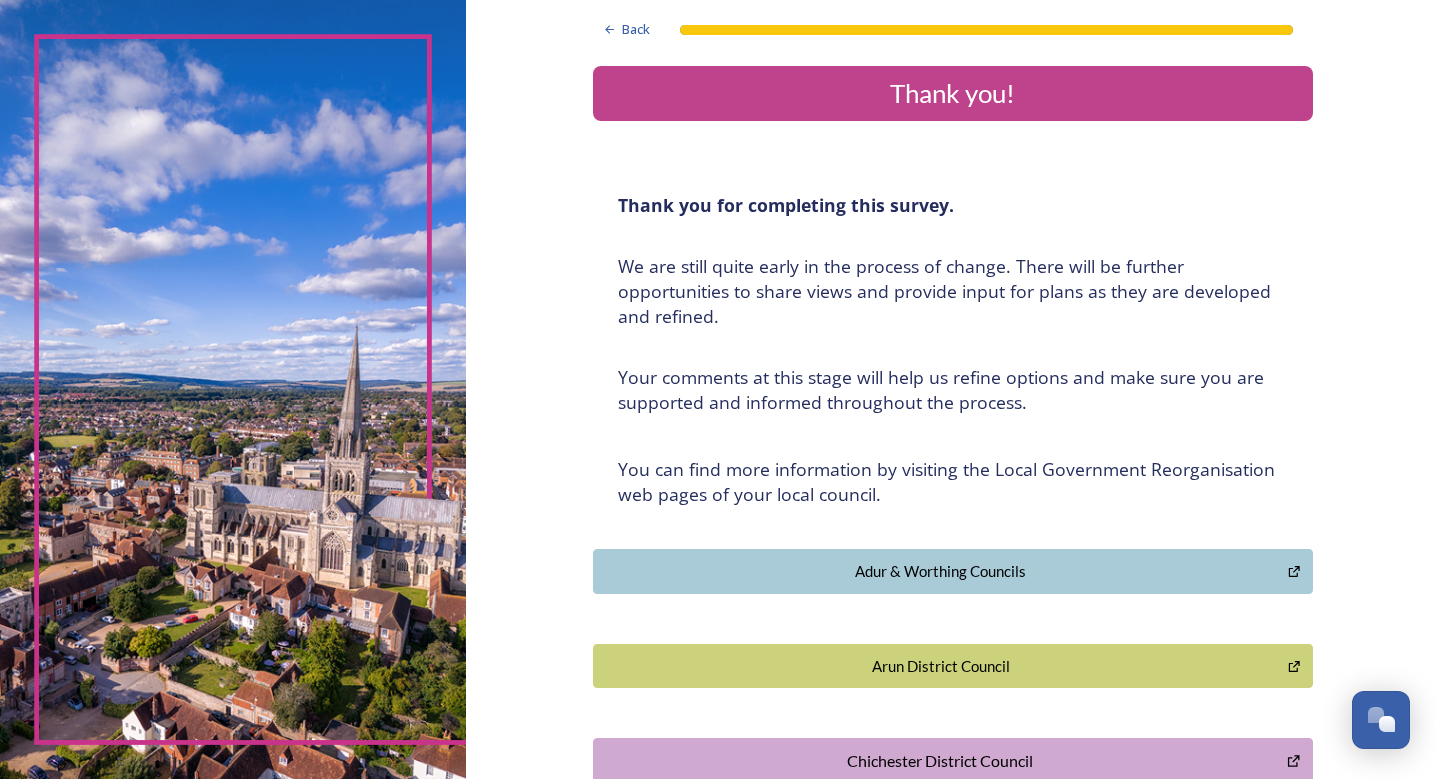 scroll, scrollTop: 0, scrollLeft: 0, axis: both 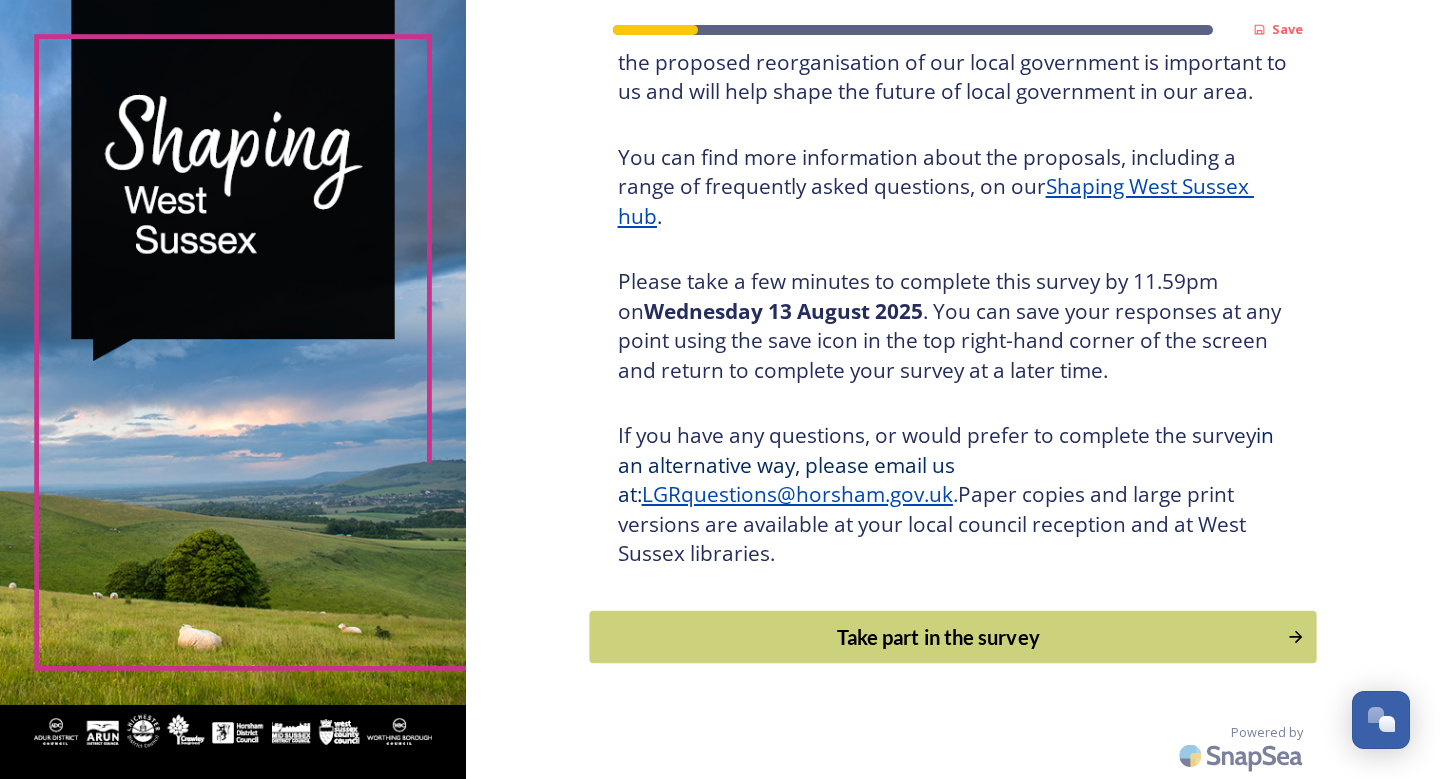 click on "Take part in the survey" at bounding box center (938, 637) 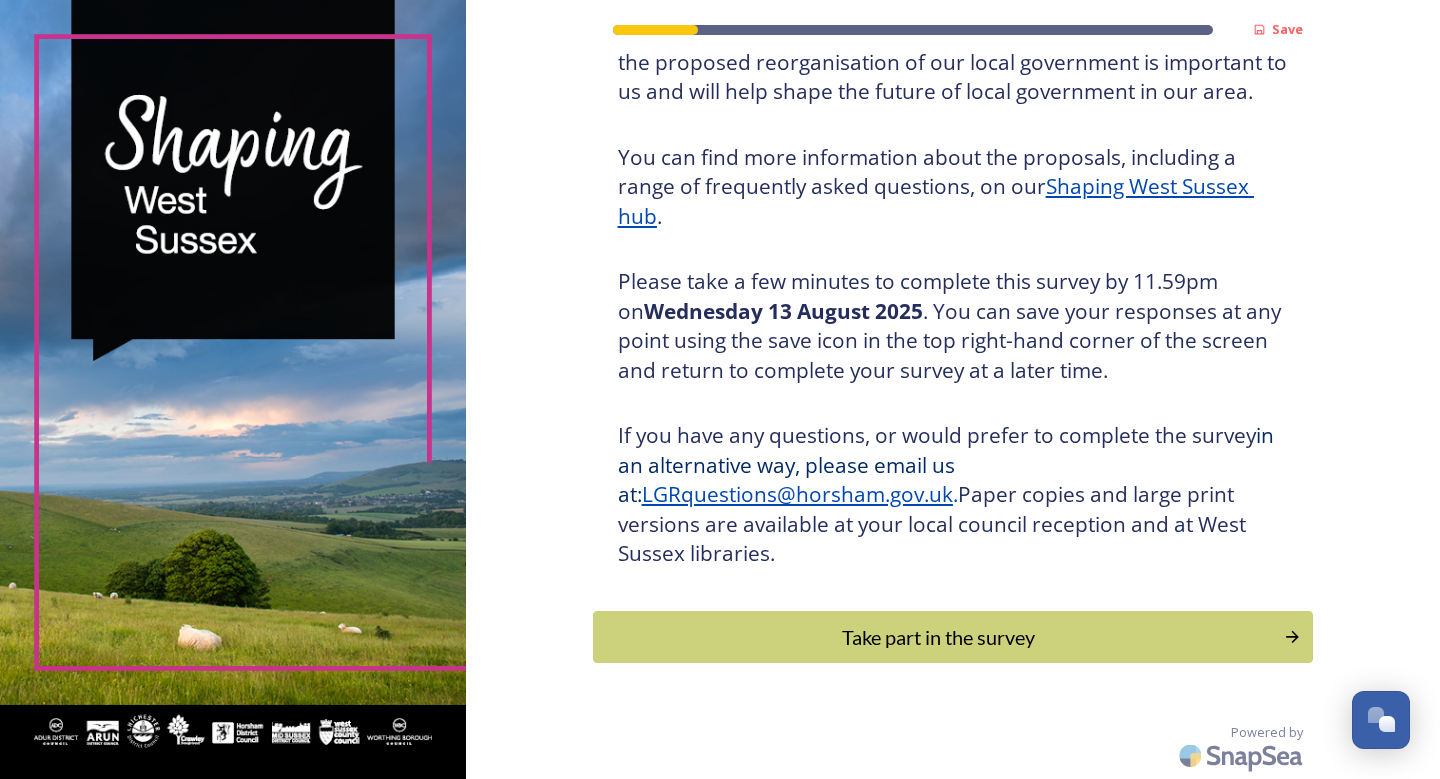 scroll, scrollTop: 0, scrollLeft: 0, axis: both 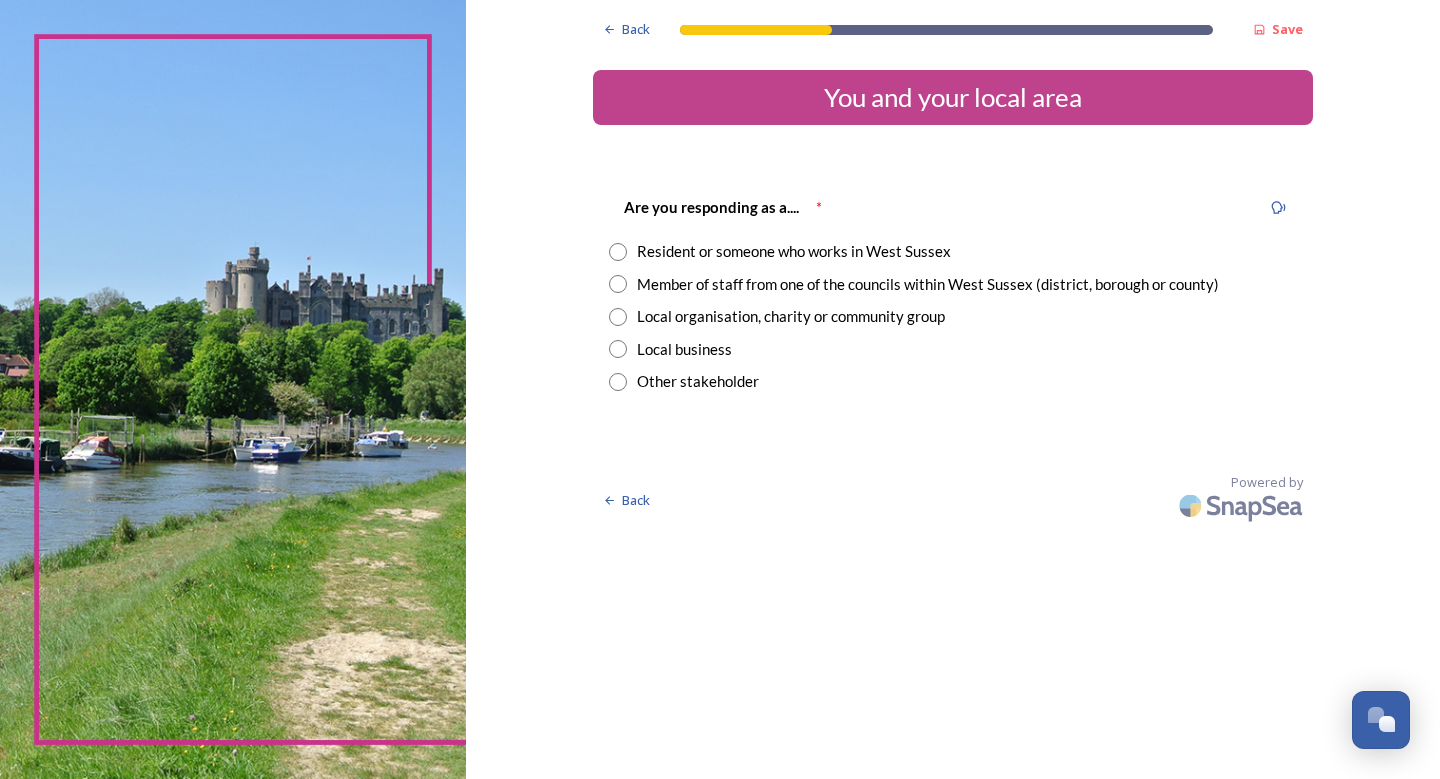 click at bounding box center (618, 252) 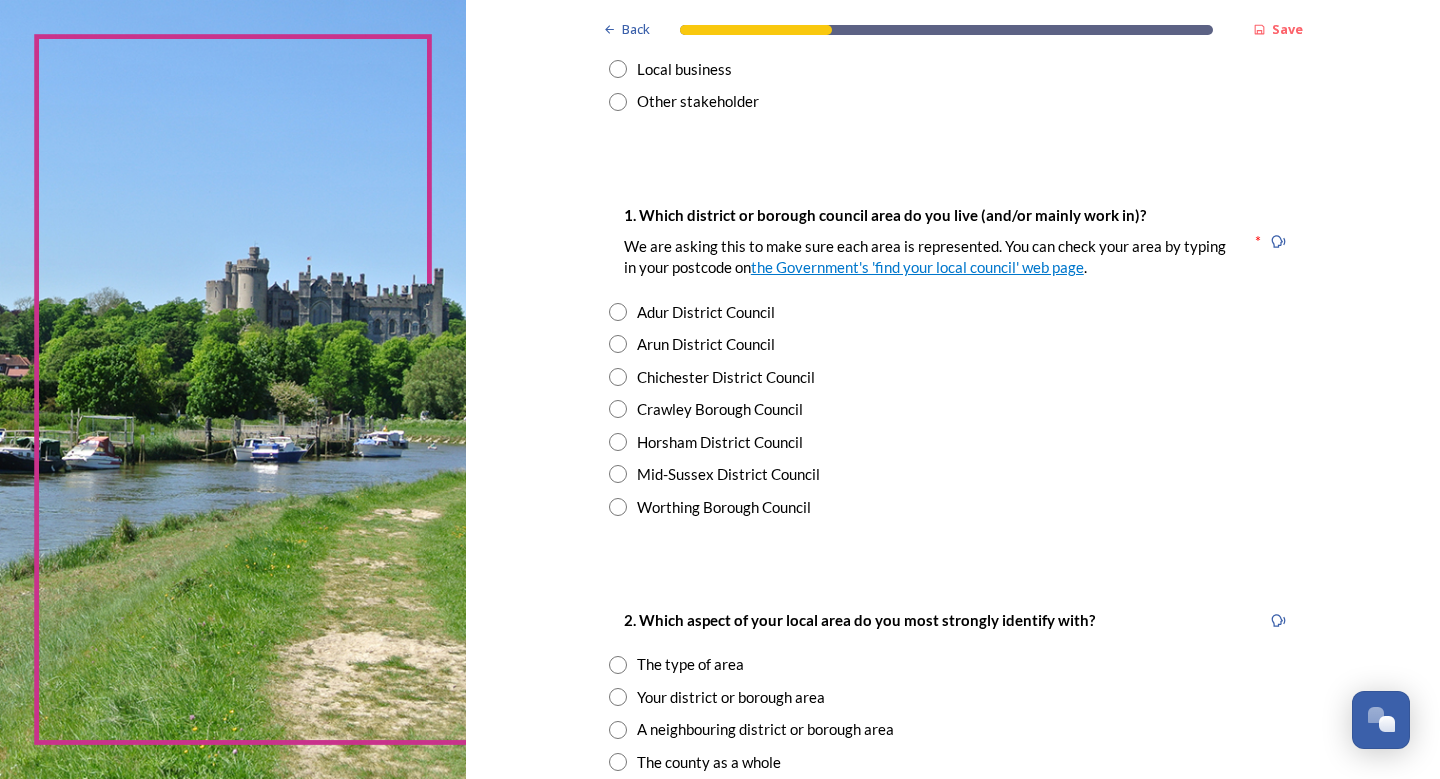 scroll, scrollTop: 300, scrollLeft: 0, axis: vertical 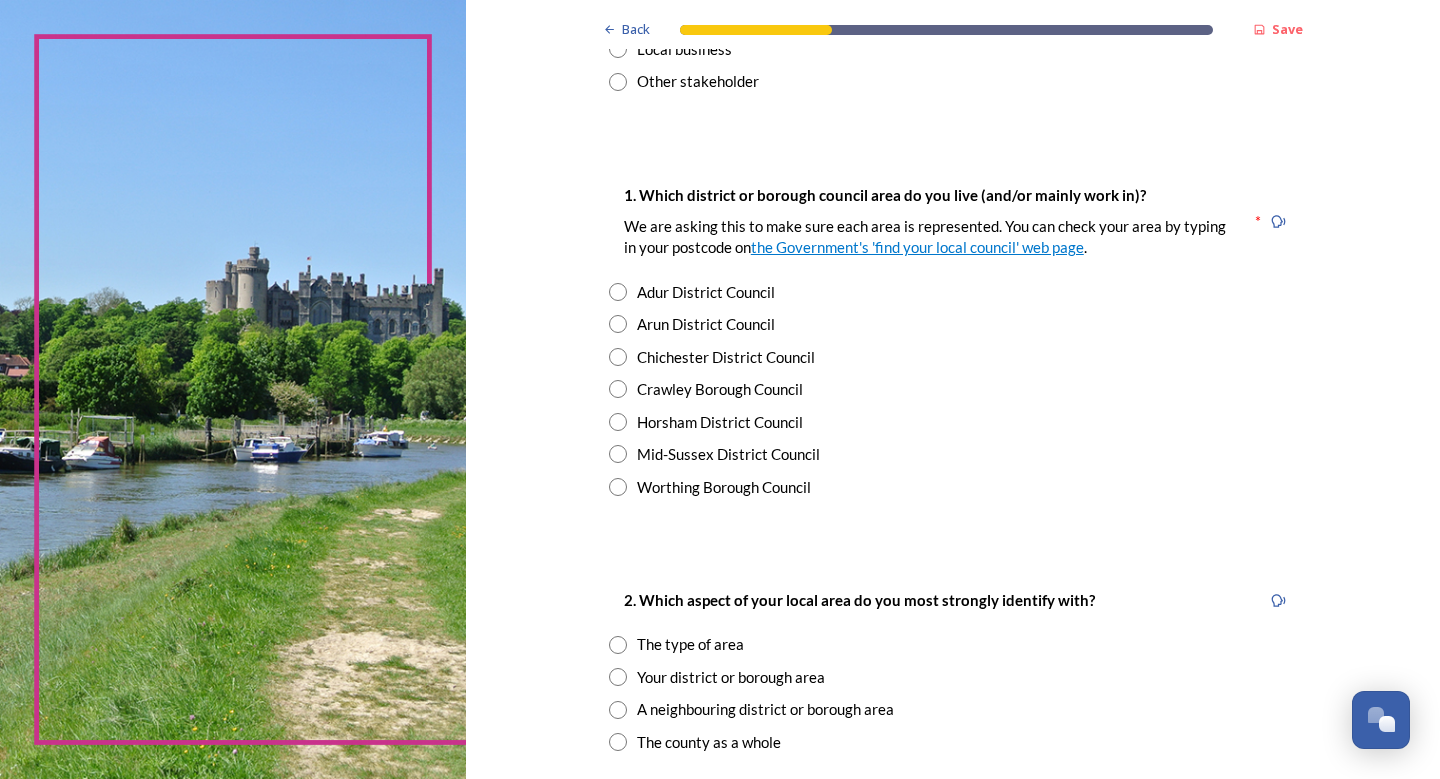 click at bounding box center [618, 487] 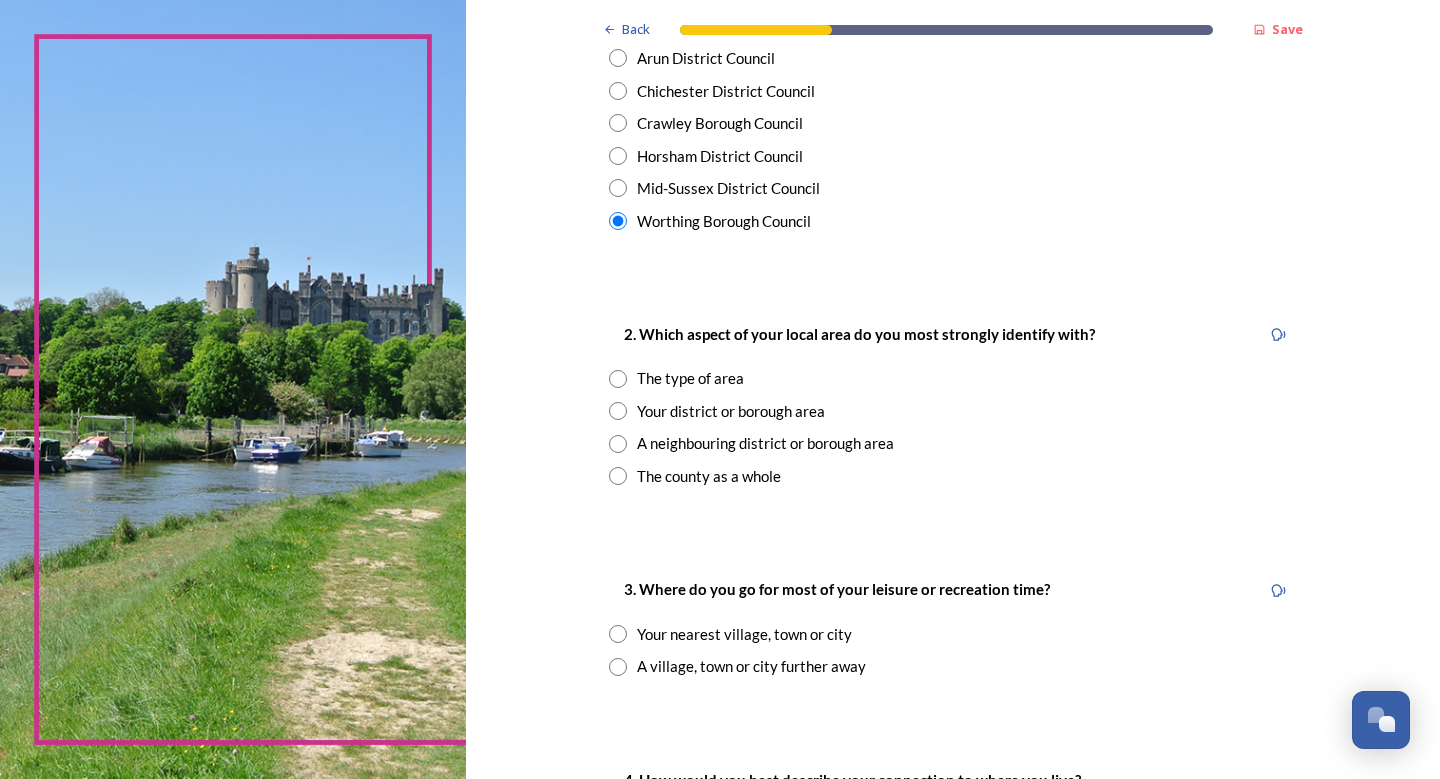 scroll, scrollTop: 600, scrollLeft: 0, axis: vertical 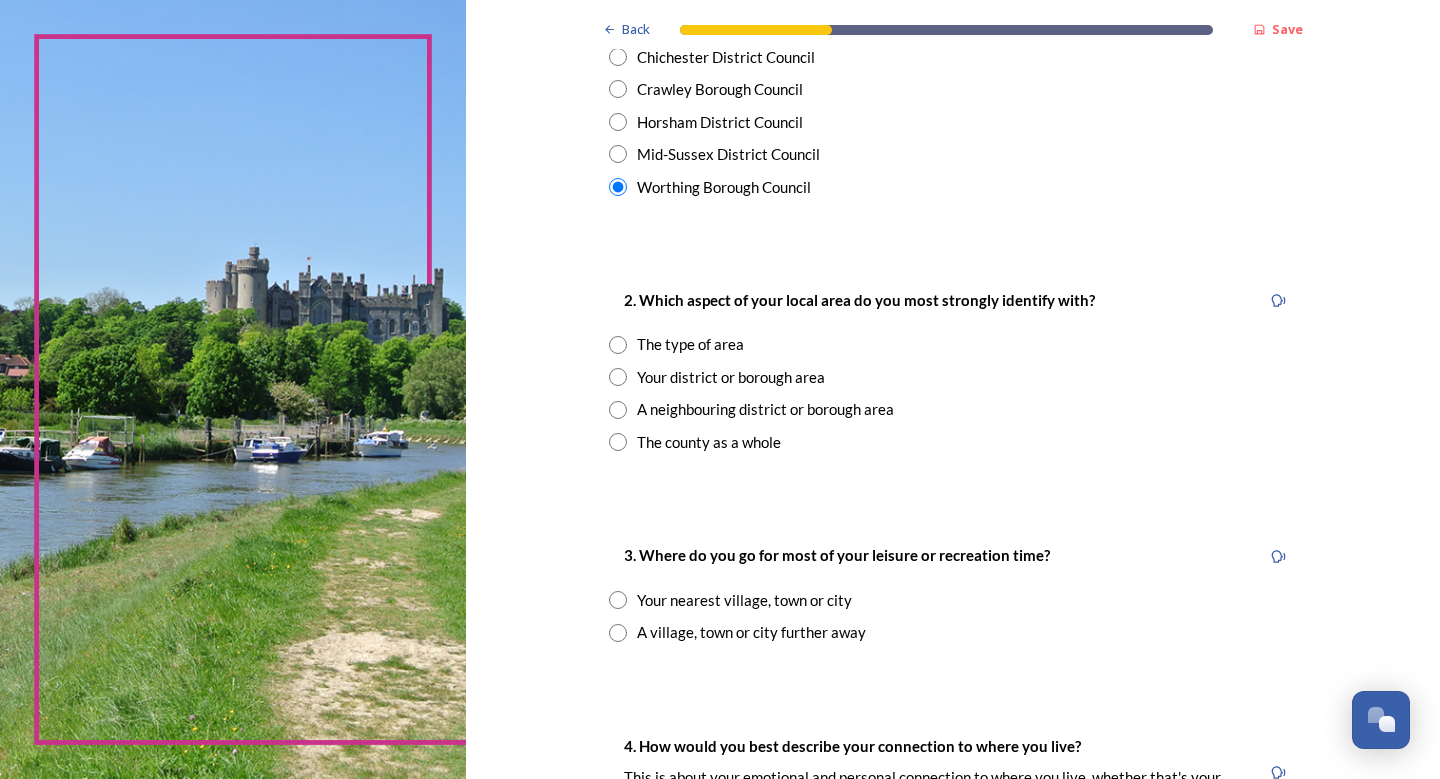 click at bounding box center (618, 377) 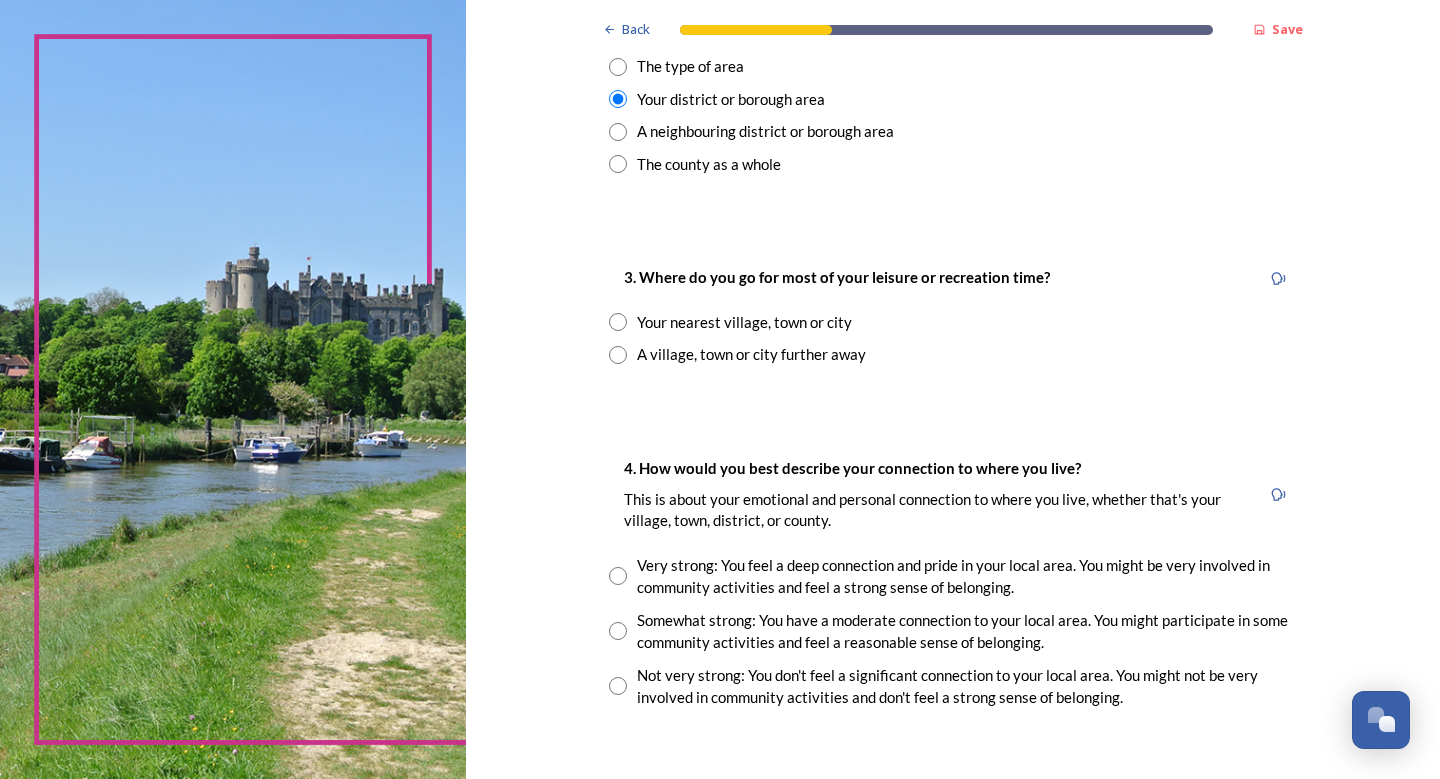 scroll, scrollTop: 900, scrollLeft: 0, axis: vertical 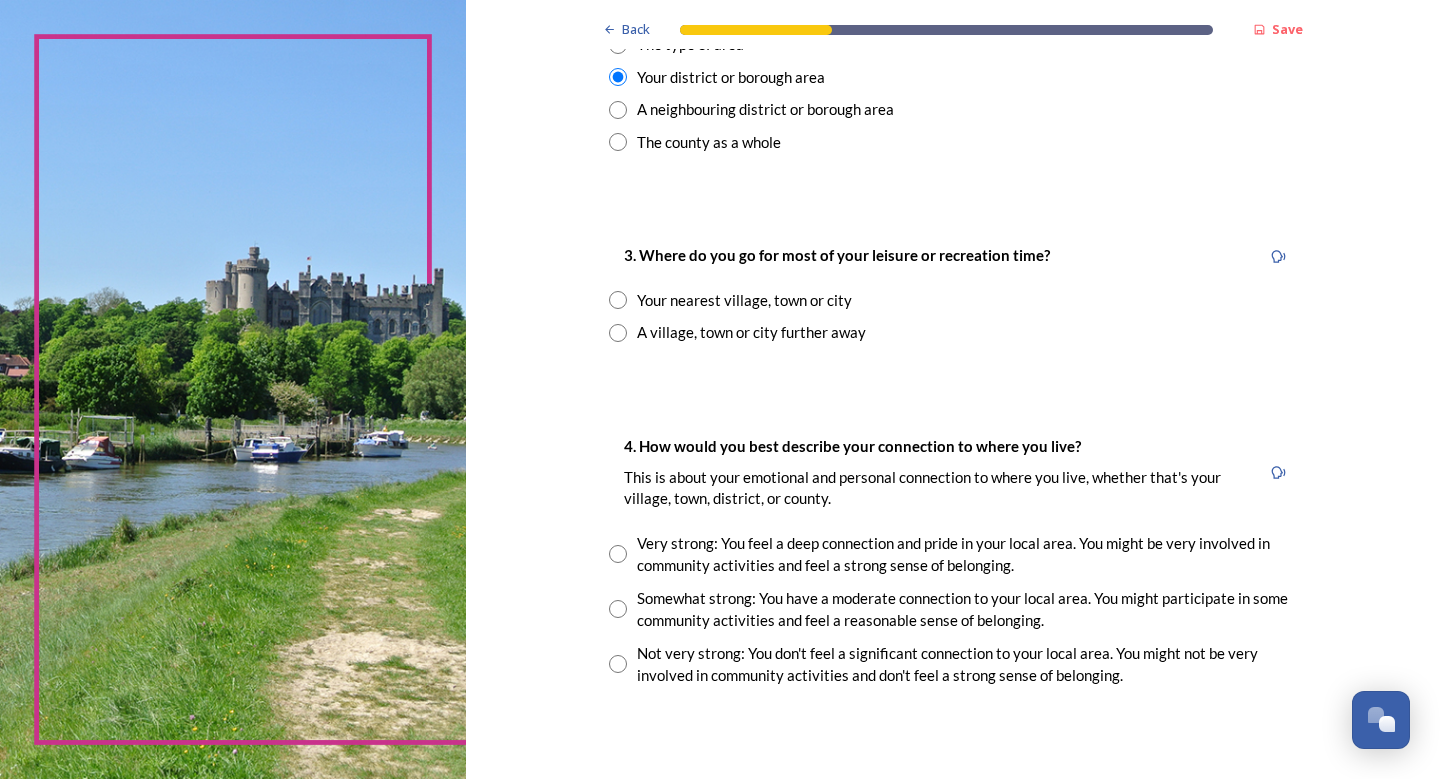 click at bounding box center (618, 300) 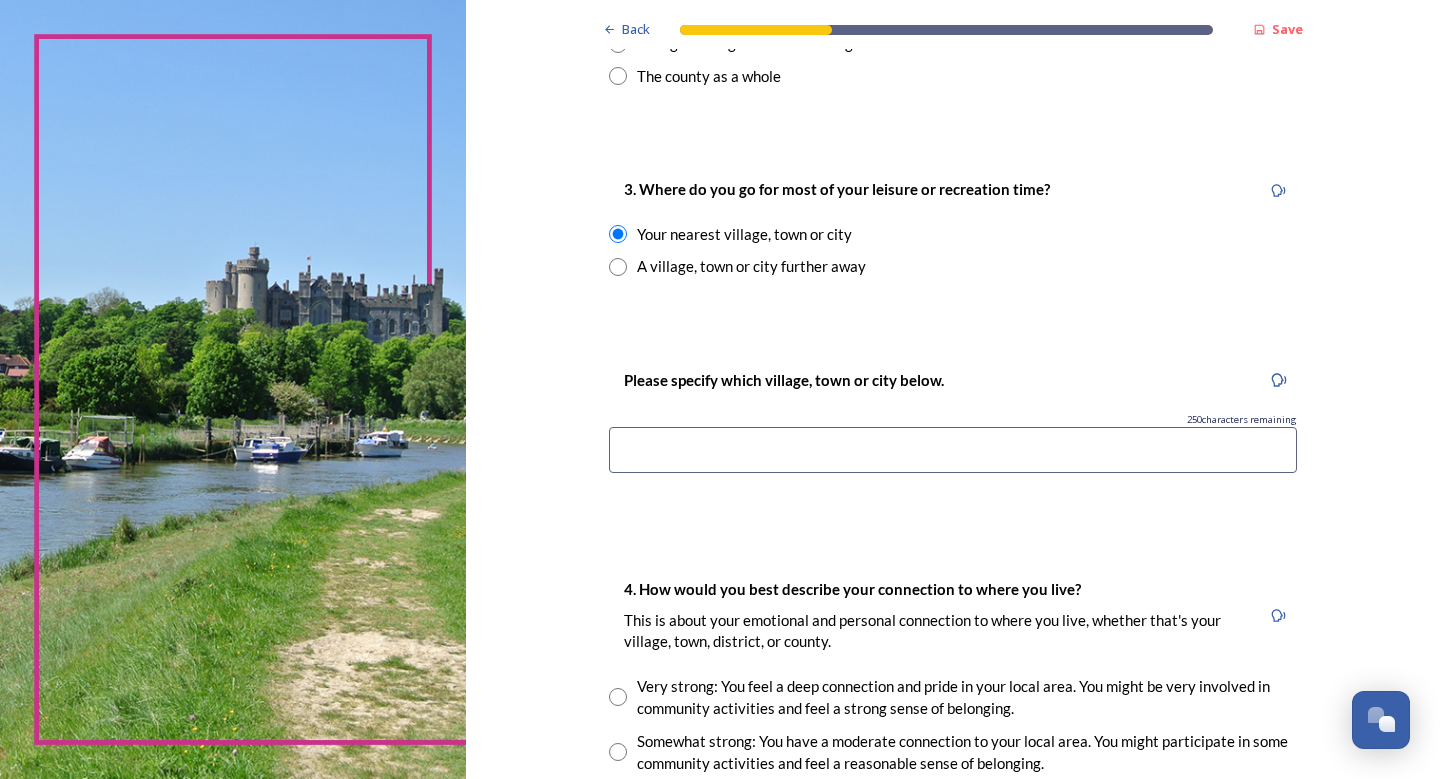 scroll, scrollTop: 1000, scrollLeft: 0, axis: vertical 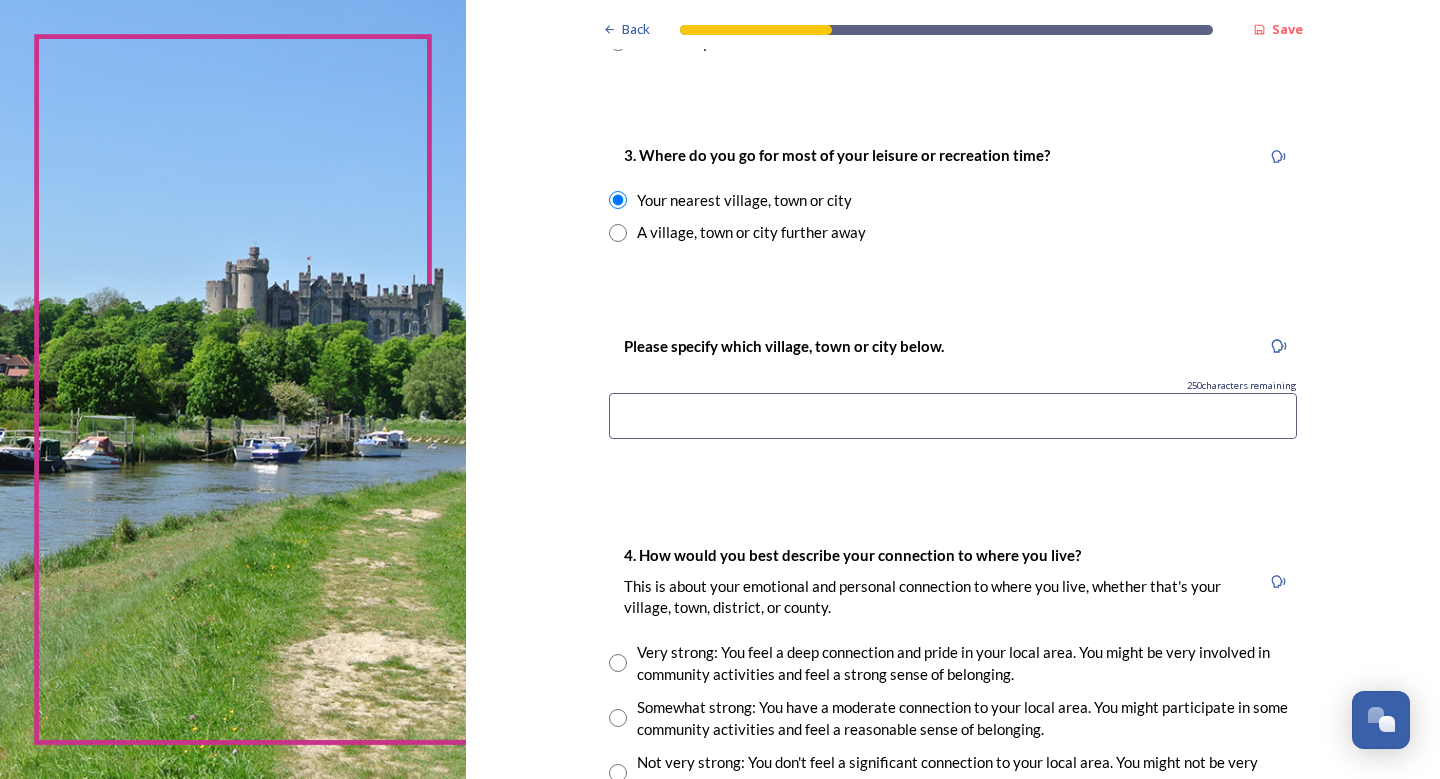 click on "Back Save You and your local area Are you responding as a.... * Resident or someone who works in West Sussex Member of staff from one of the councils within West Sussex (district, borough or county) Local organisation, charity or community group Local business Other stakeholder 1. Which district or borough council area do you live (and/or mainly work in)? We are asking this to make sure each area is represented. You can check your area by typing in your postcode on  the Government's 'find your local council' web page . * Adur District Council Arun District Council Chichester District Council Crawley Borough Council Horsham District Council Mid-Sussex District Council Worthing Borough Council 2. Which aspect of your local area do you most strongly identify with? The type of area Your district or borough area A neighbouring district or borough area The county as a whole 3. Where do you go for most of your leisure or recreation time? Your nearest village, town or city A village, town or city further away 250" at bounding box center [953, 282] 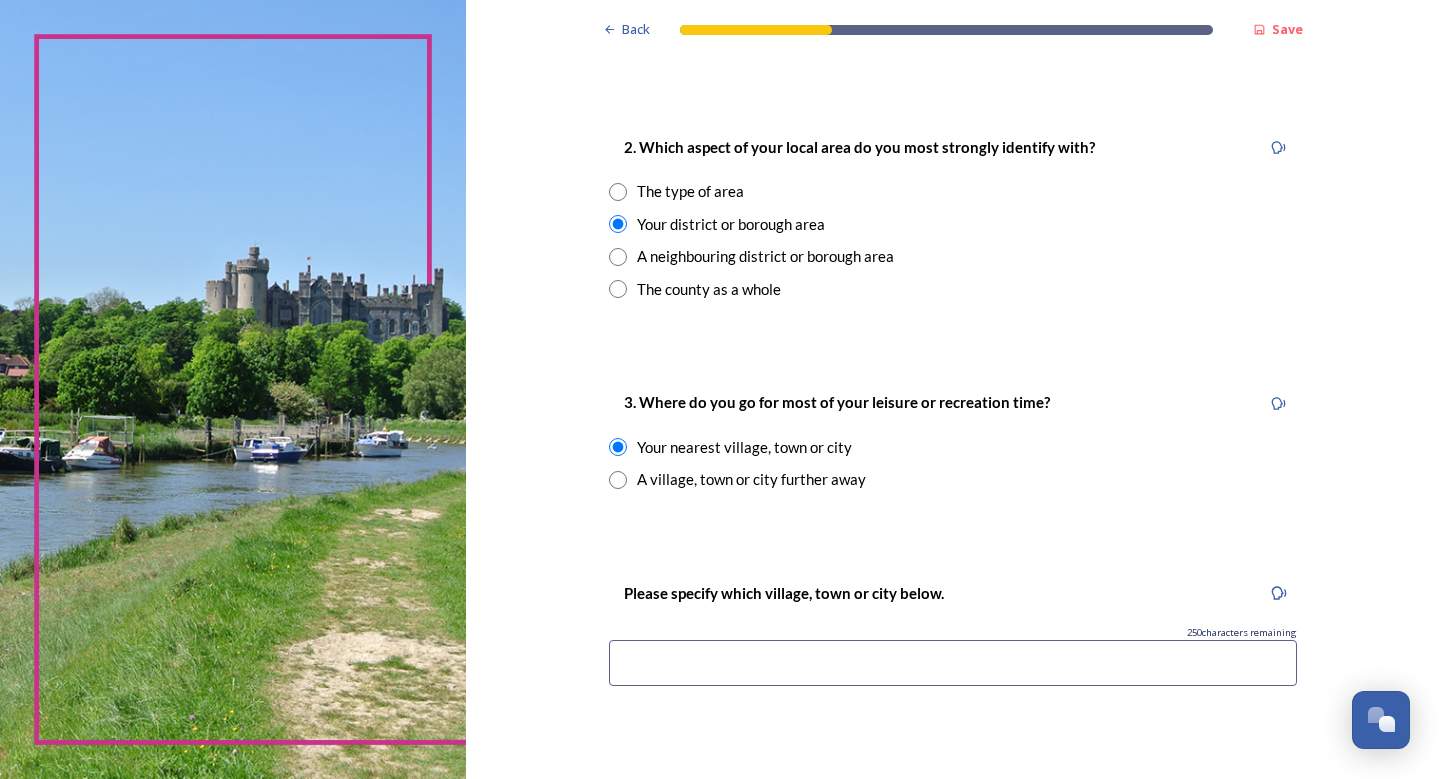 scroll, scrollTop: 700, scrollLeft: 0, axis: vertical 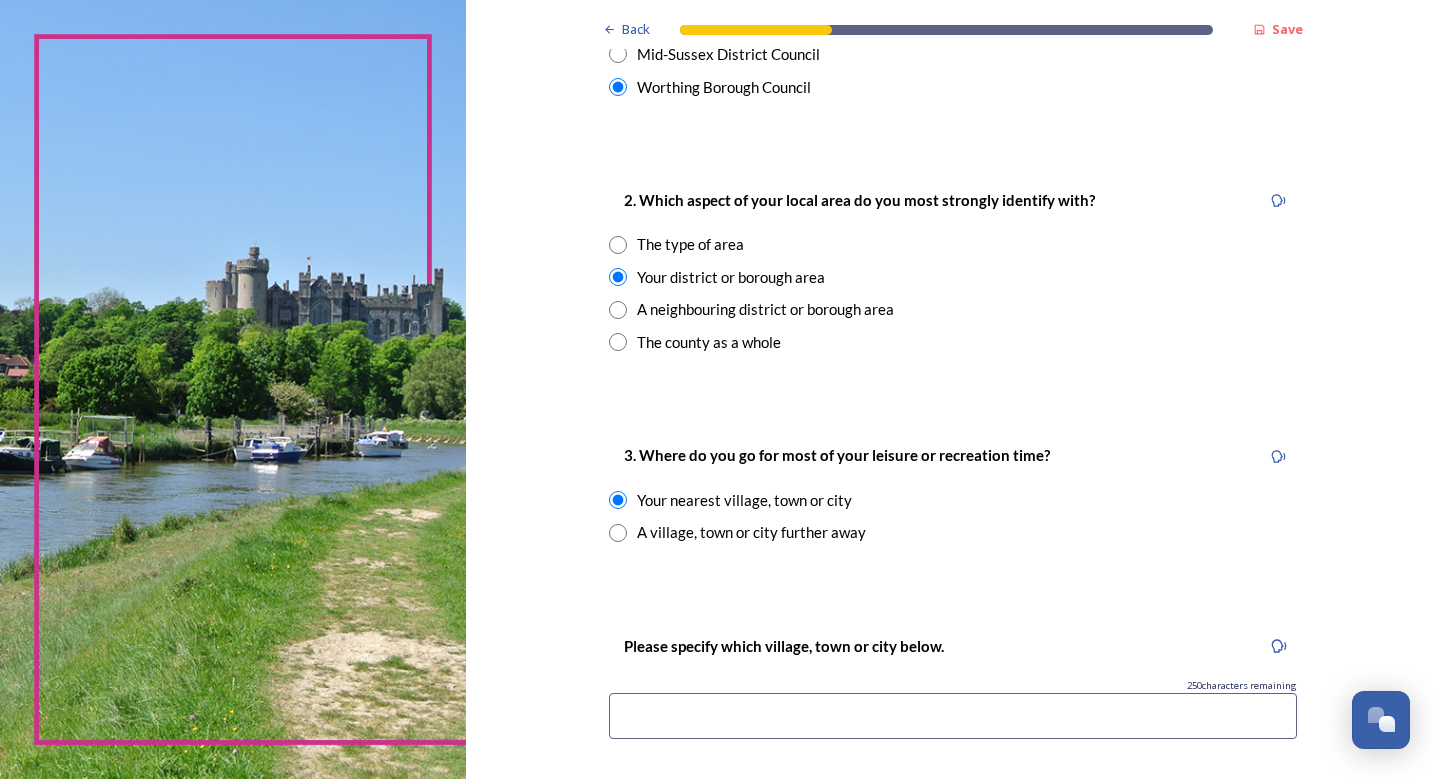 click at bounding box center (618, 533) 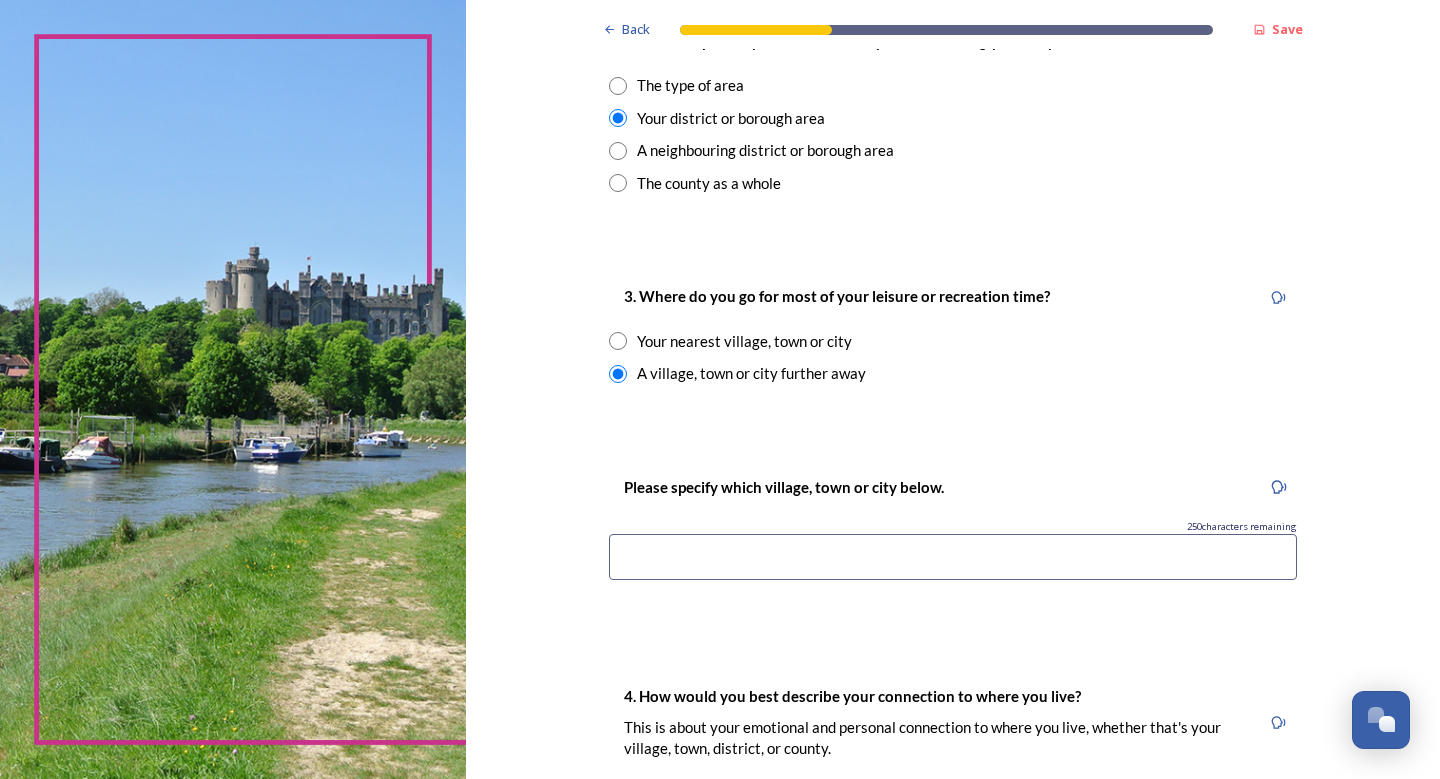 scroll, scrollTop: 900, scrollLeft: 0, axis: vertical 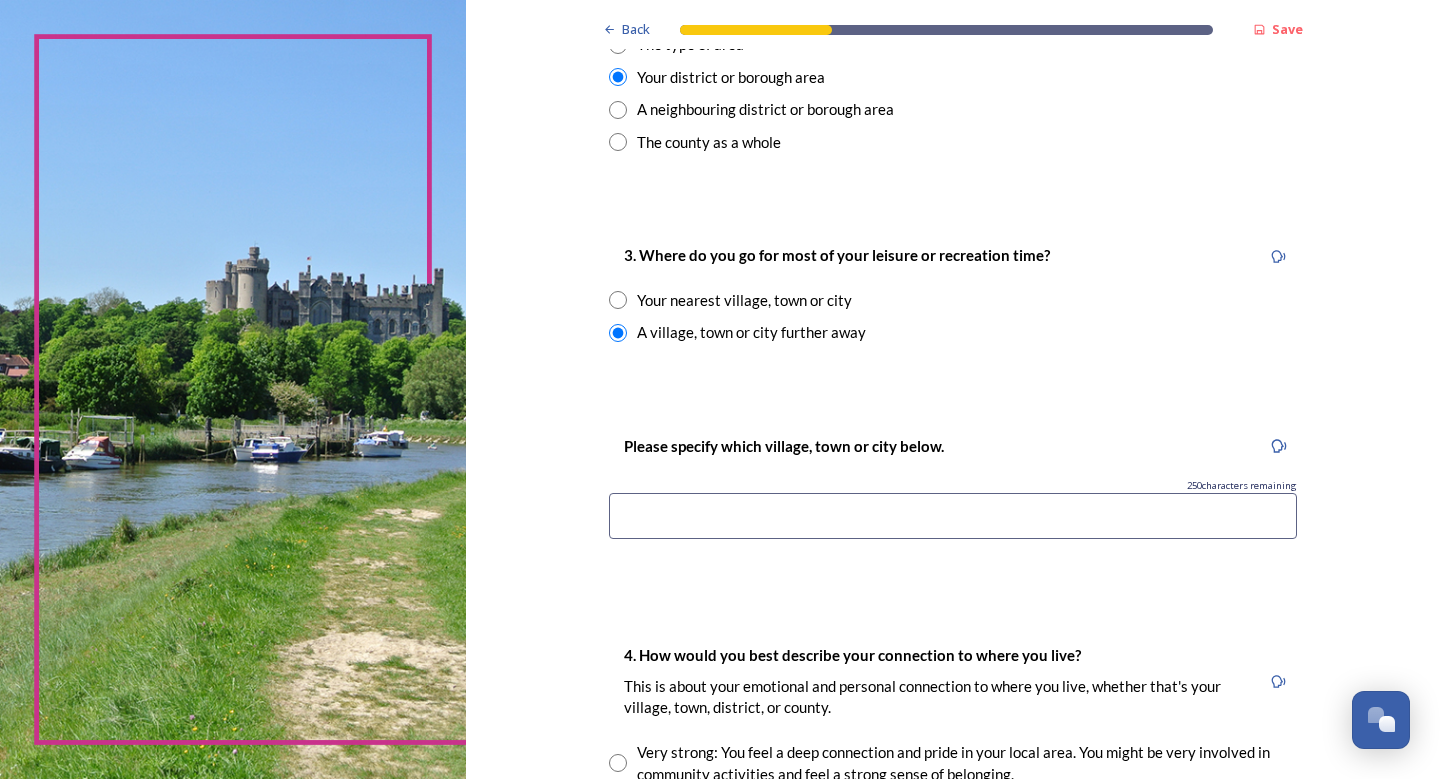click at bounding box center (953, 516) 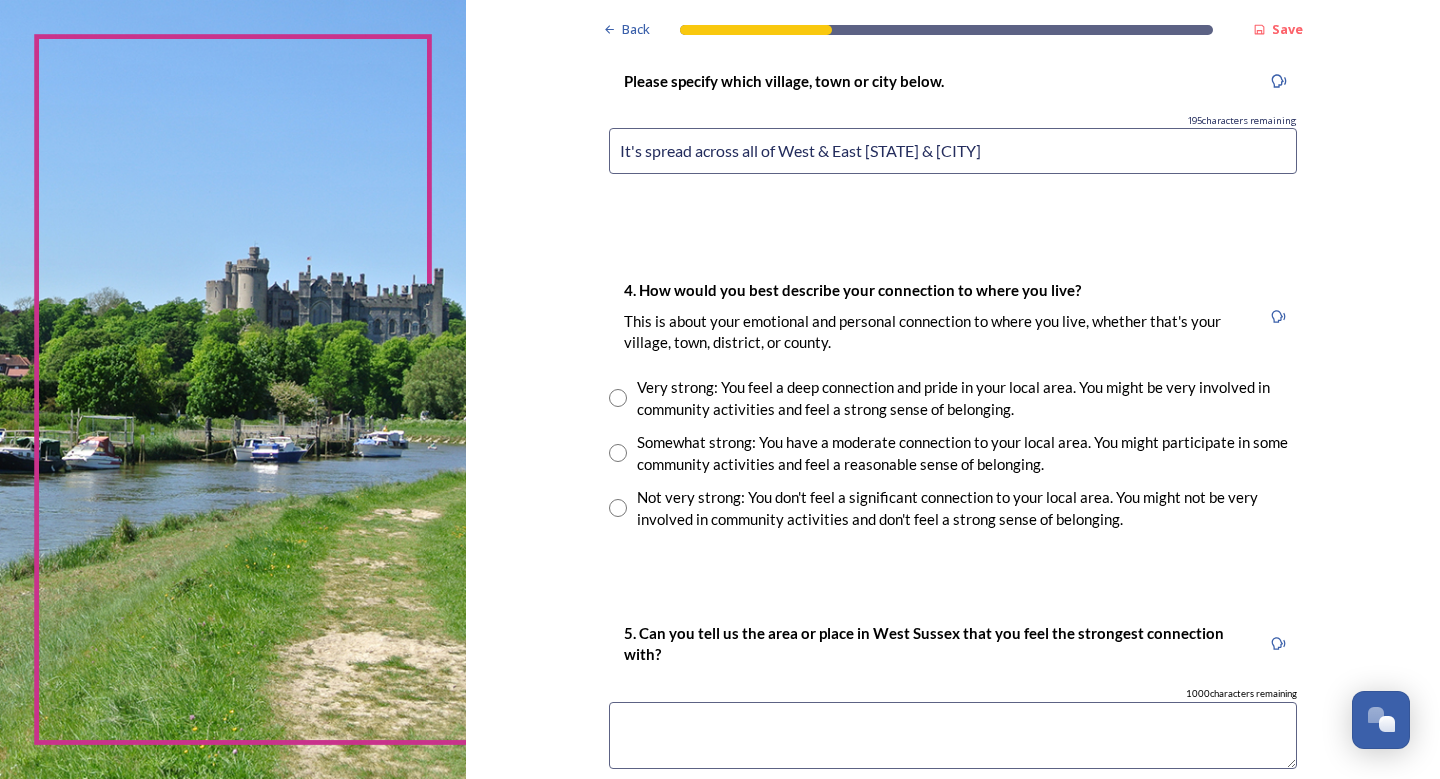 scroll, scrollTop: 1300, scrollLeft: 0, axis: vertical 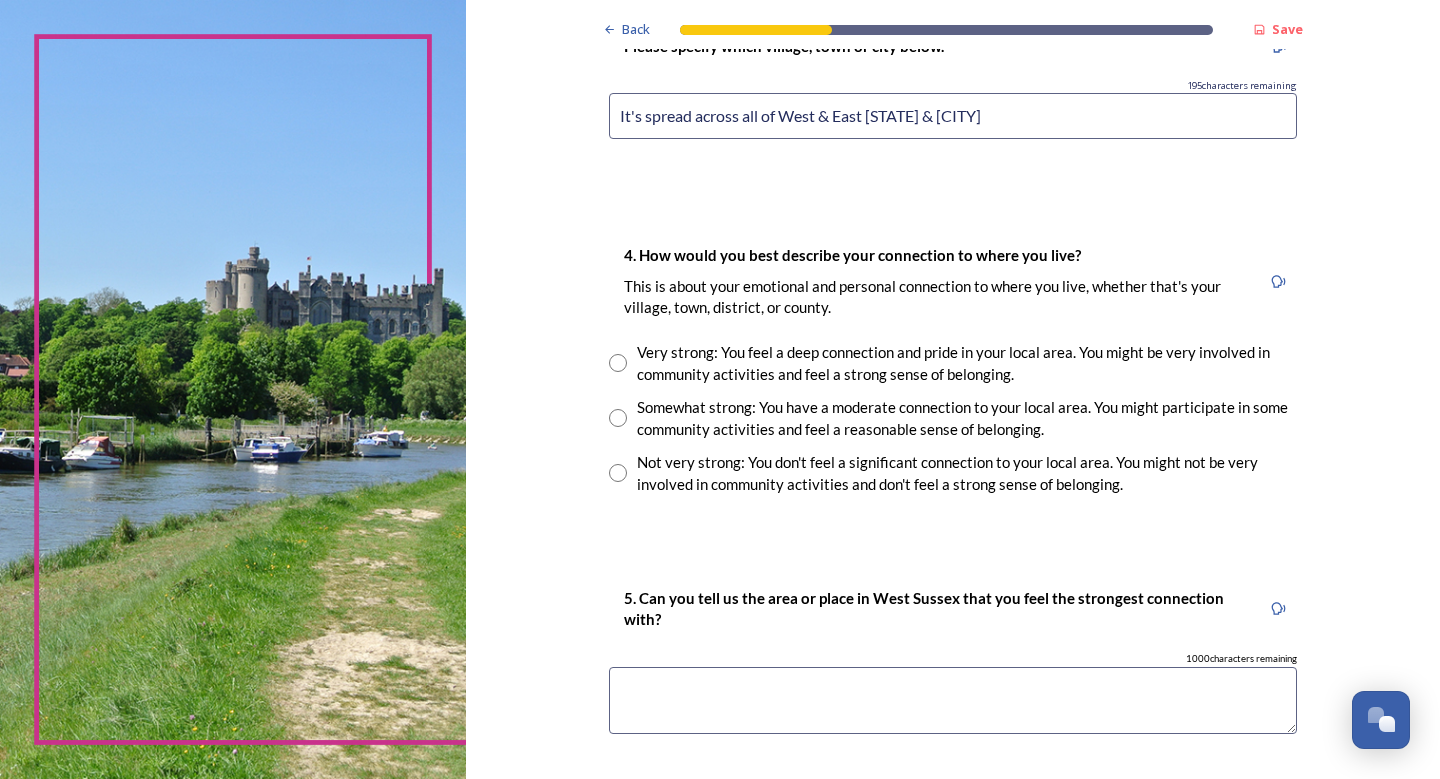 type on "It's spread across all of West & East Sussex & Brighton" 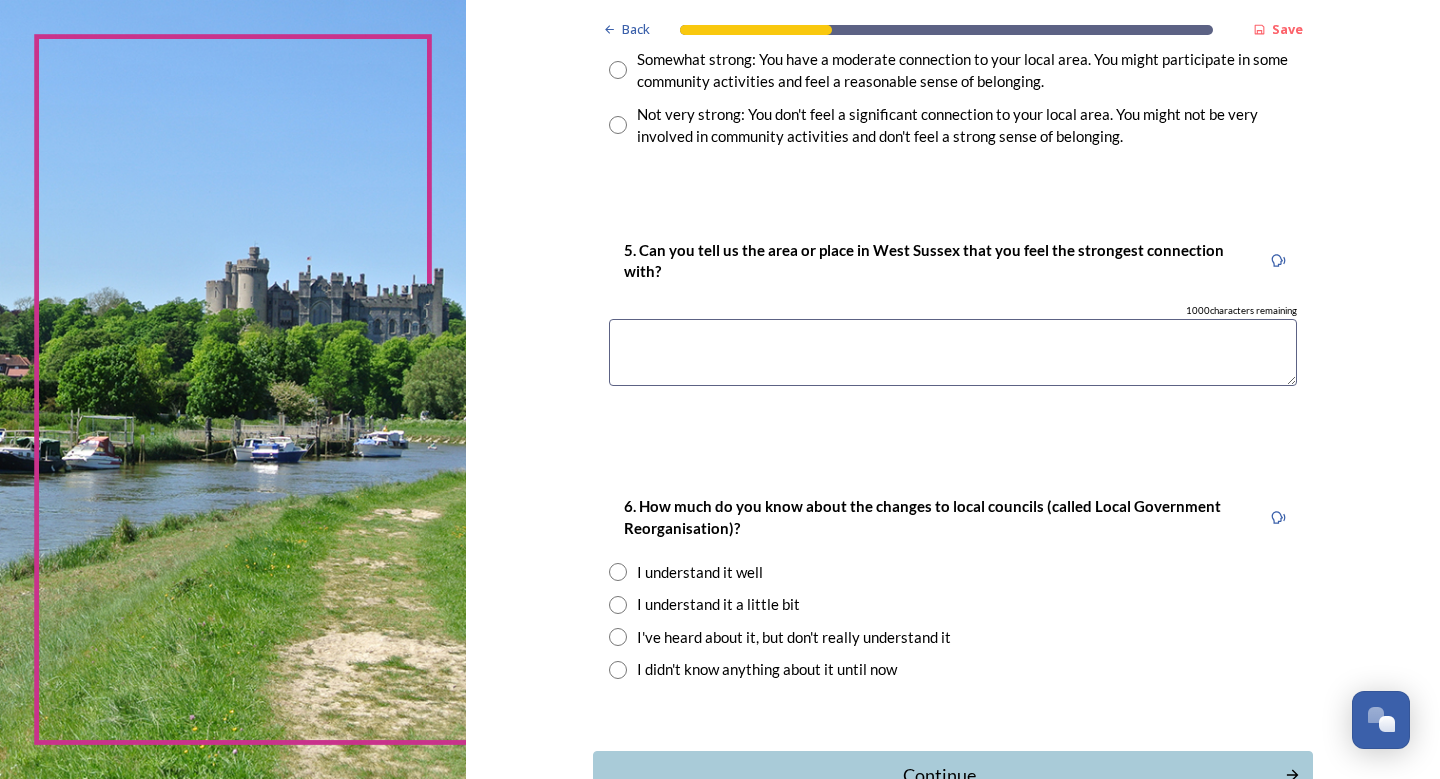 scroll, scrollTop: 1700, scrollLeft: 0, axis: vertical 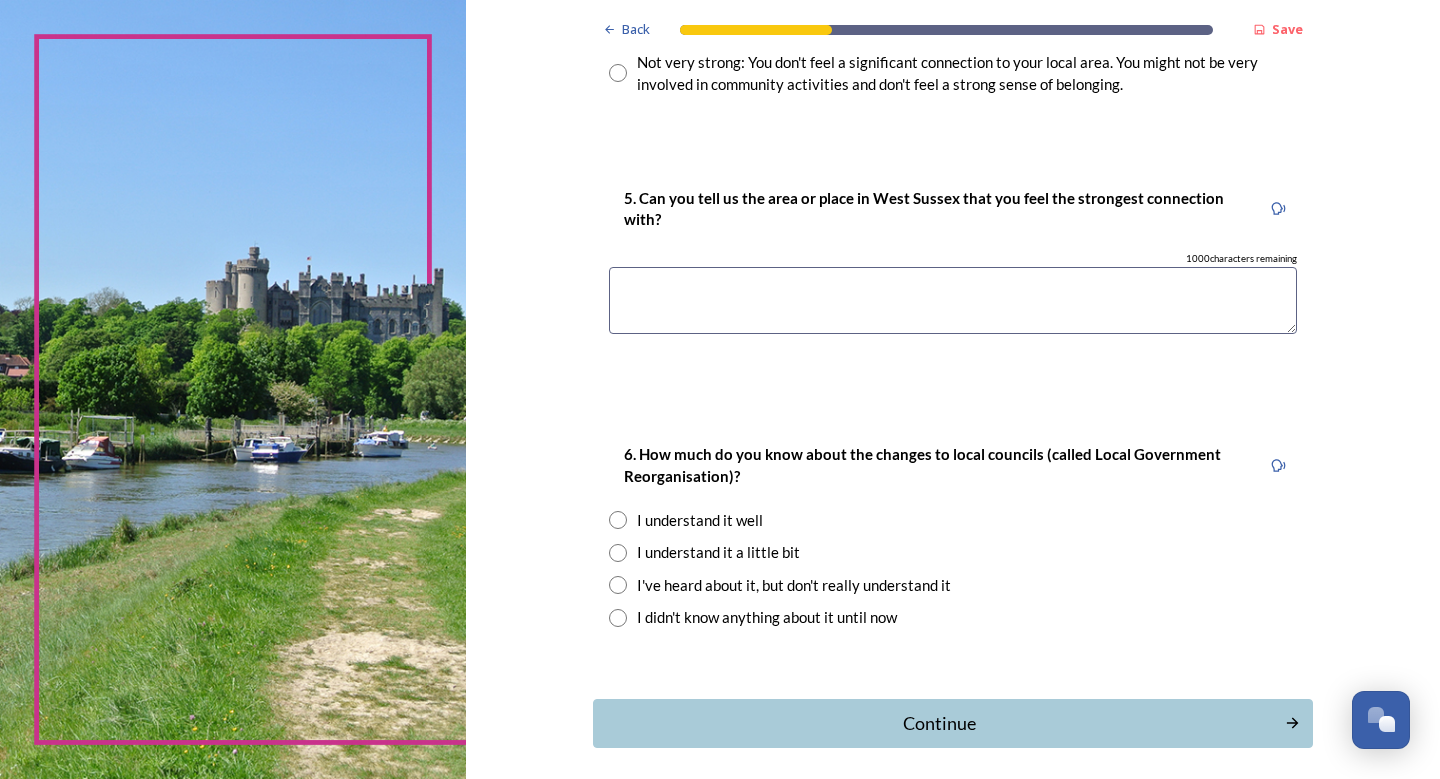 click at bounding box center [953, 300] 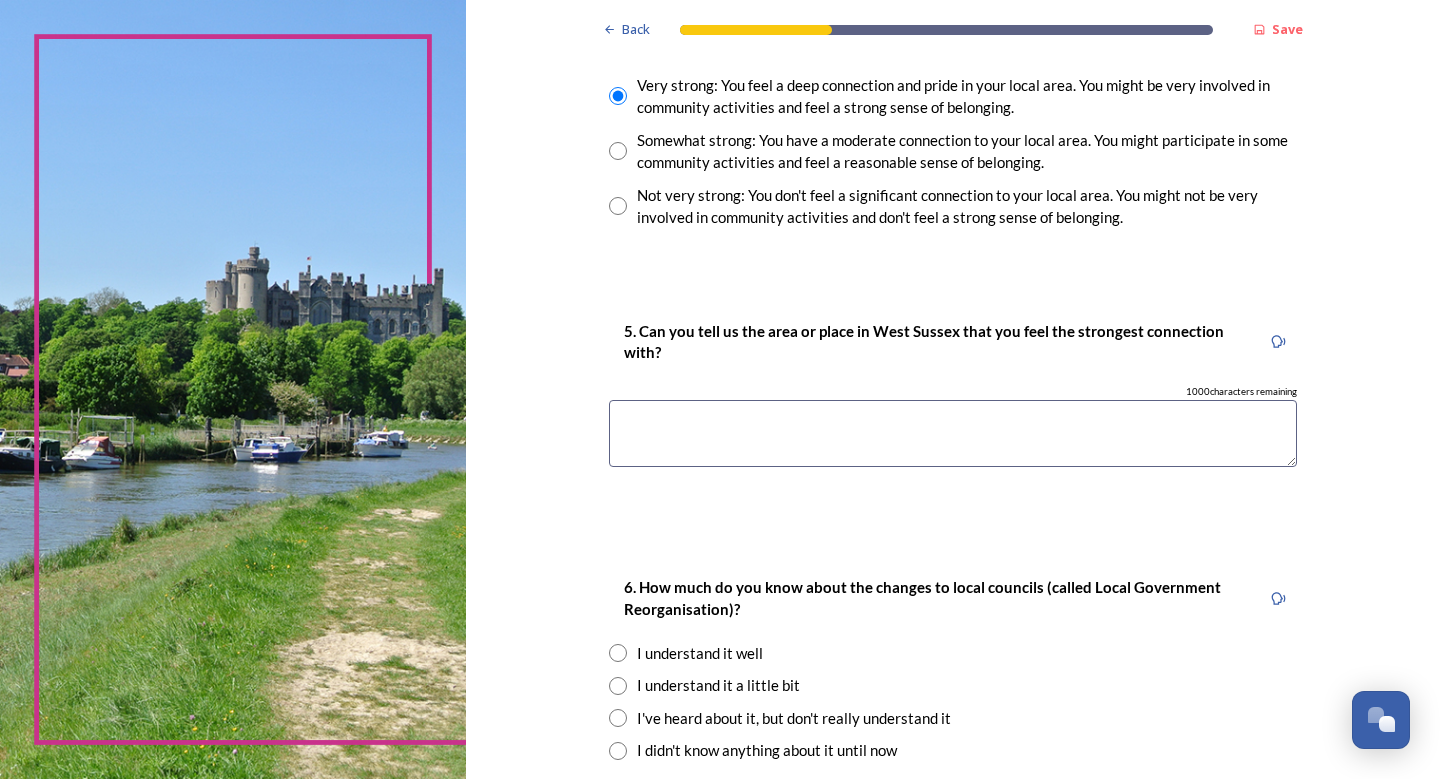 scroll, scrollTop: 1600, scrollLeft: 0, axis: vertical 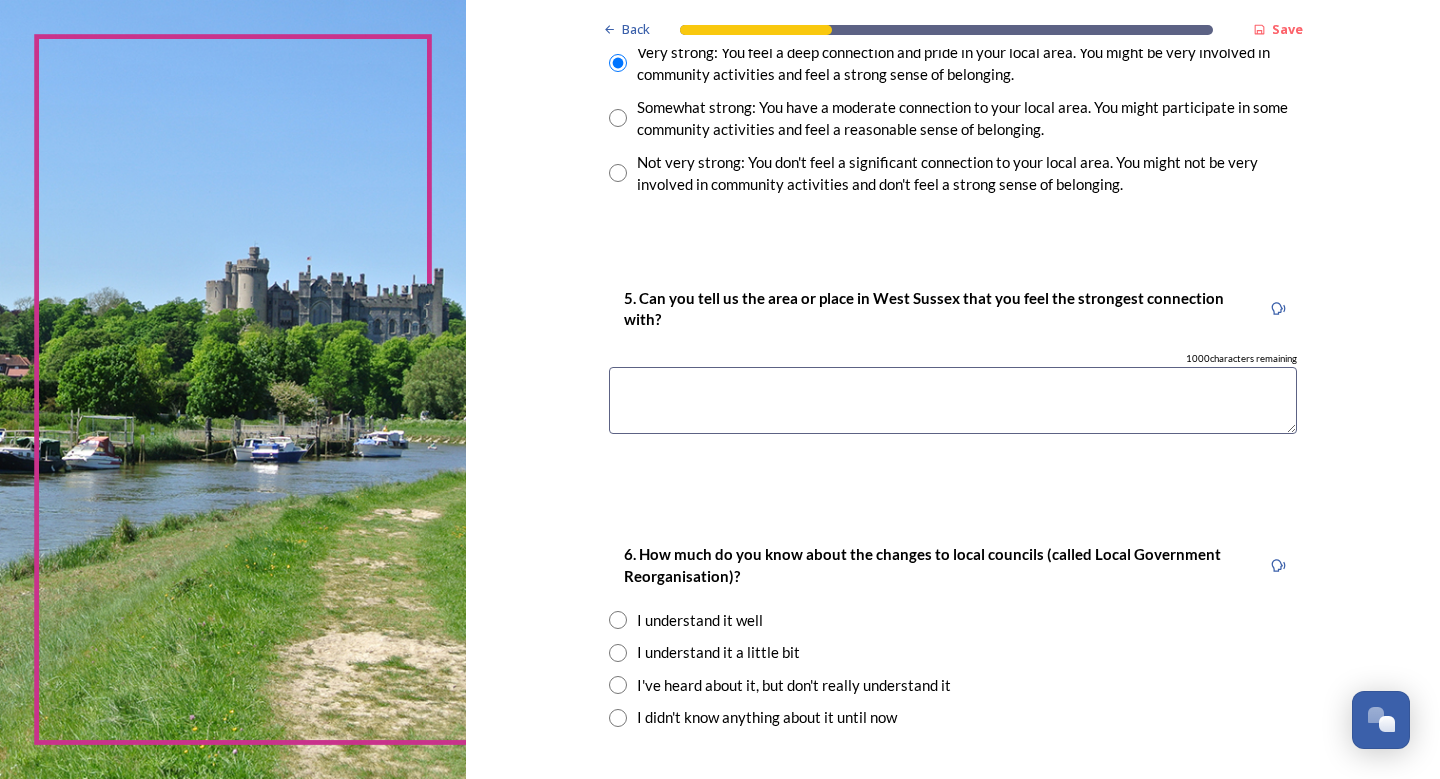 click at bounding box center [953, 400] 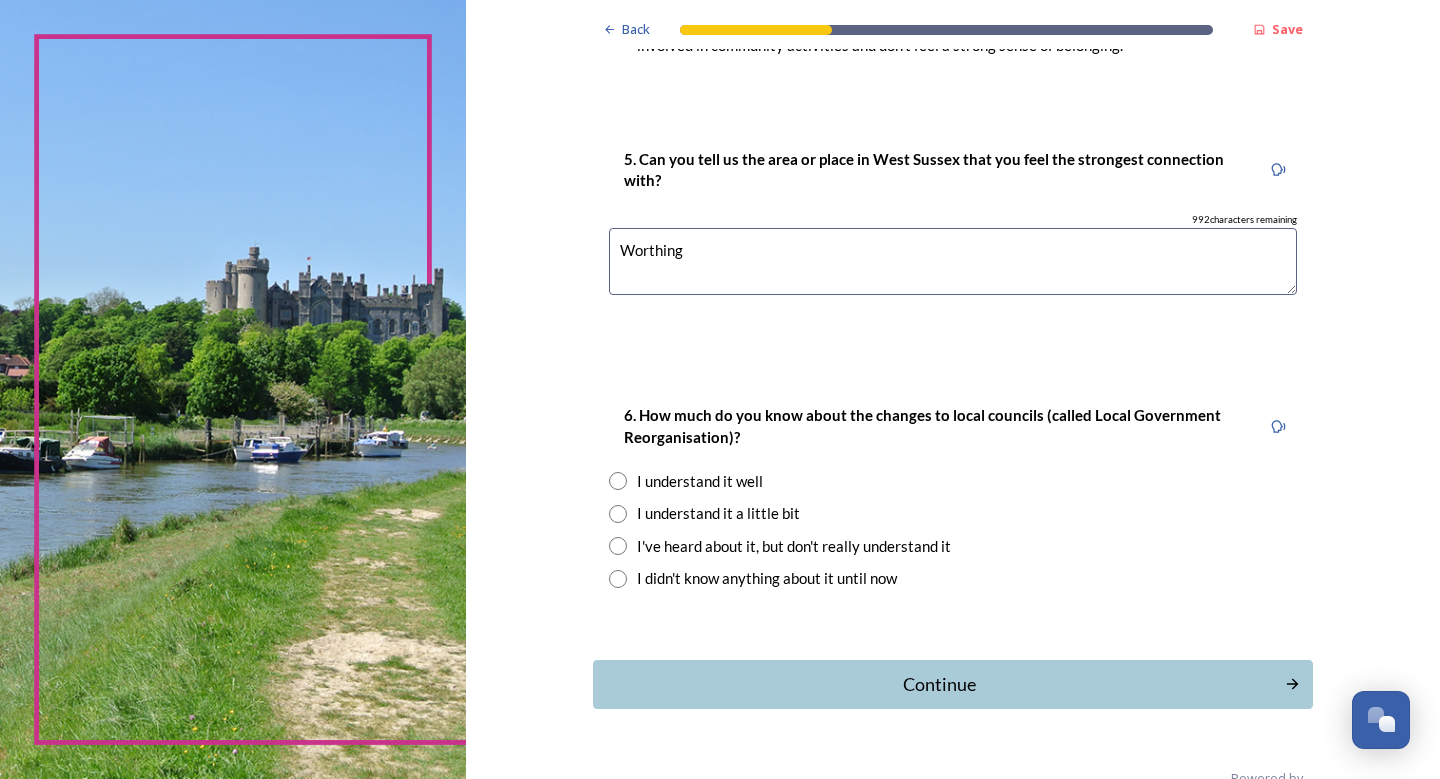 scroll, scrollTop: 1785, scrollLeft: 0, axis: vertical 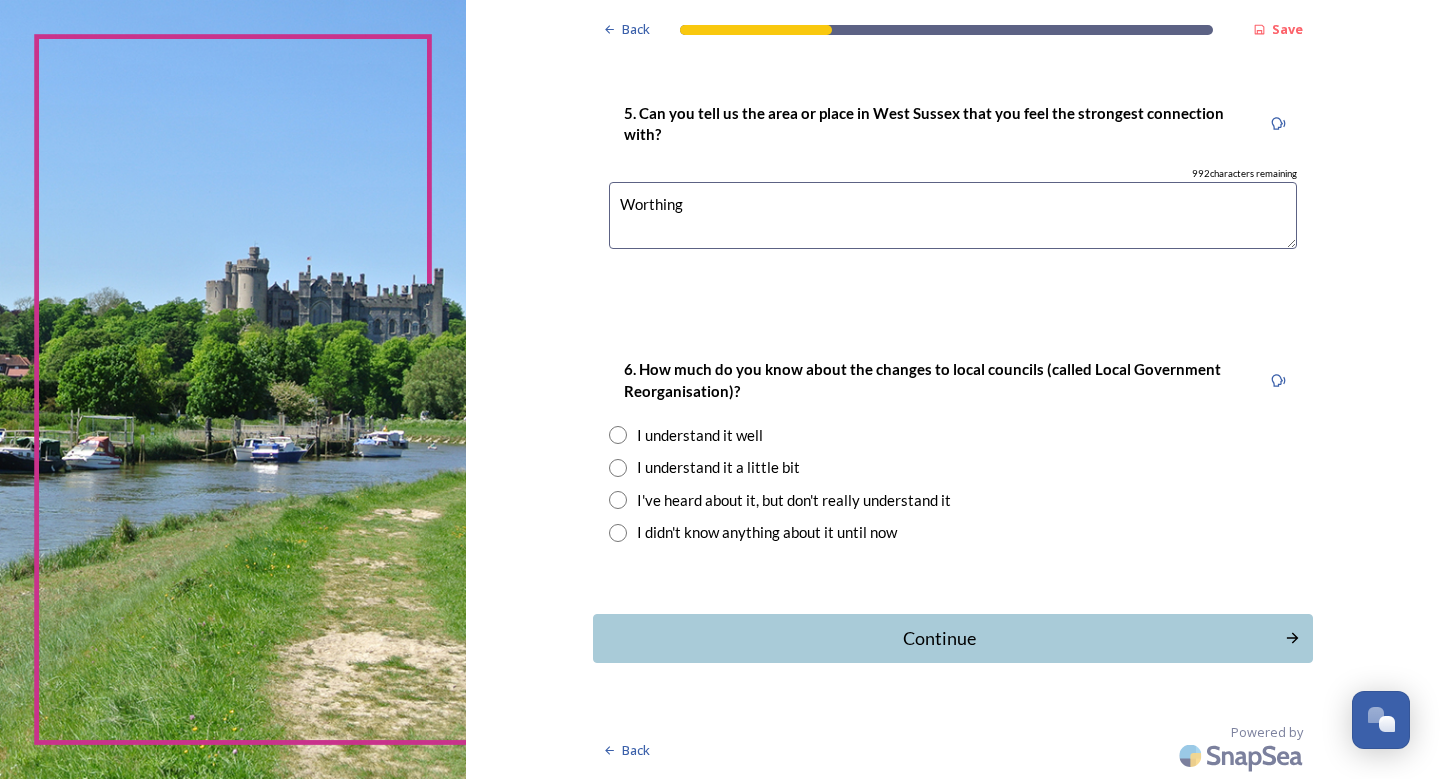 type on "Worthing" 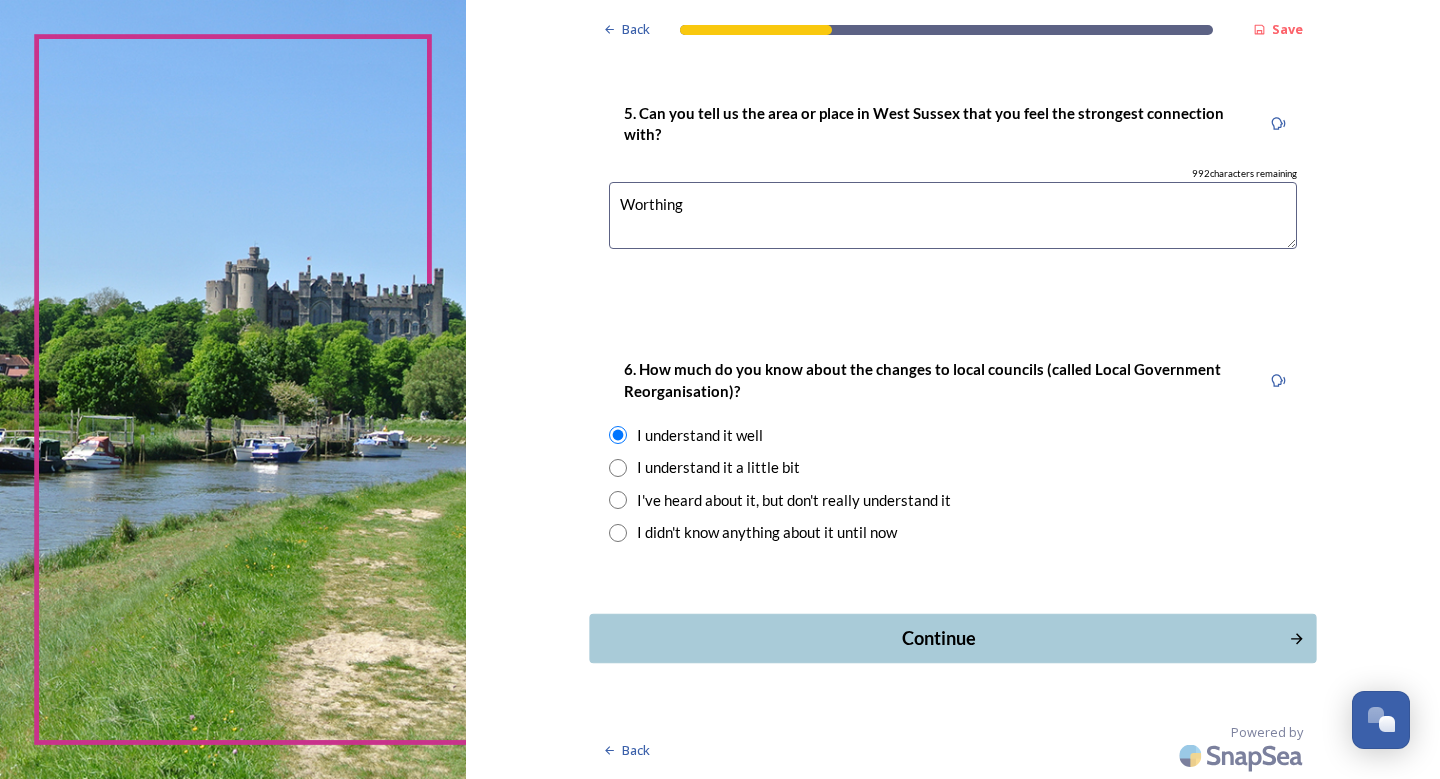 click on "Continue" at bounding box center (938, 638) 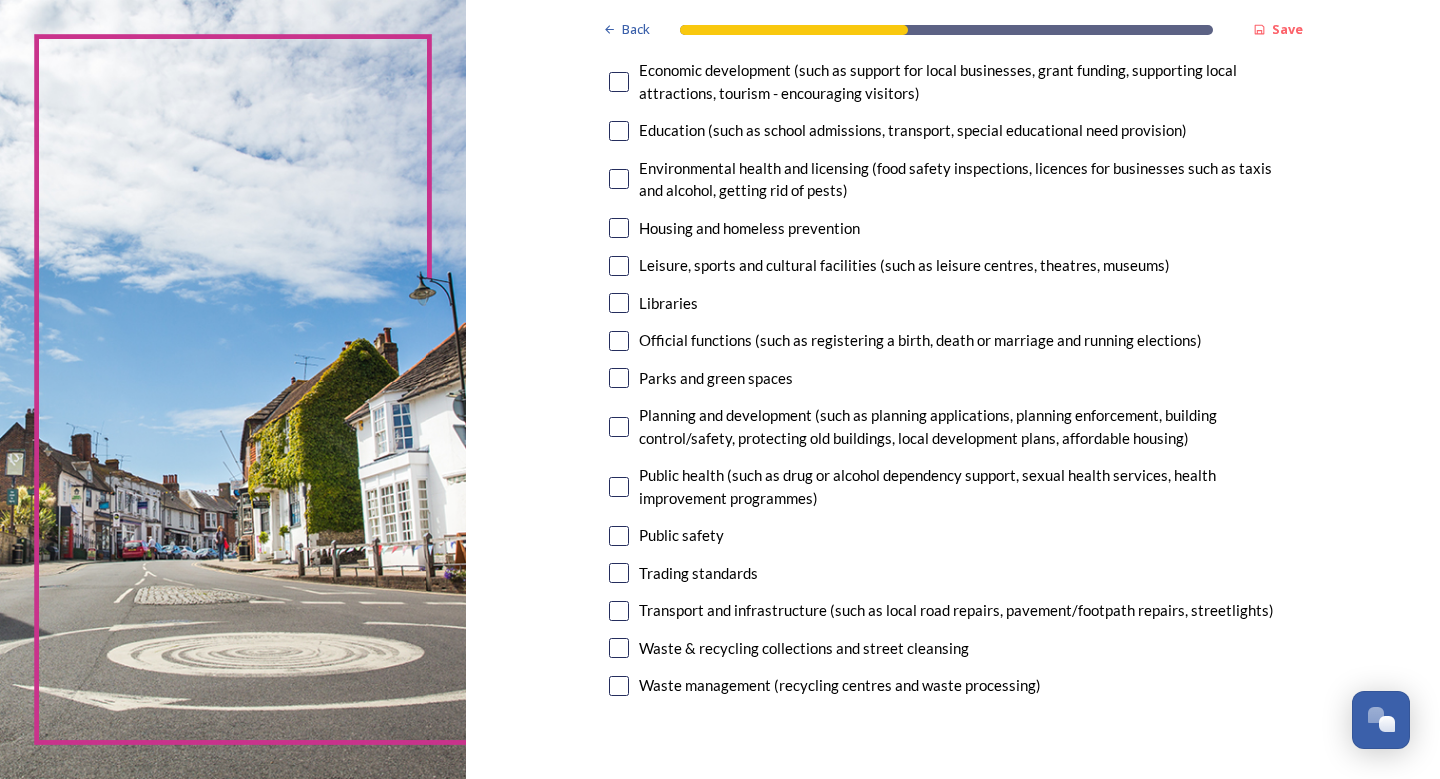 scroll, scrollTop: 400, scrollLeft: 0, axis: vertical 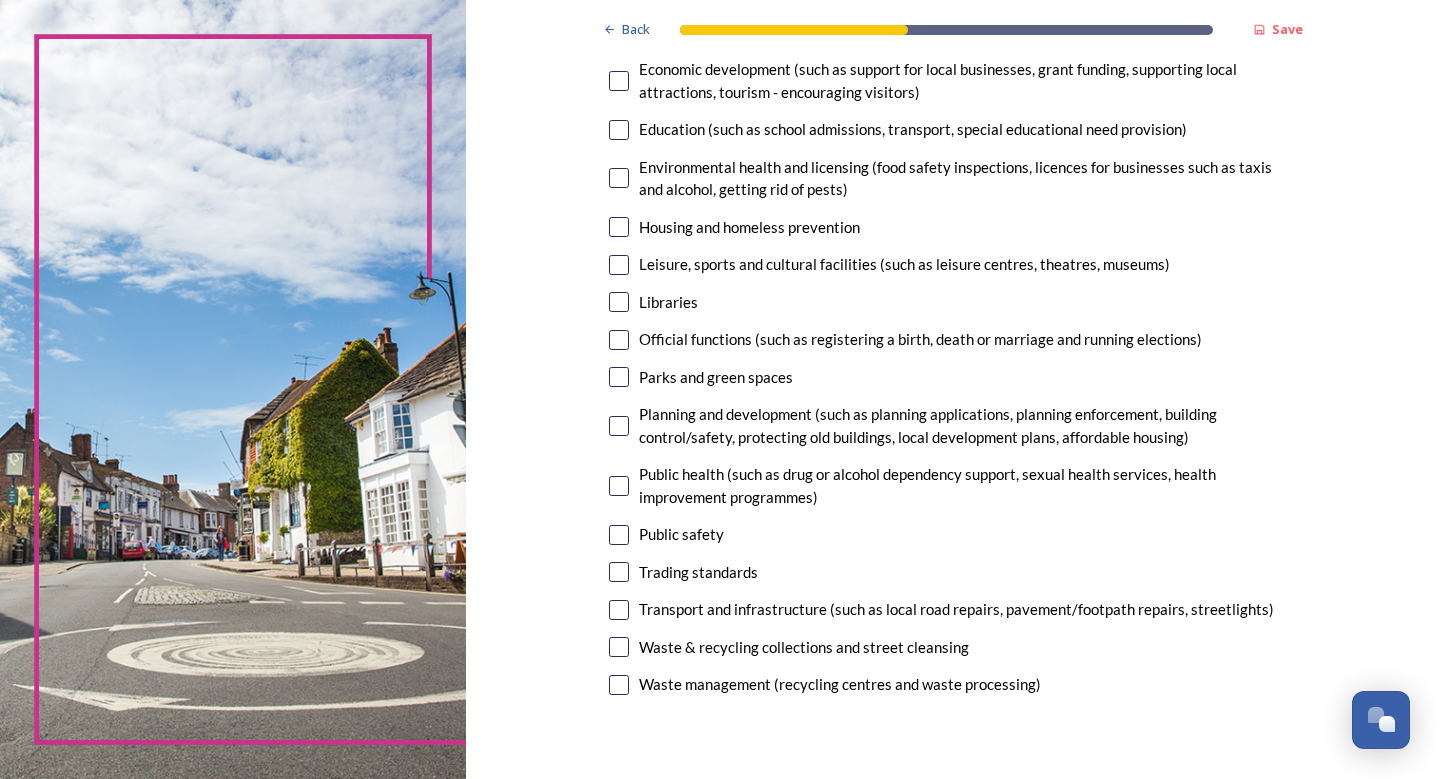 click at bounding box center (619, 610) 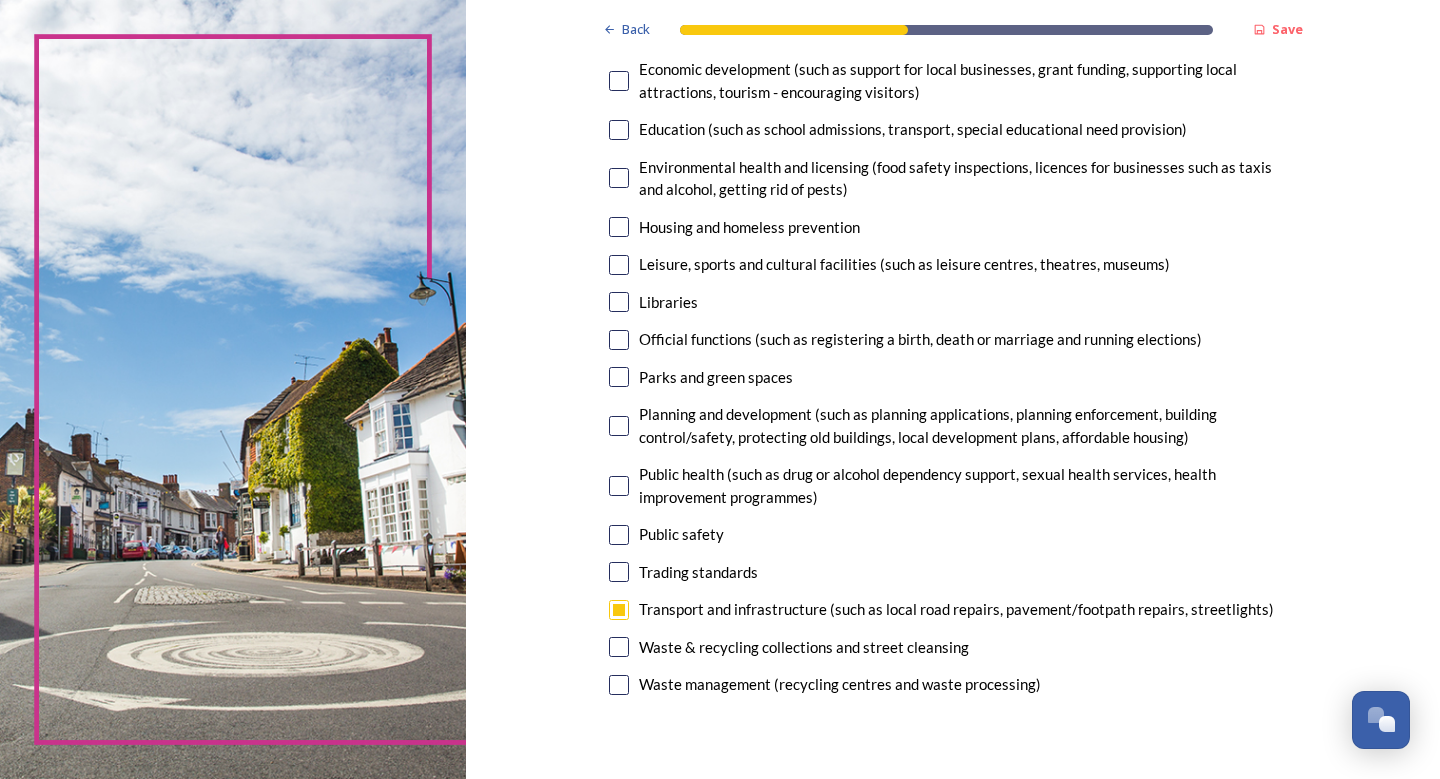 click at bounding box center (619, 647) 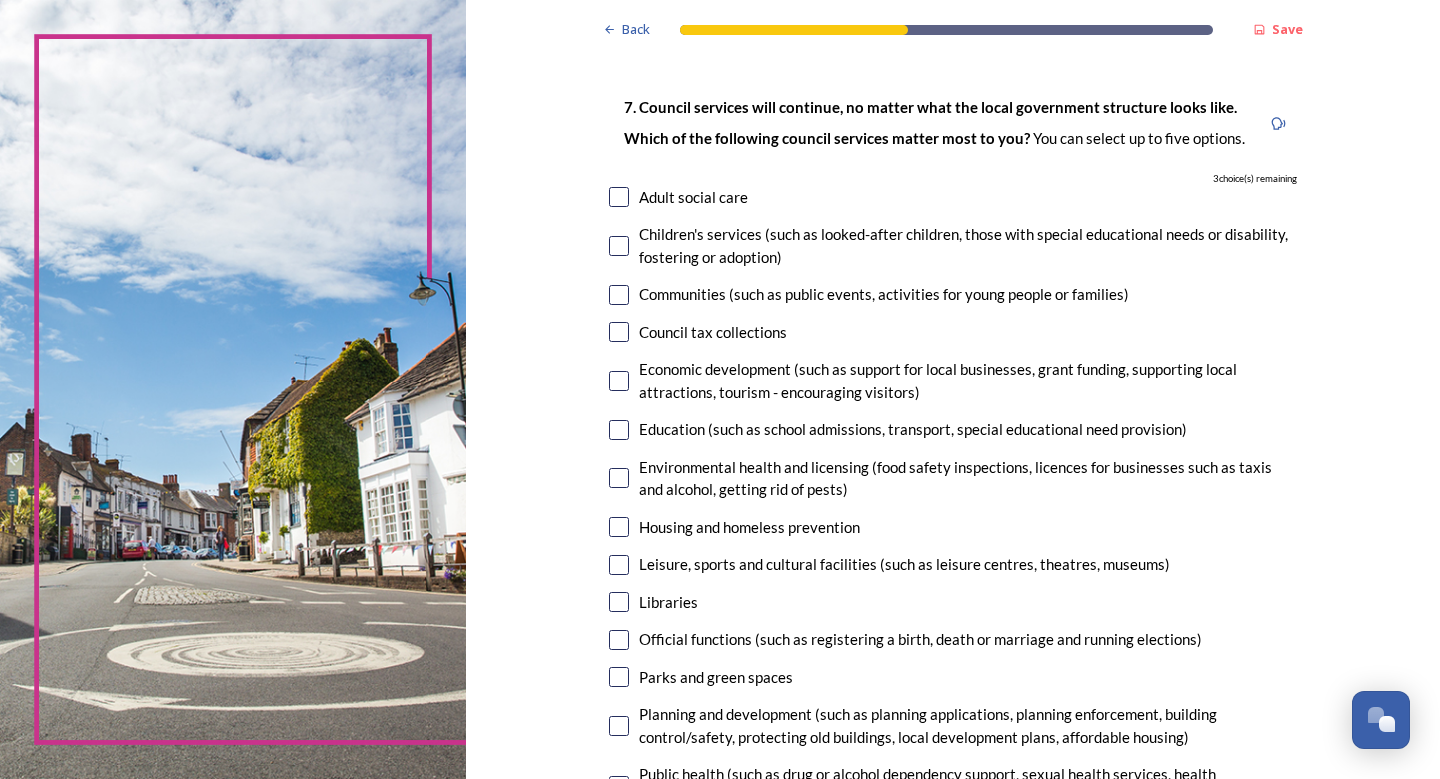 scroll, scrollTop: 200, scrollLeft: 0, axis: vertical 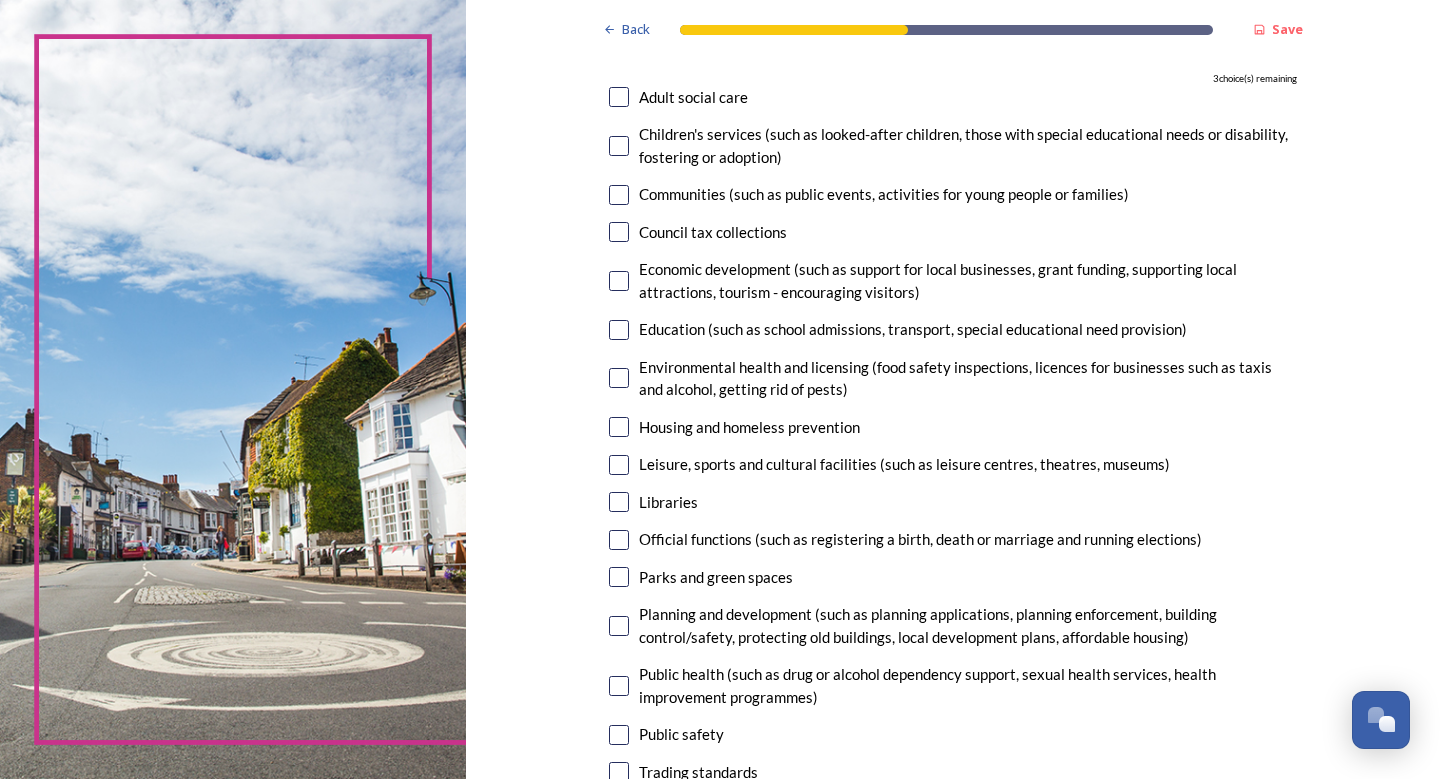 click at bounding box center [619, 281] 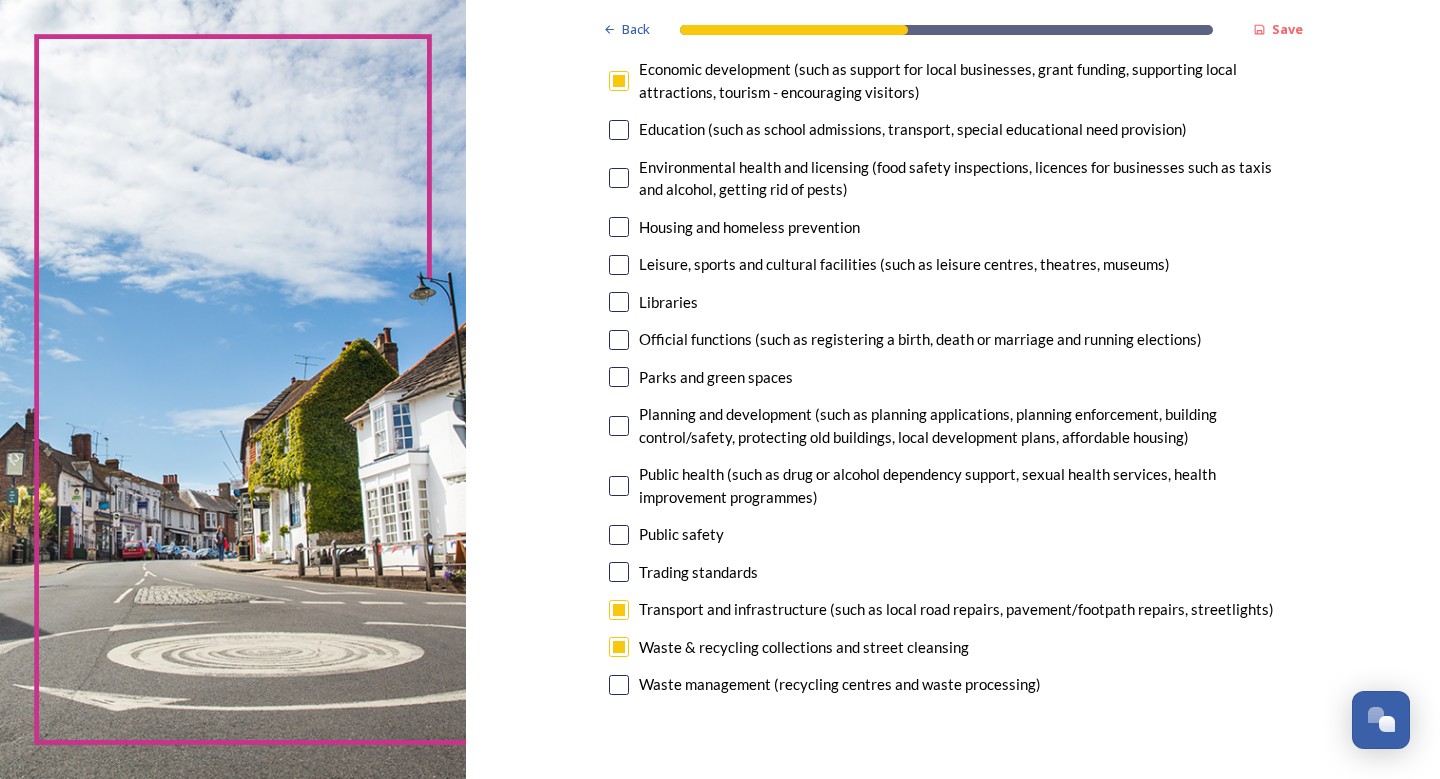 scroll, scrollTop: 300, scrollLeft: 0, axis: vertical 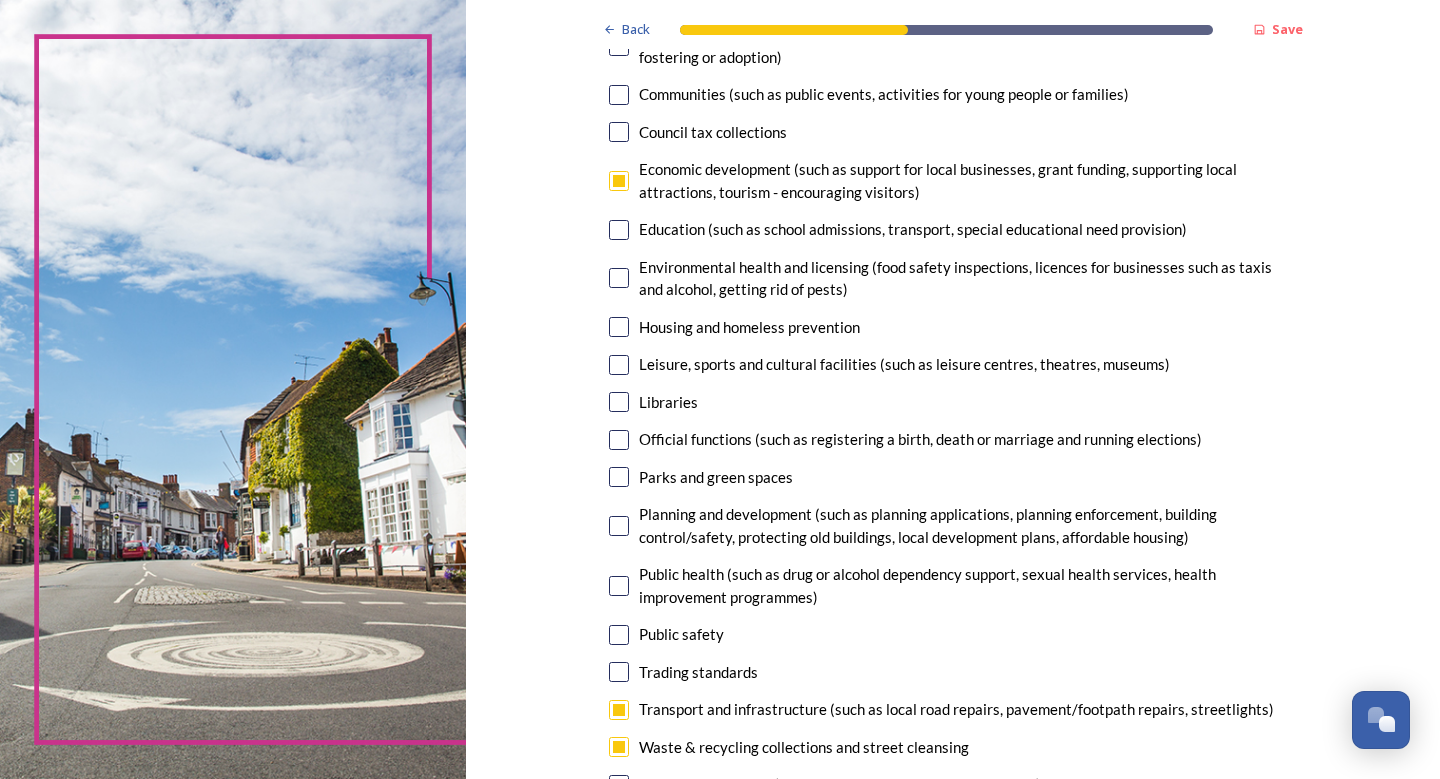 click at bounding box center [619, 477] 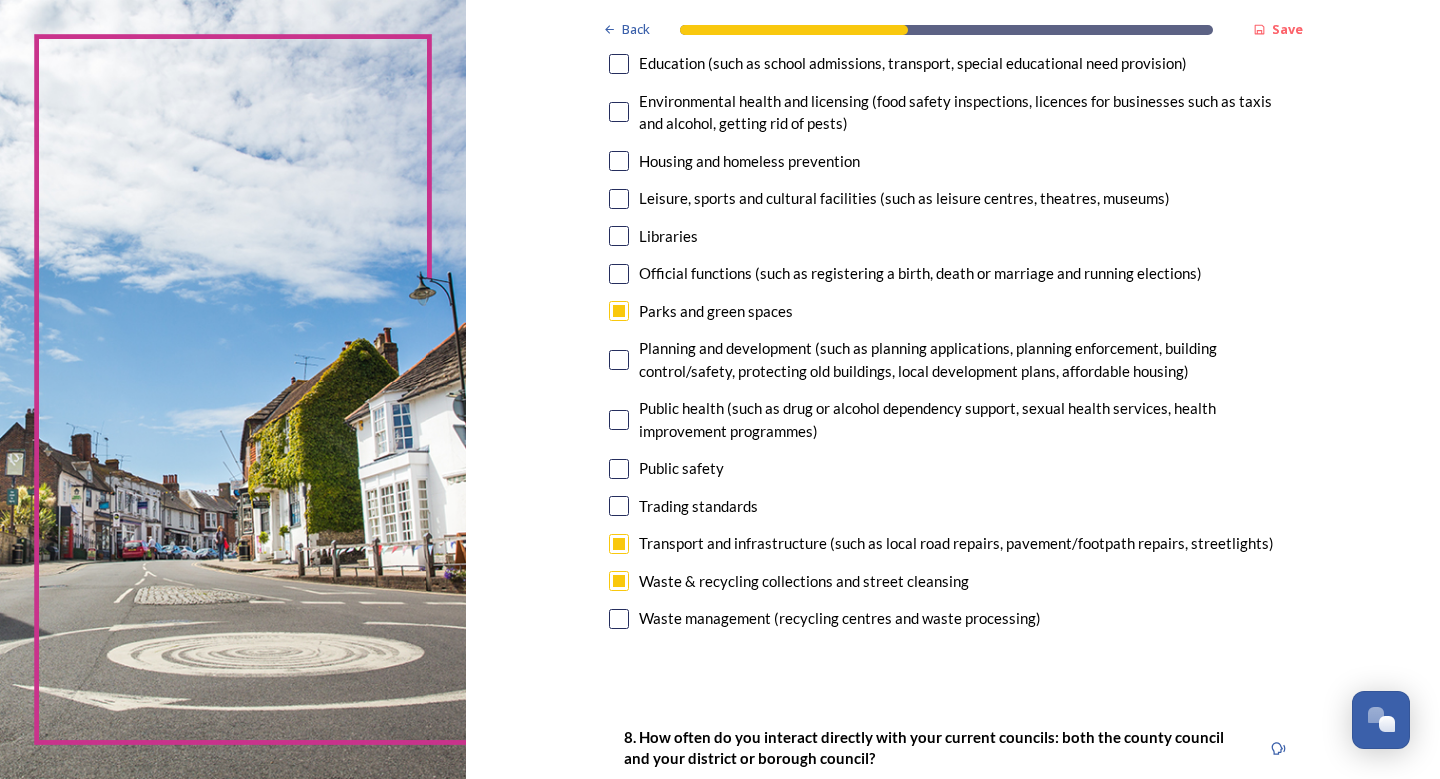 scroll, scrollTop: 500, scrollLeft: 0, axis: vertical 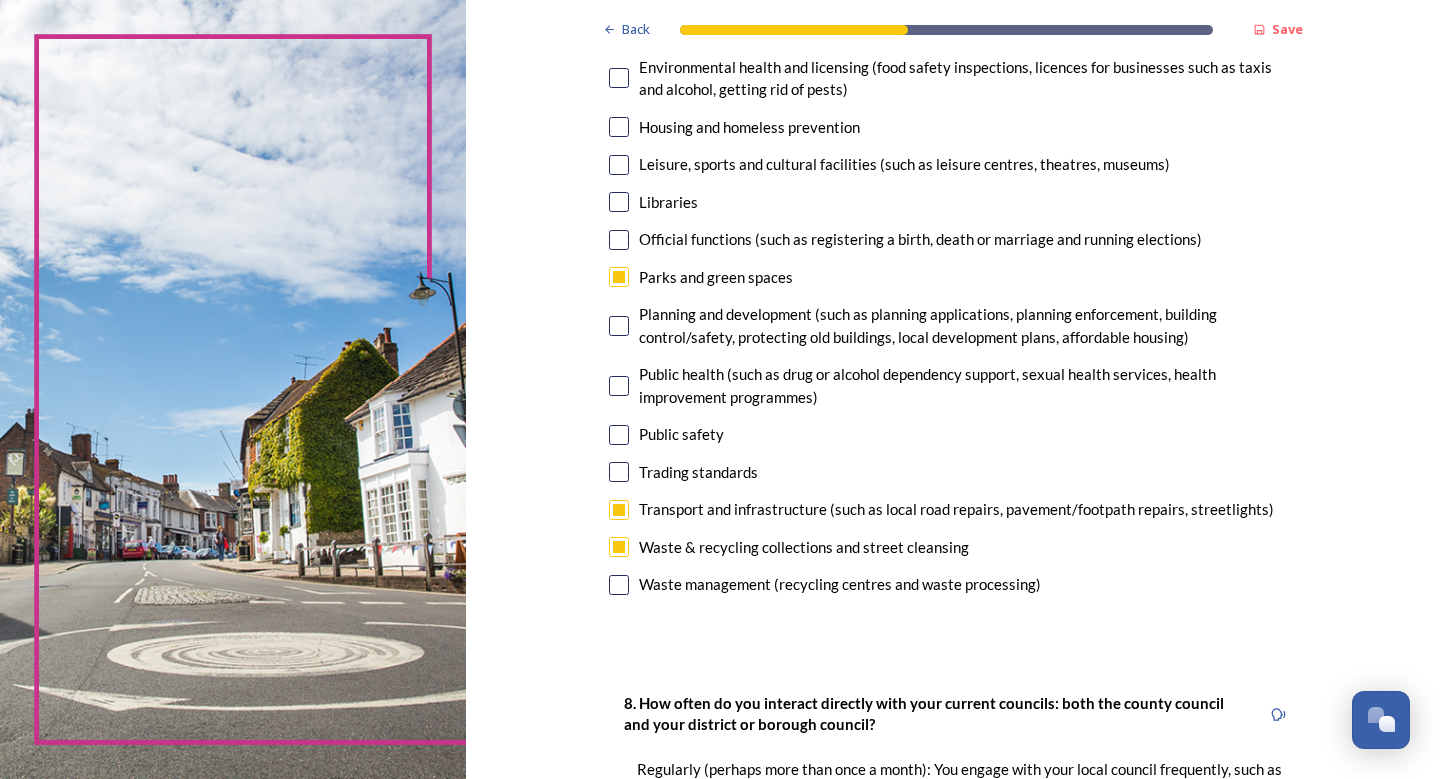 click at bounding box center [619, 547] 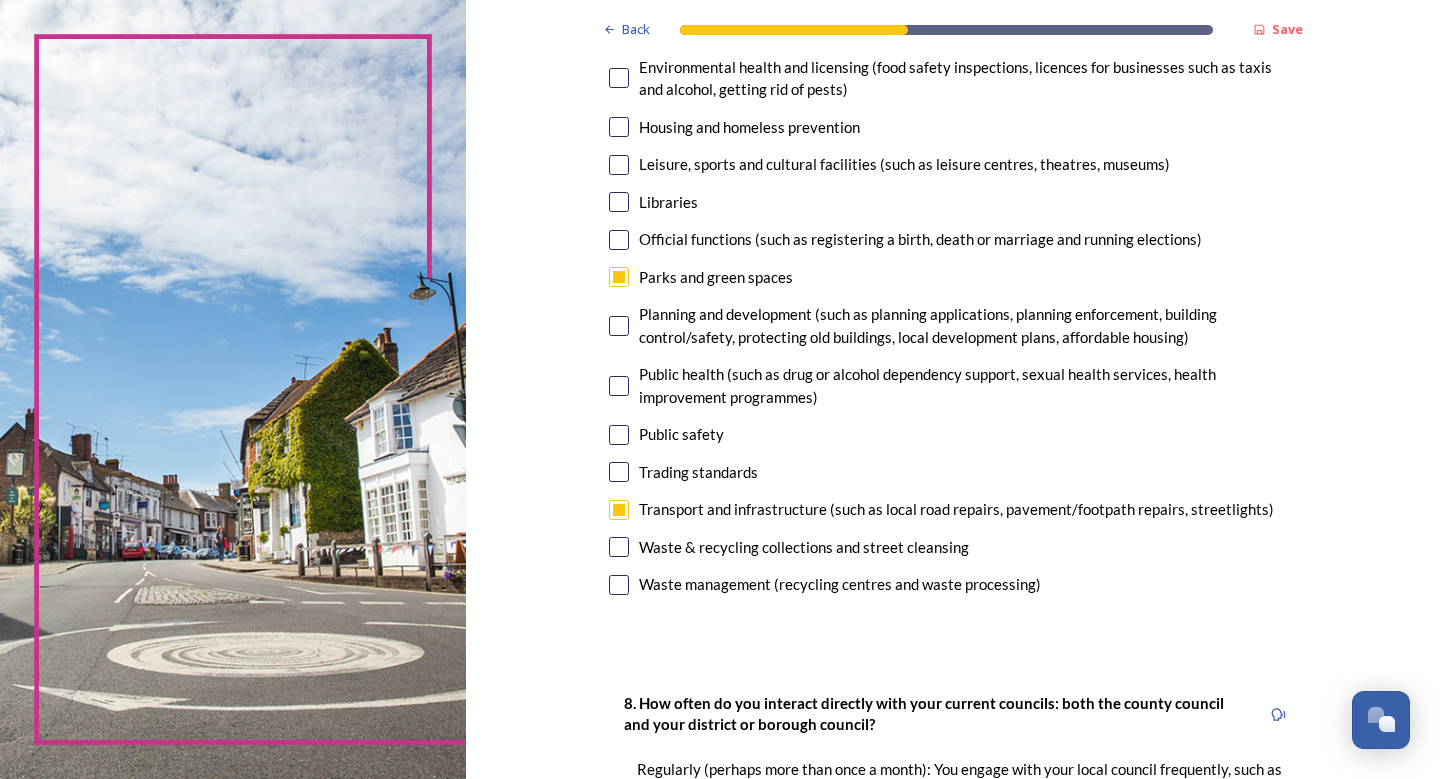 click at bounding box center (619, 585) 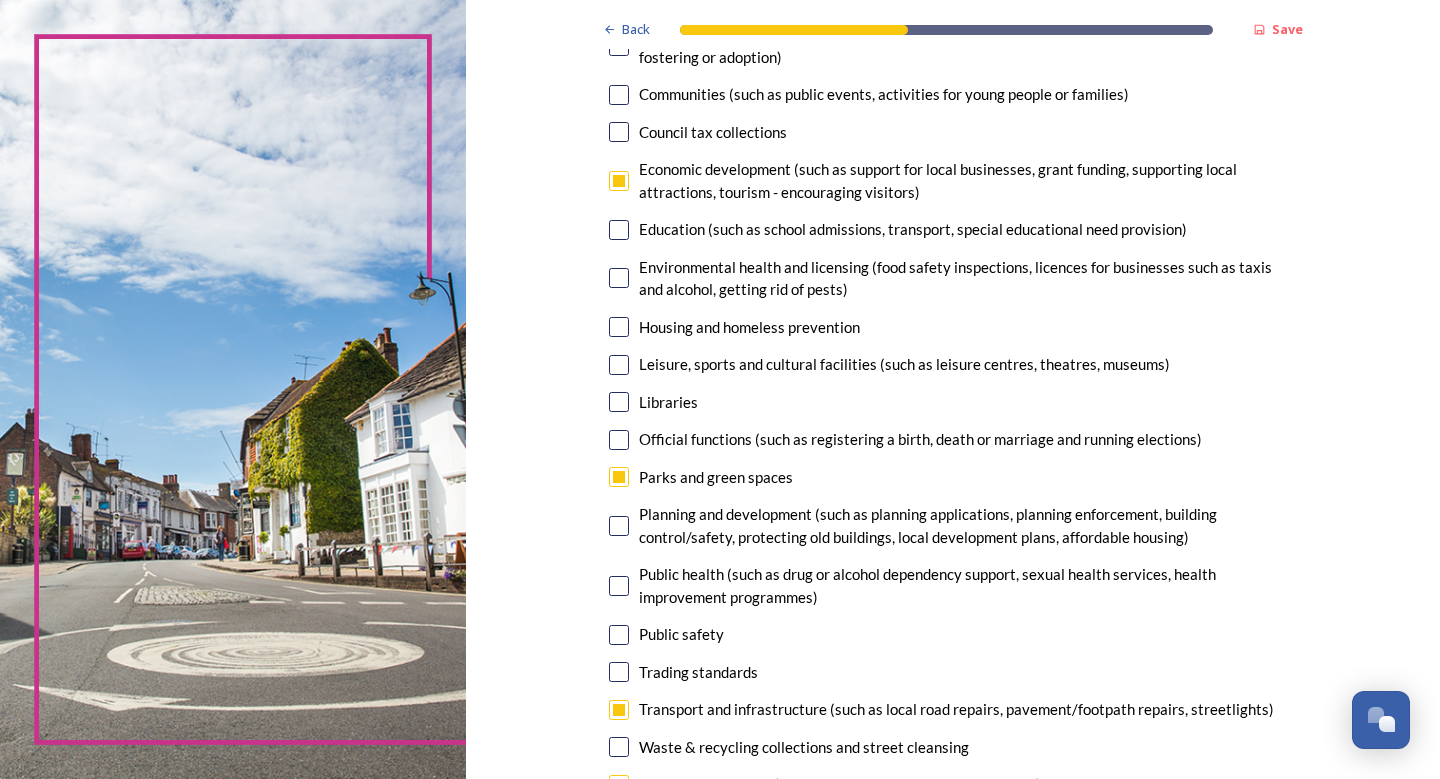 scroll, scrollTop: 400, scrollLeft: 0, axis: vertical 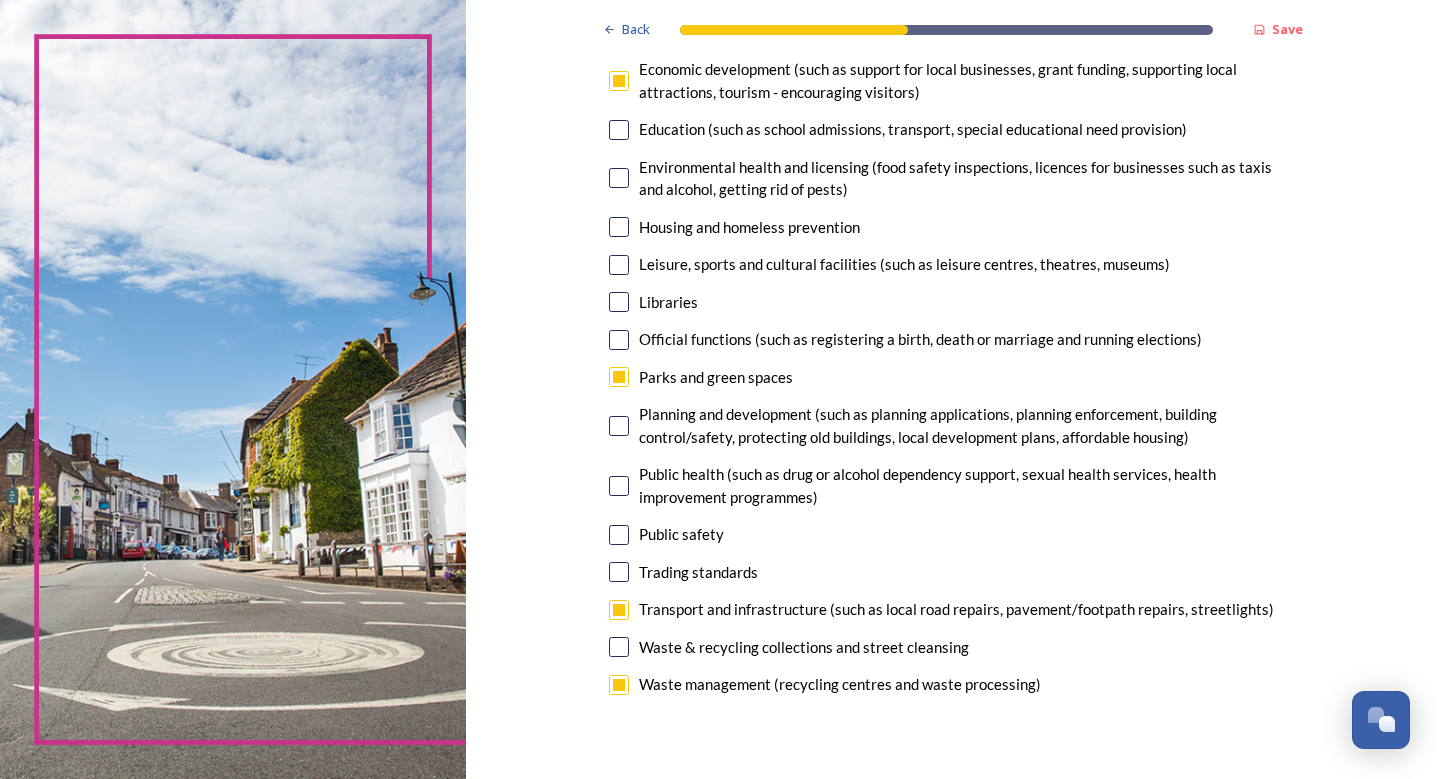 click at bounding box center [619, 426] 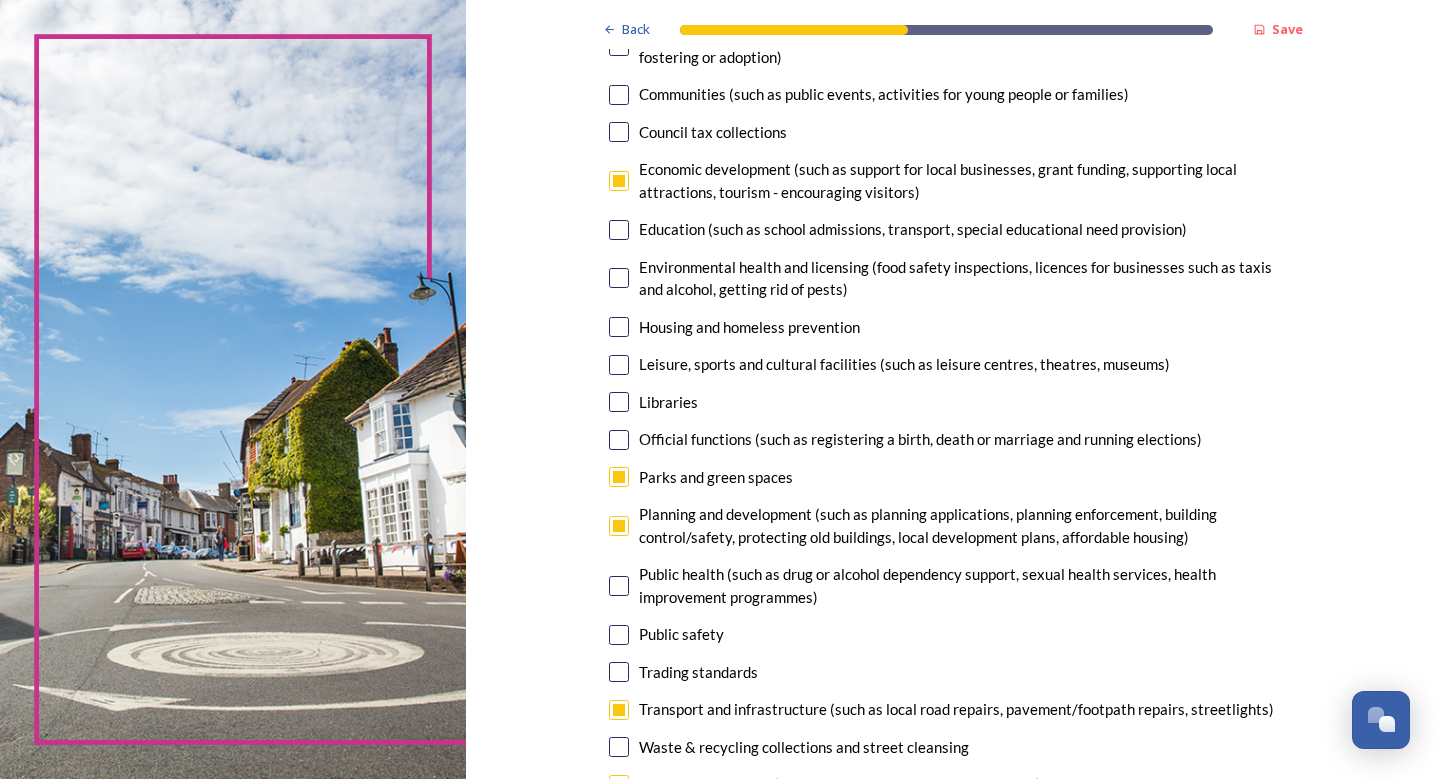 scroll, scrollTop: 400, scrollLeft: 0, axis: vertical 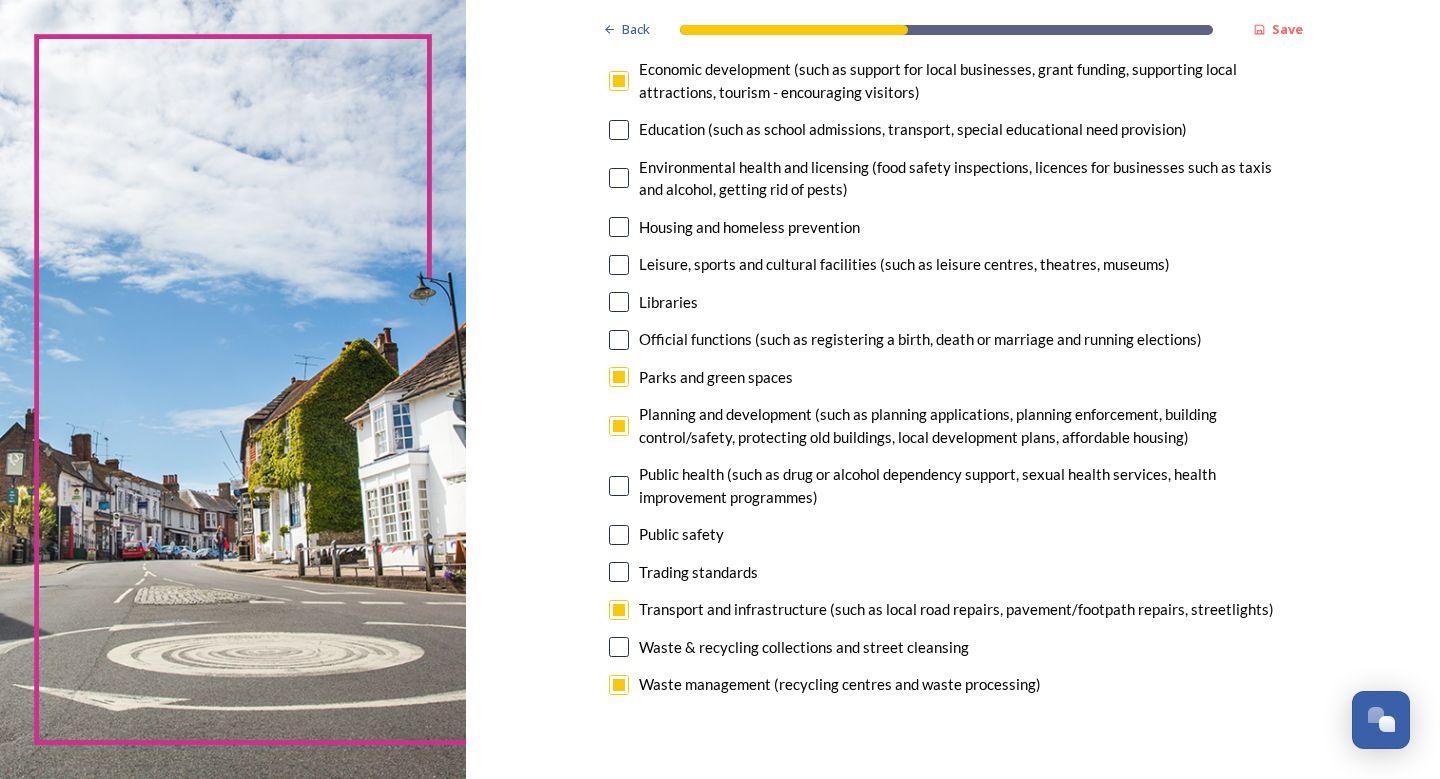 click at bounding box center (619, 535) 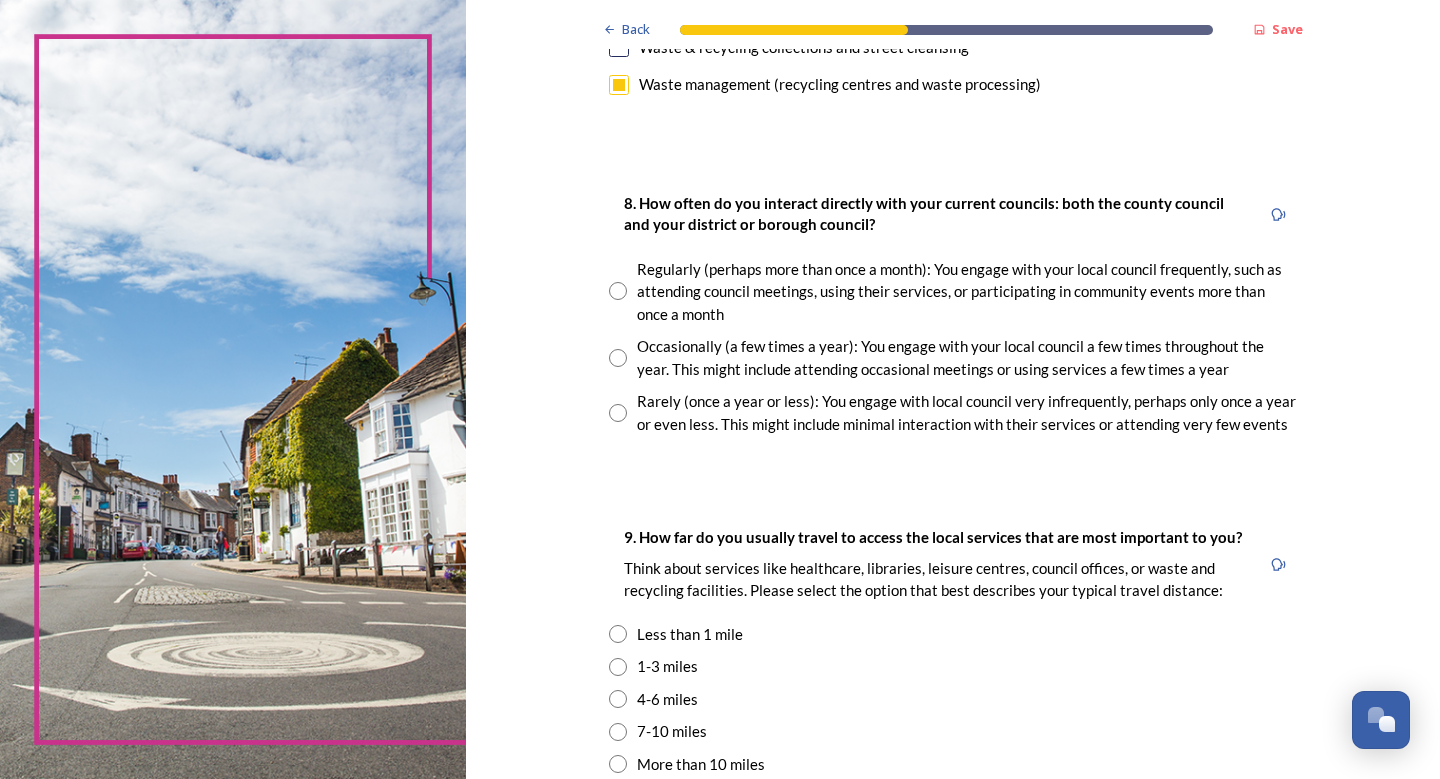 scroll, scrollTop: 1100, scrollLeft: 0, axis: vertical 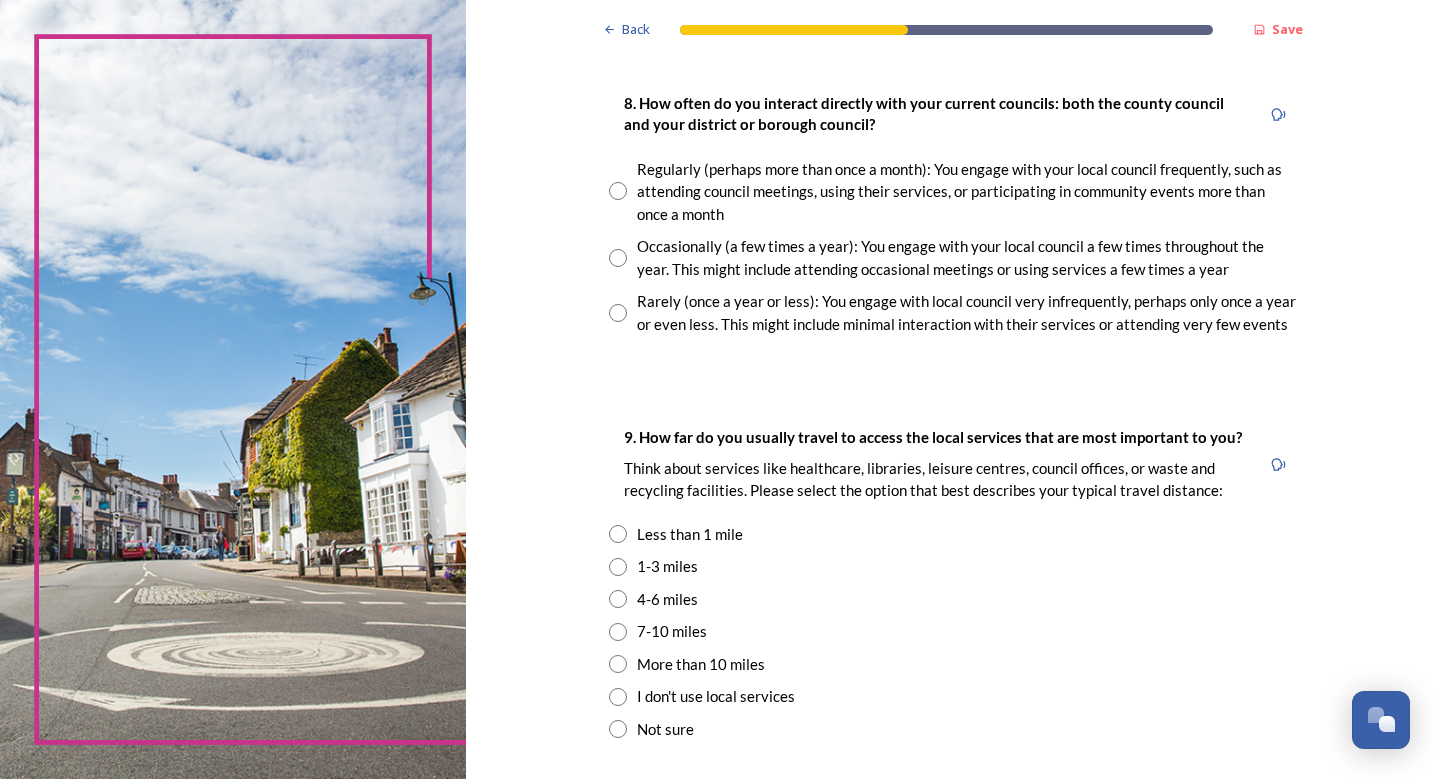 click at bounding box center (618, 313) 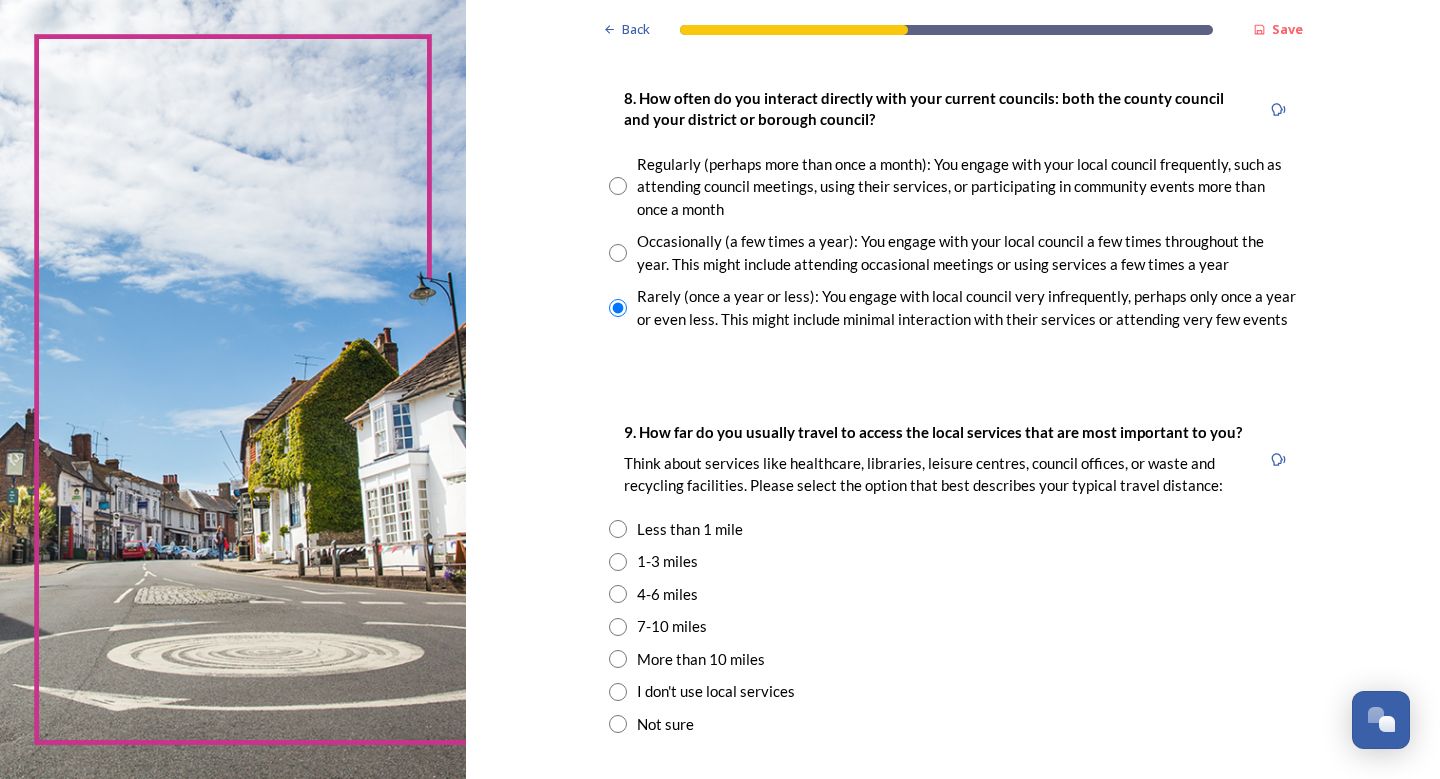scroll, scrollTop: 1100, scrollLeft: 0, axis: vertical 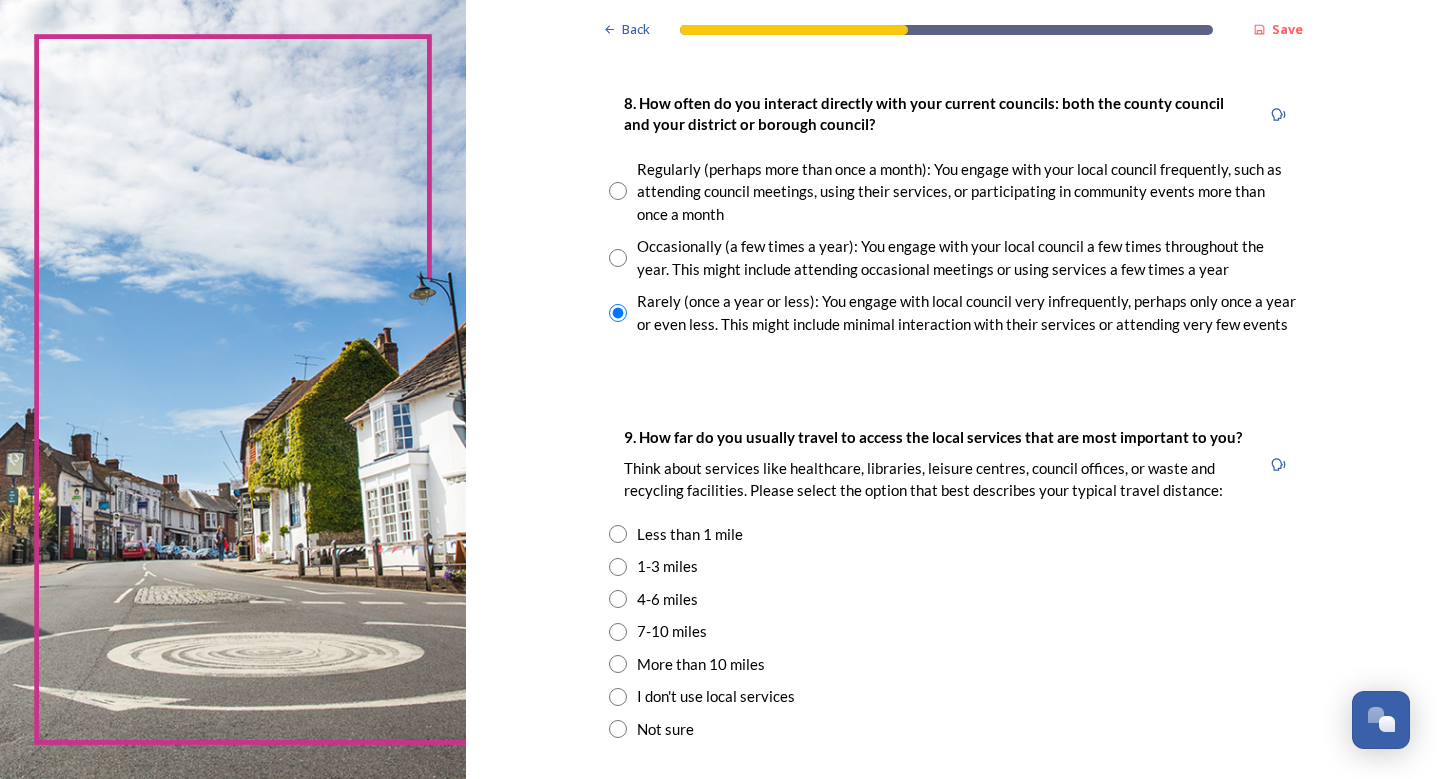 click at bounding box center [618, 258] 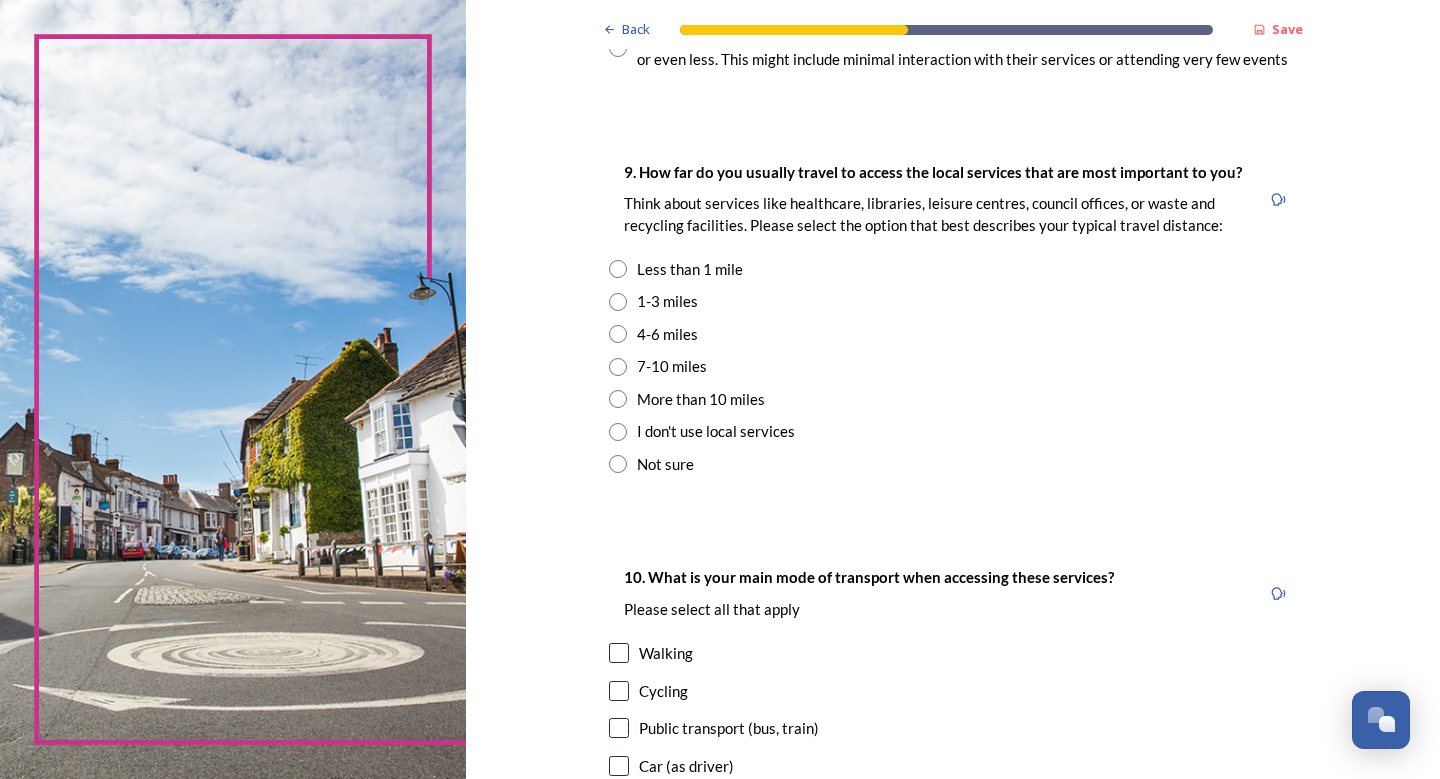 scroll, scrollTop: 1400, scrollLeft: 0, axis: vertical 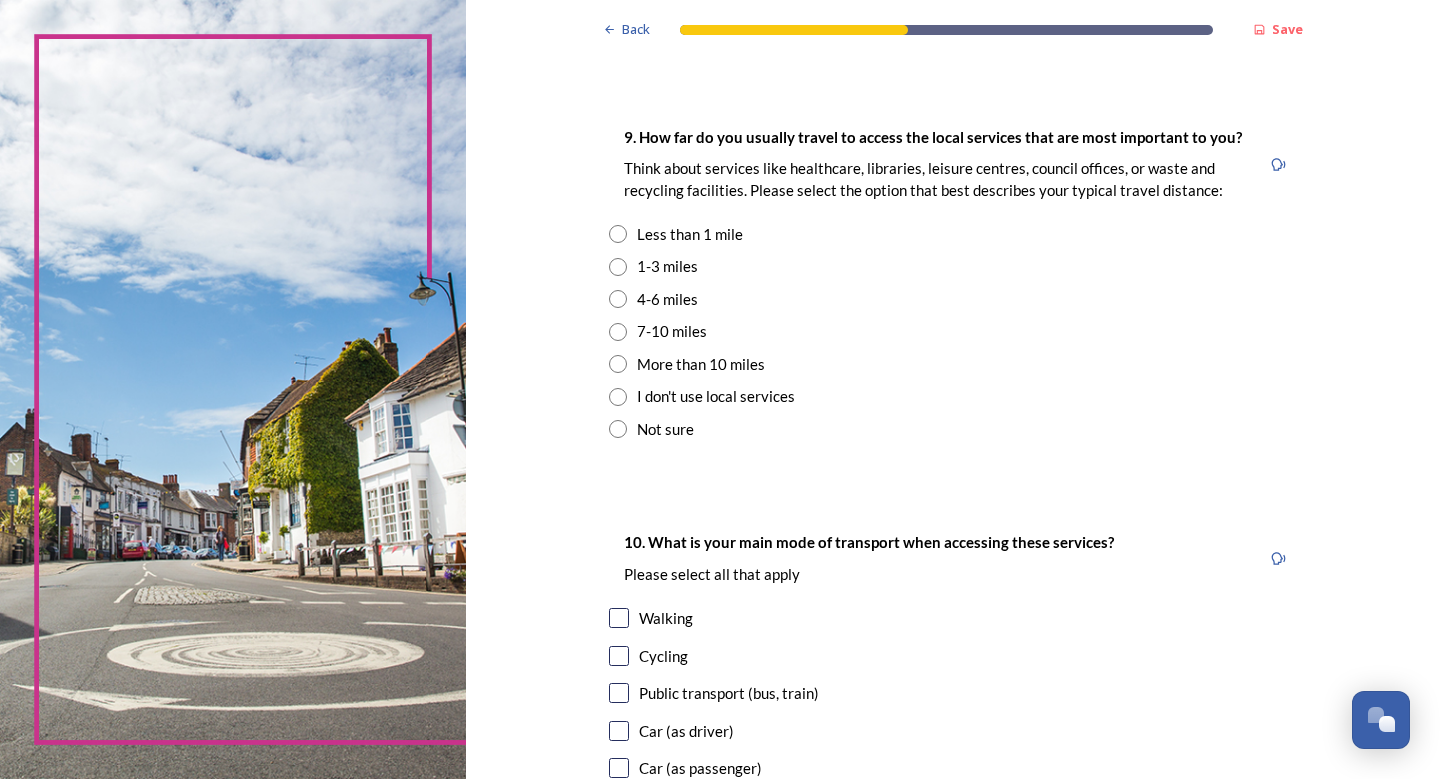click at bounding box center [618, 267] 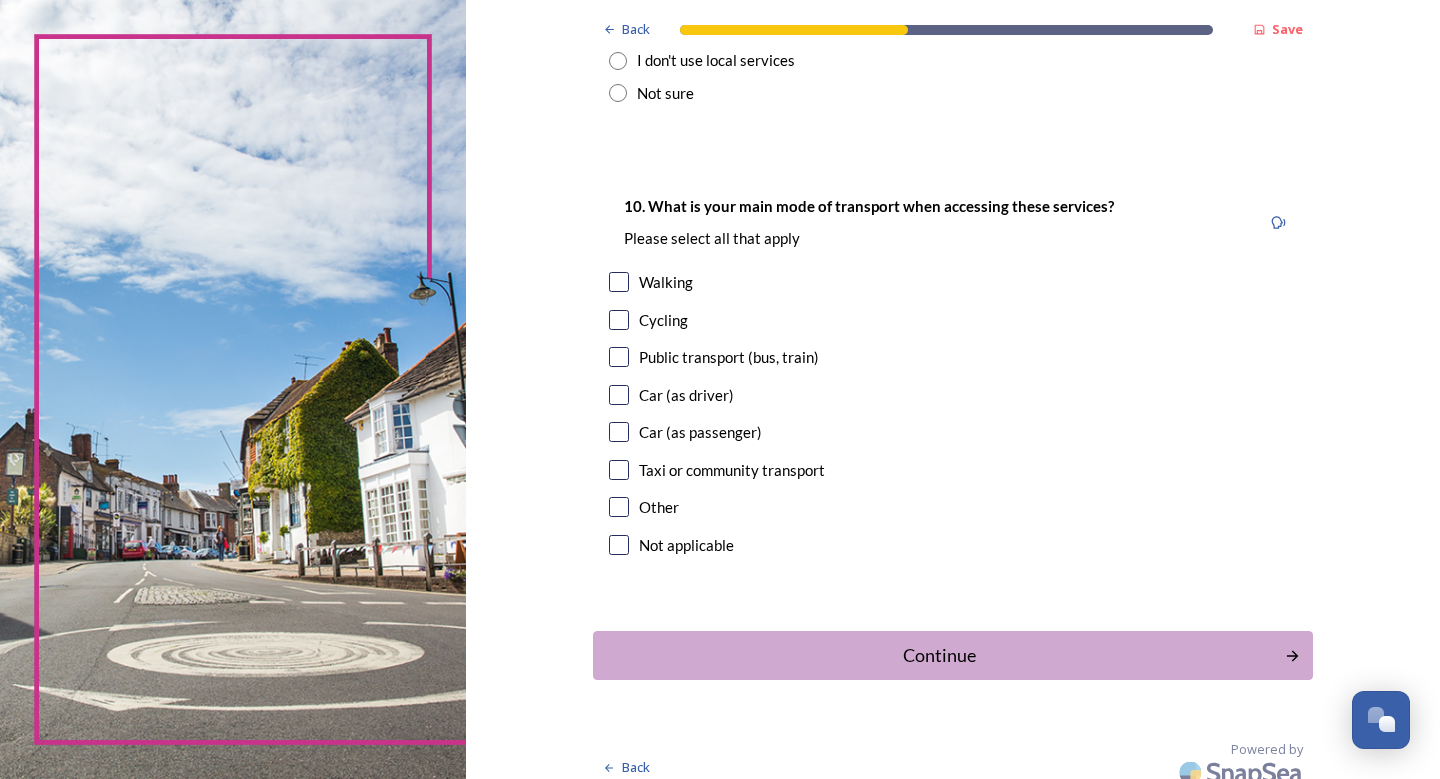 scroll, scrollTop: 1753, scrollLeft: 0, axis: vertical 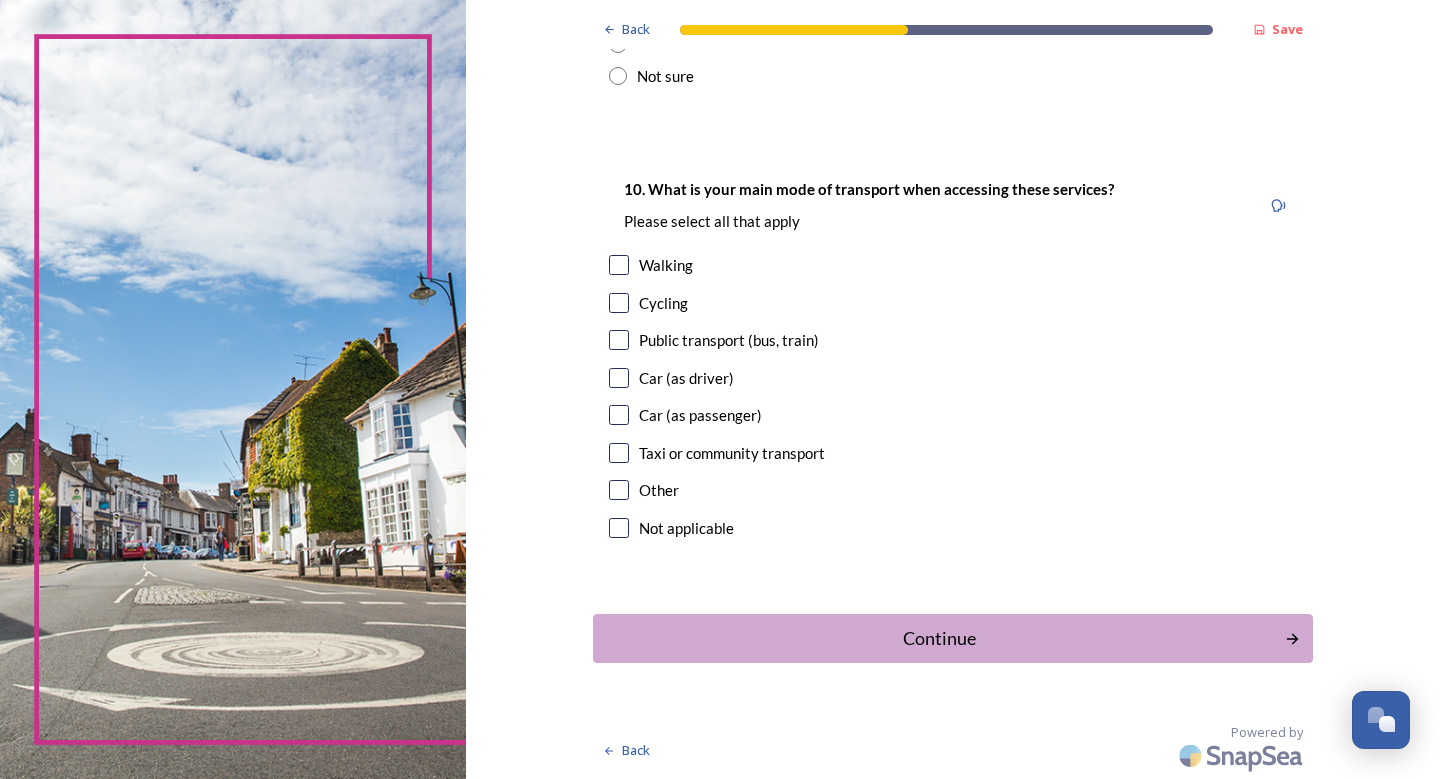 click at bounding box center (619, 265) 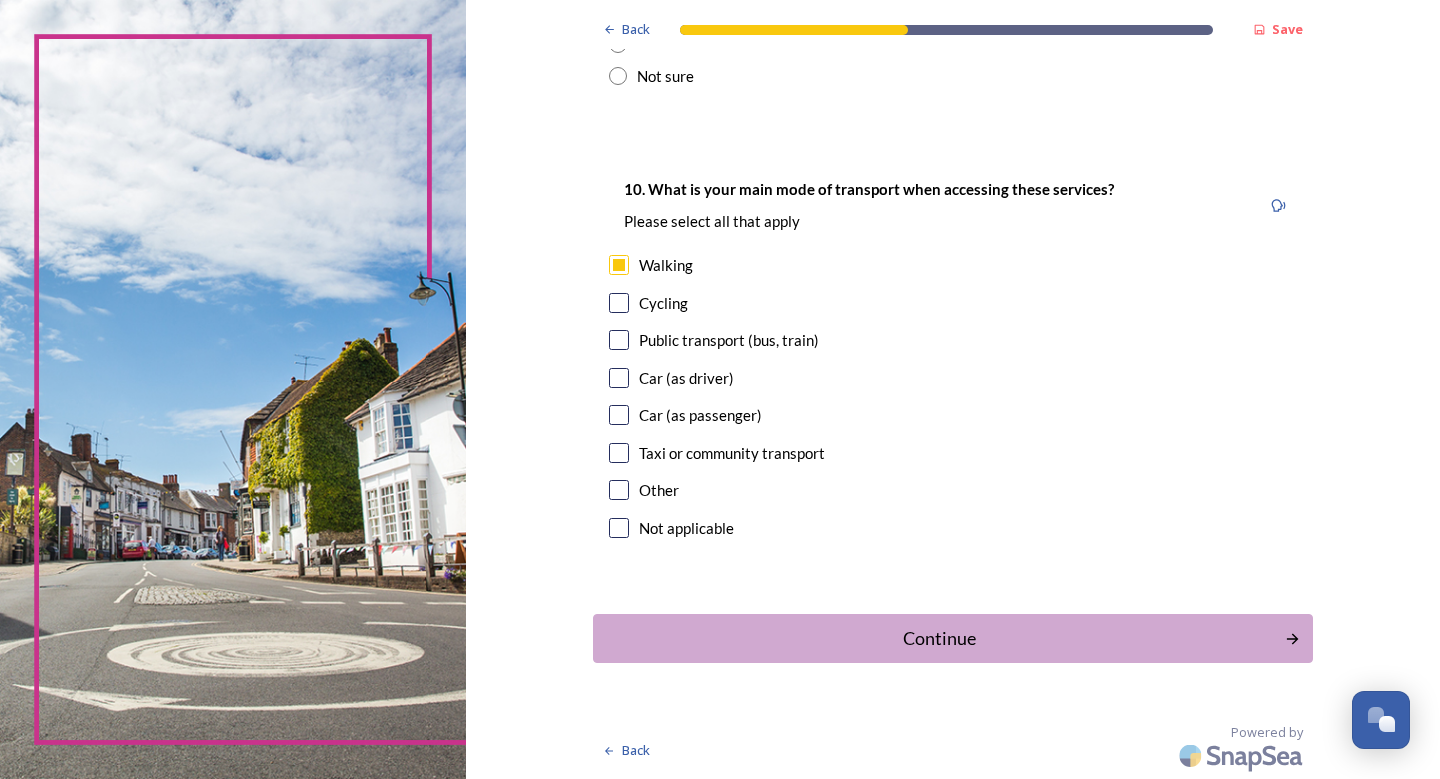 click at bounding box center [619, 303] 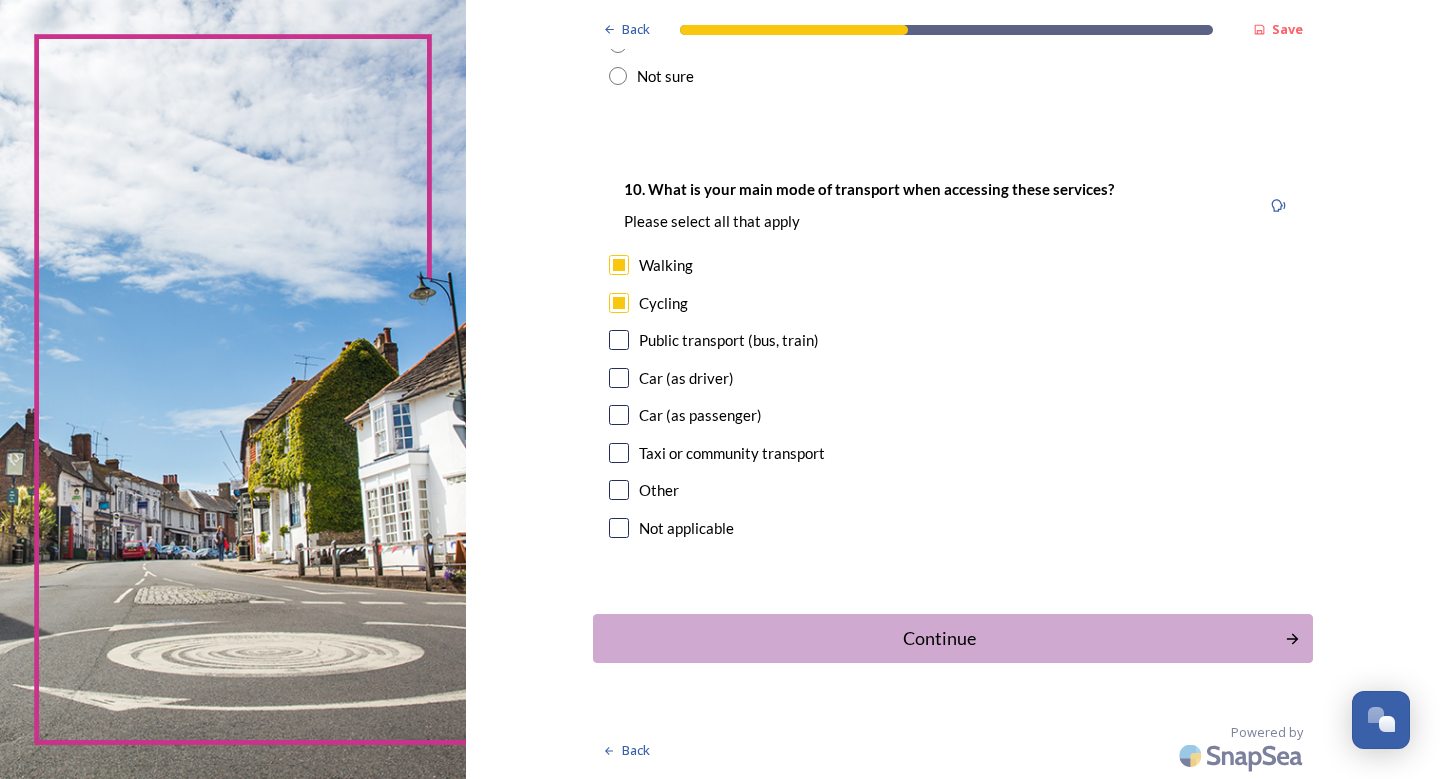 click at bounding box center [619, 378] 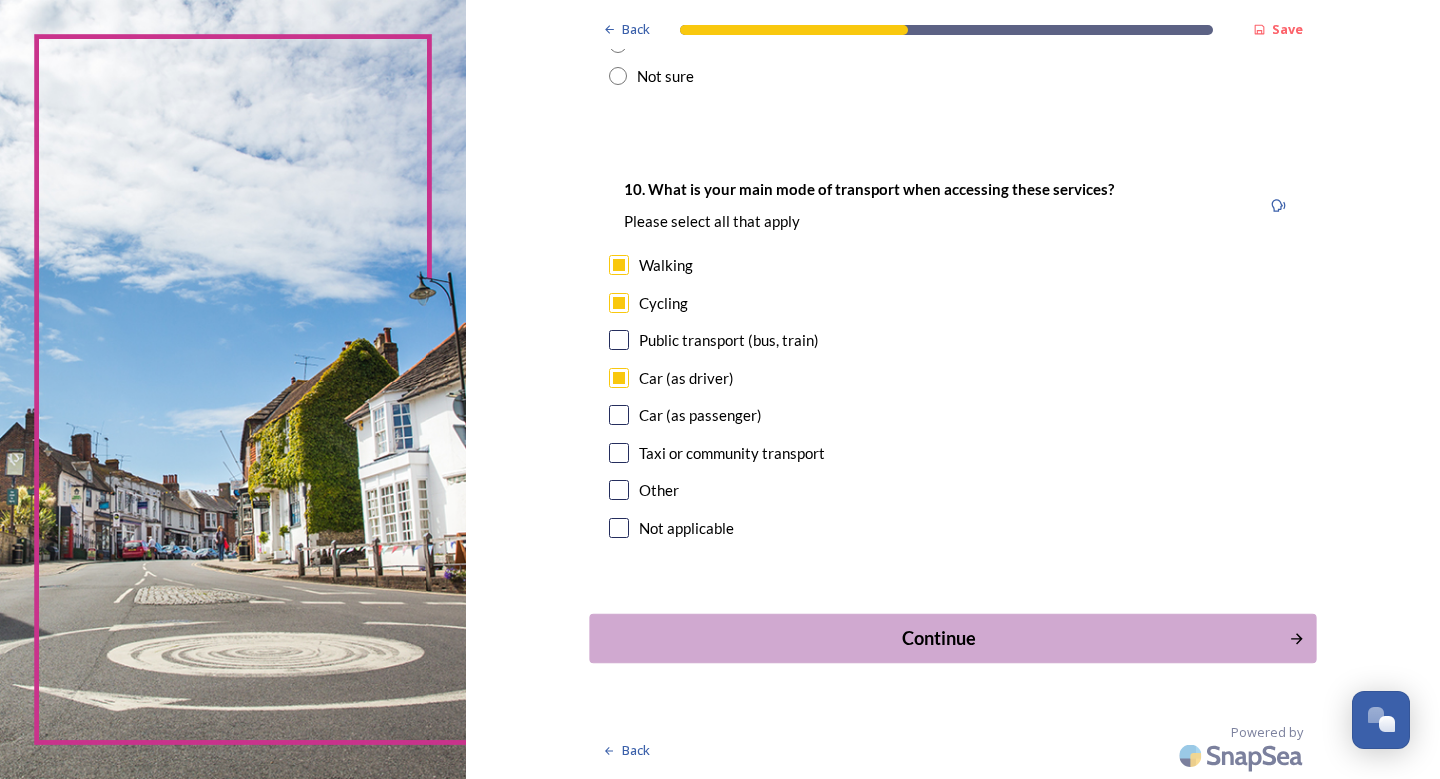 click on "Continue" at bounding box center (938, 638) 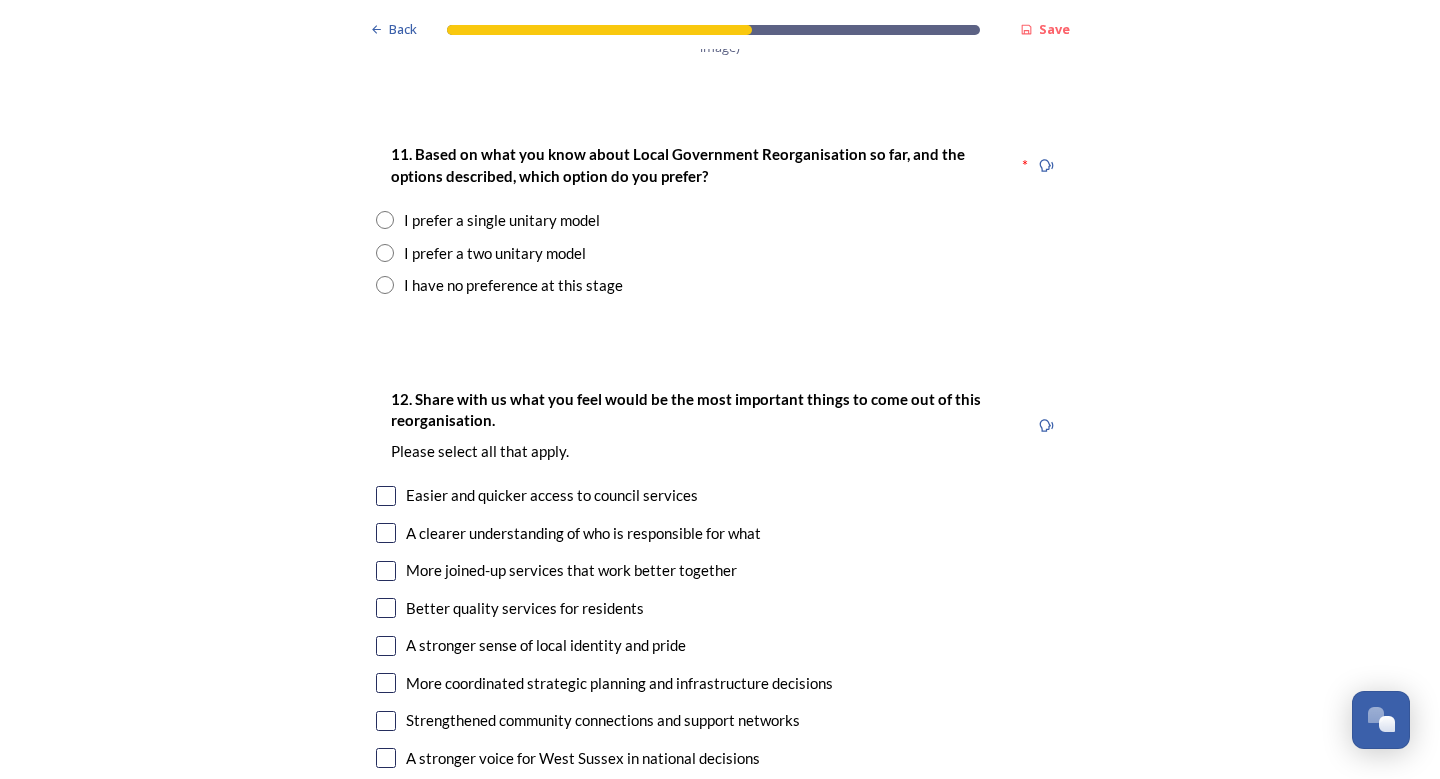 scroll, scrollTop: 2600, scrollLeft: 0, axis: vertical 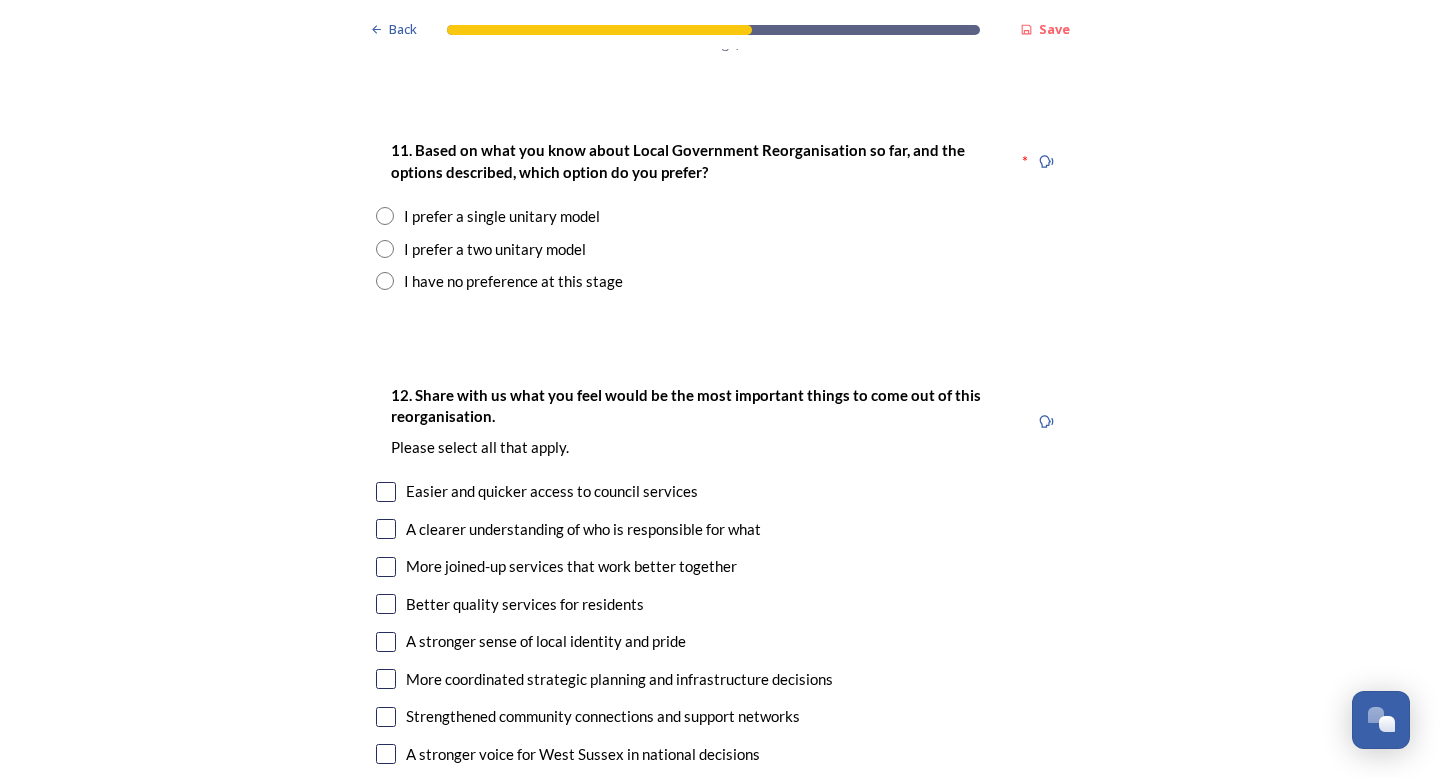 click at bounding box center (385, 281) 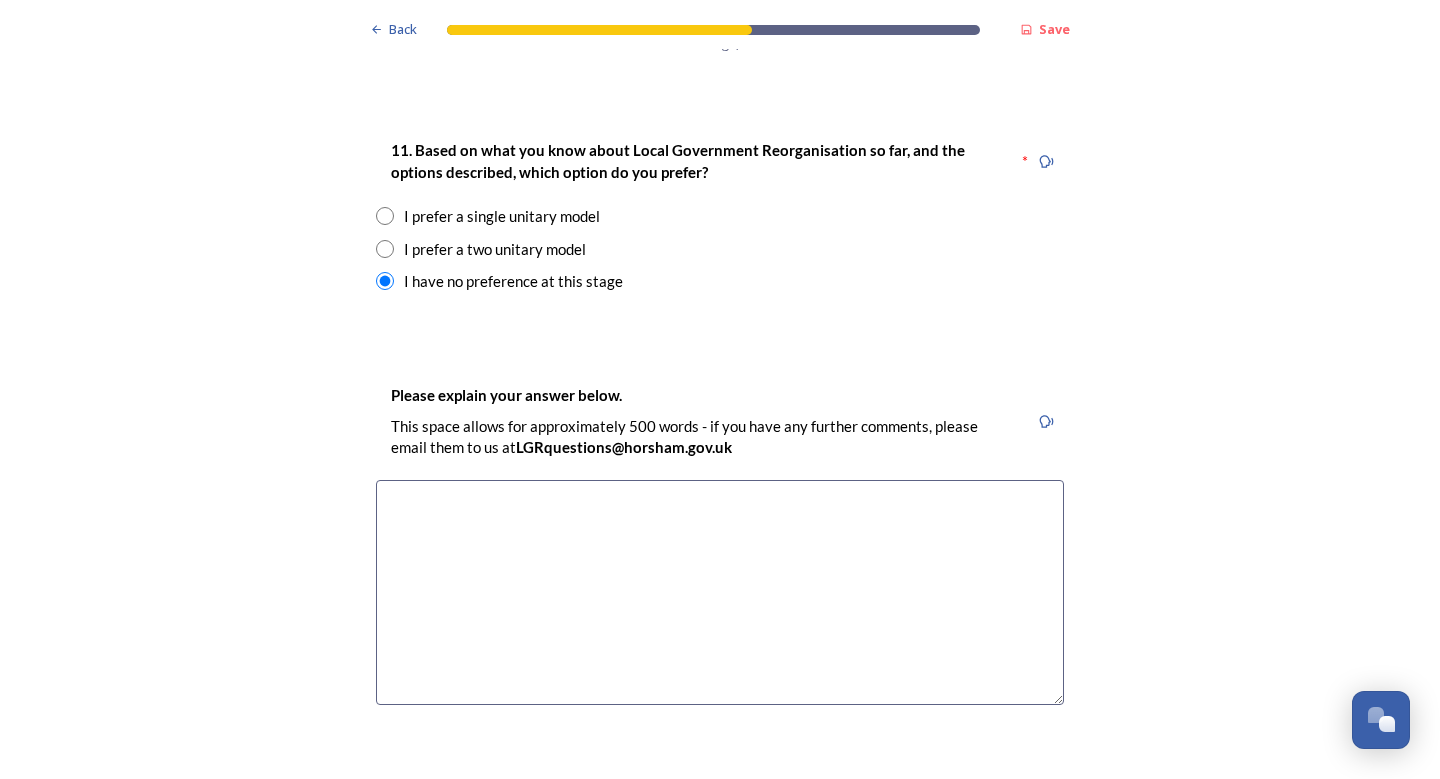 click at bounding box center (720, 592) 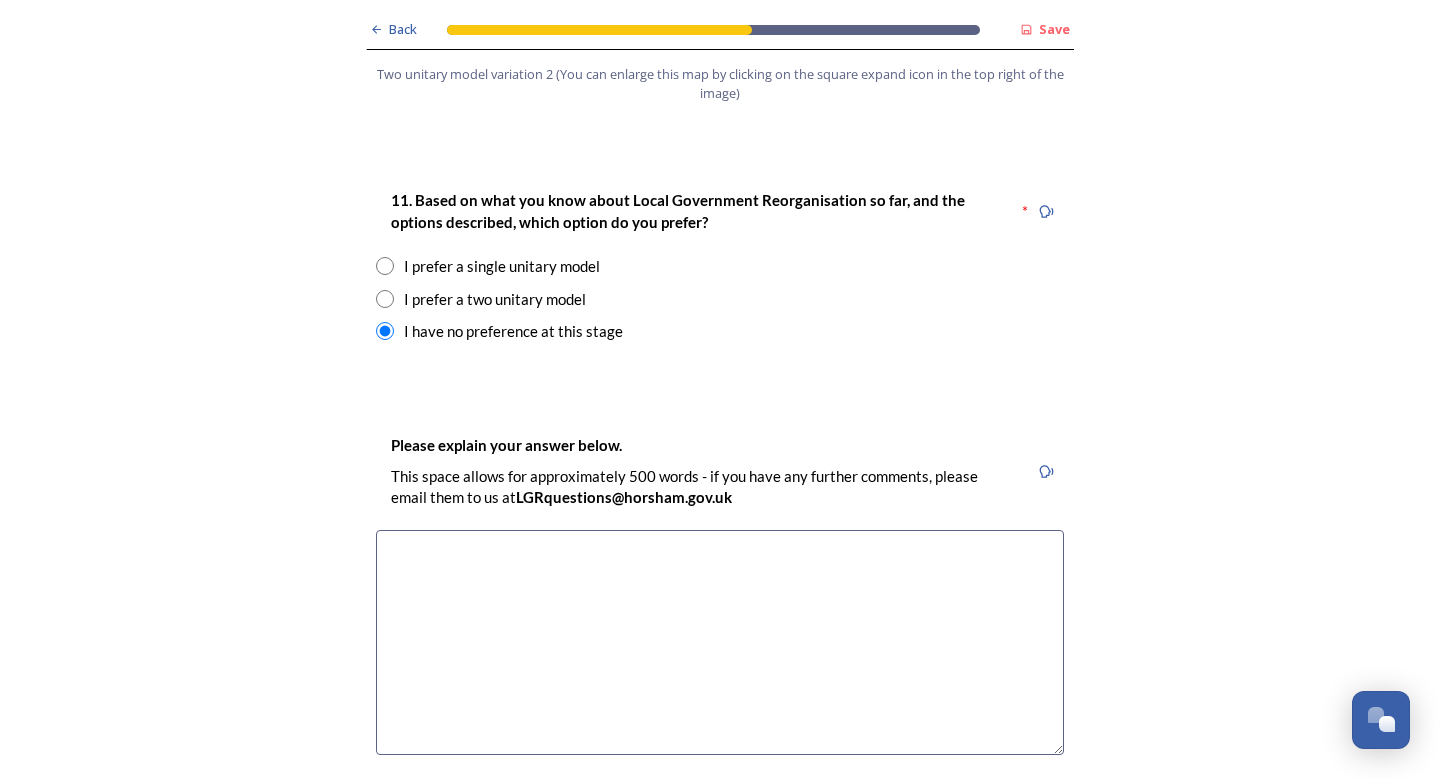 scroll, scrollTop: 2600, scrollLeft: 0, axis: vertical 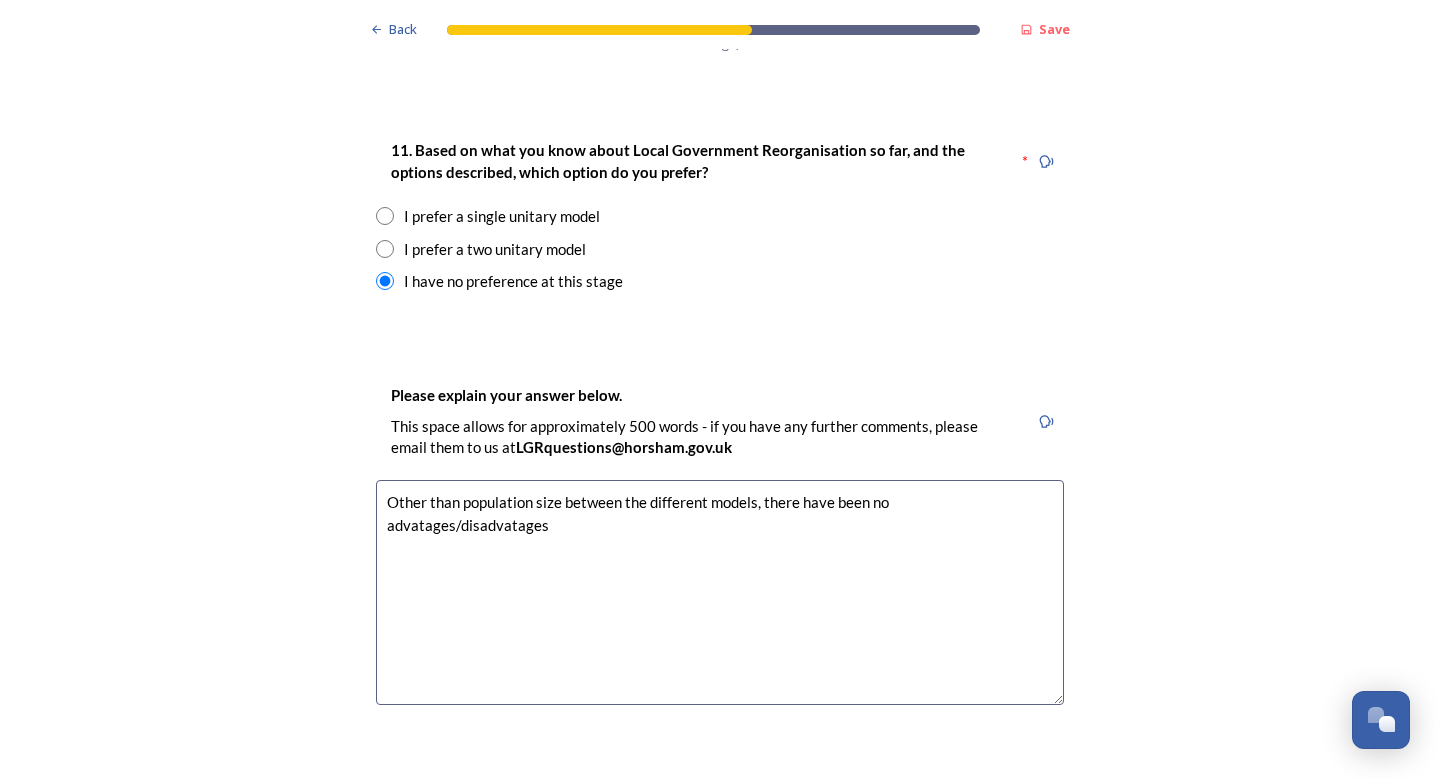 click on "Other than population size between the different models, there have been no advatages/disadvatages" at bounding box center [720, 592] 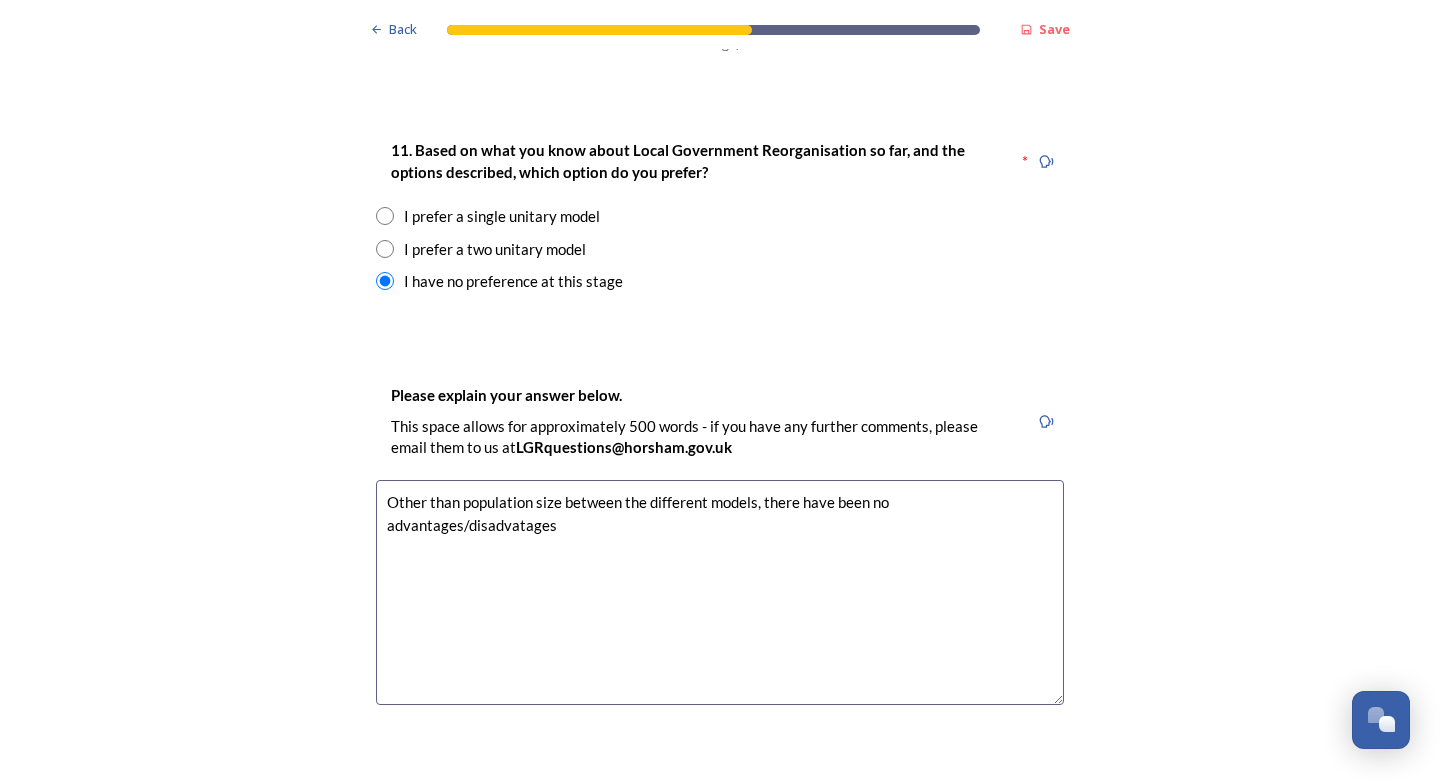 click on "Other than population size between the different models, there have been no advantages/disadvatages" at bounding box center (720, 592) 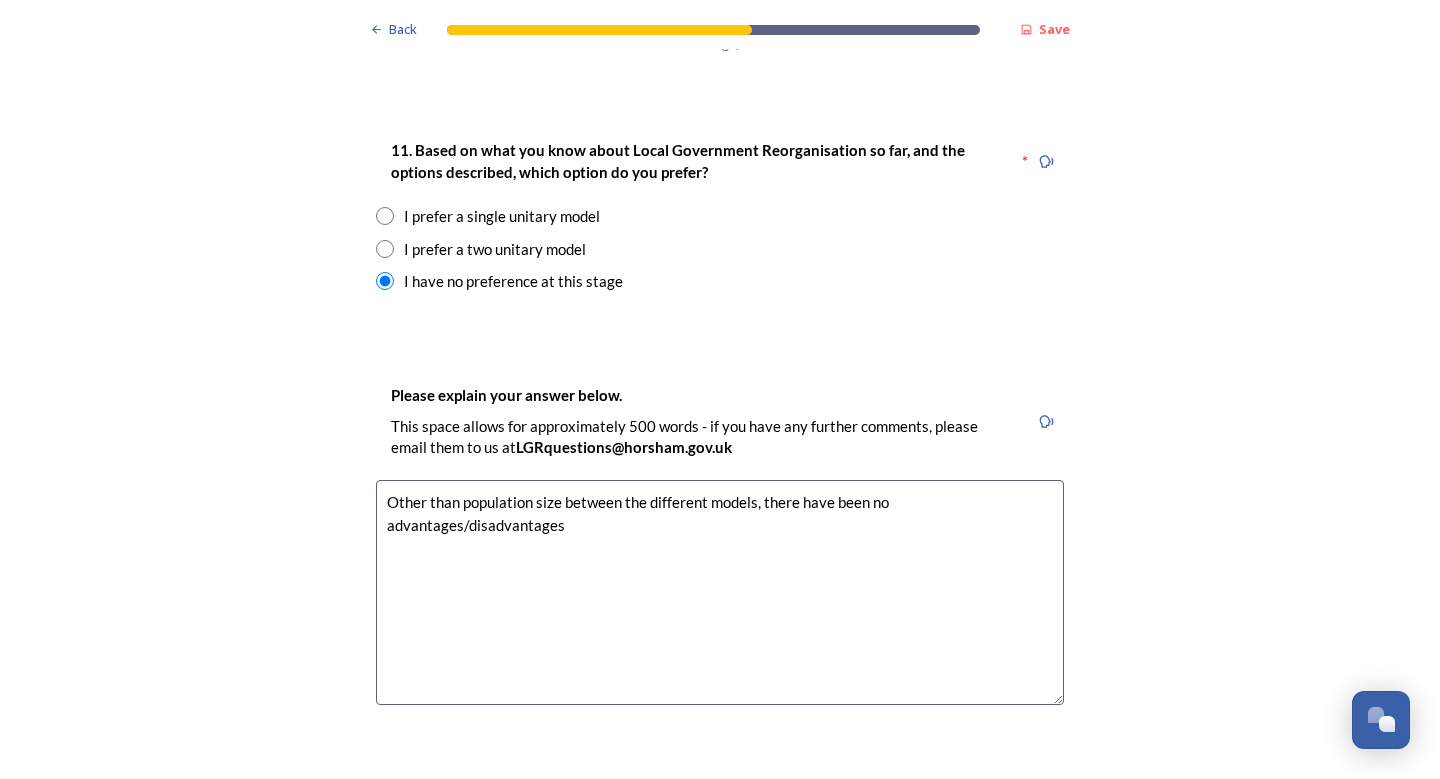 click on "Other than population size between the different models, there have been no advantages/disadvantages" at bounding box center (720, 592) 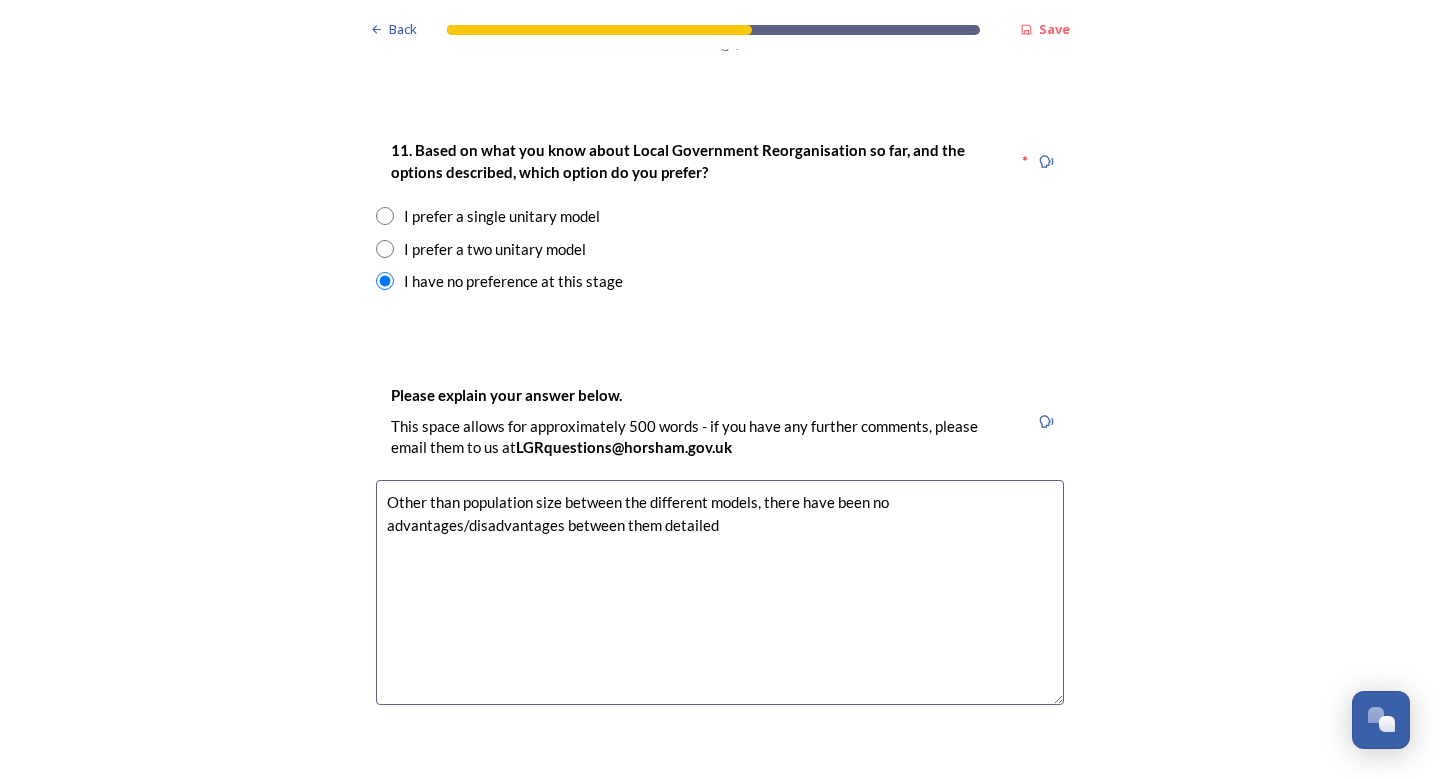 click on "Other than population size between the different models, there have been no advantages/disadvantages between them detailed" at bounding box center (720, 592) 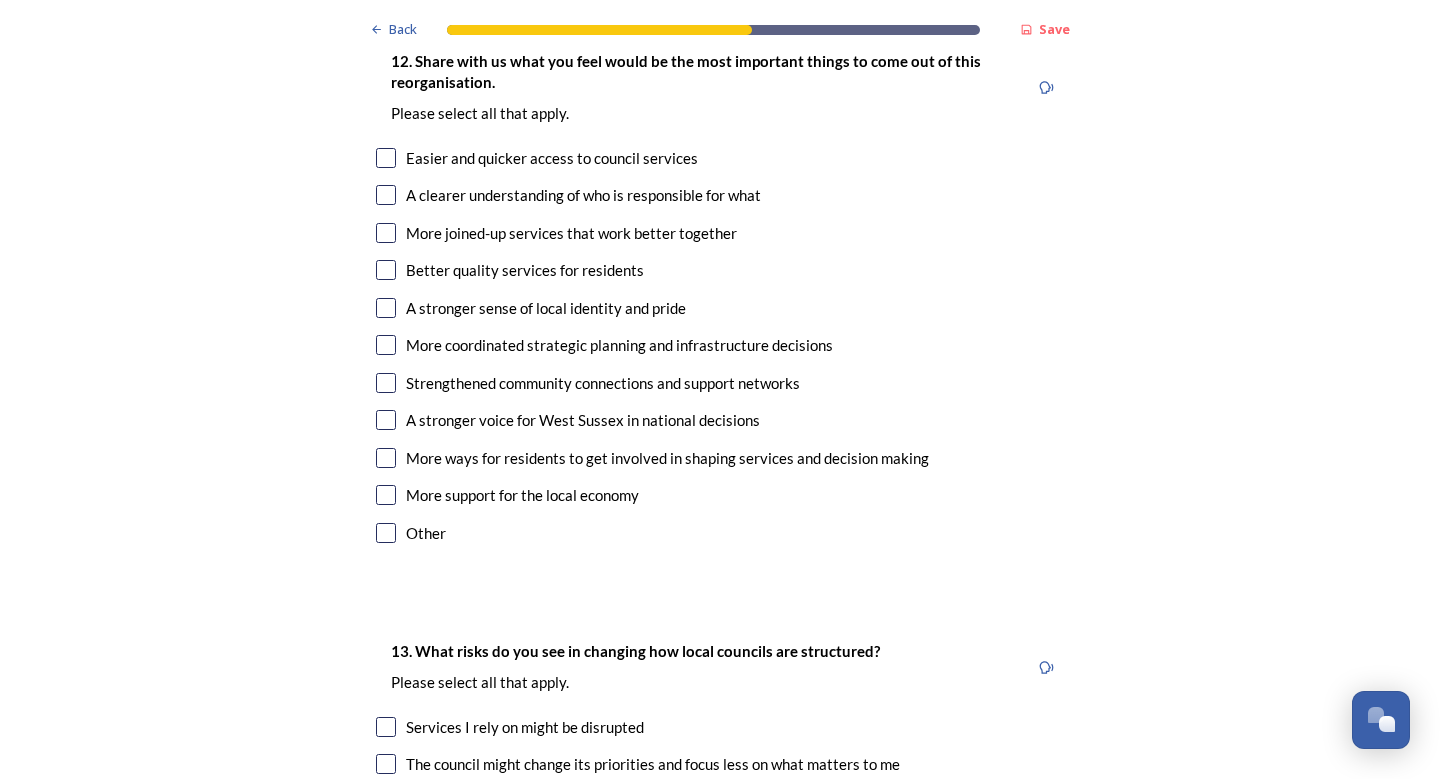 scroll, scrollTop: 3400, scrollLeft: 0, axis: vertical 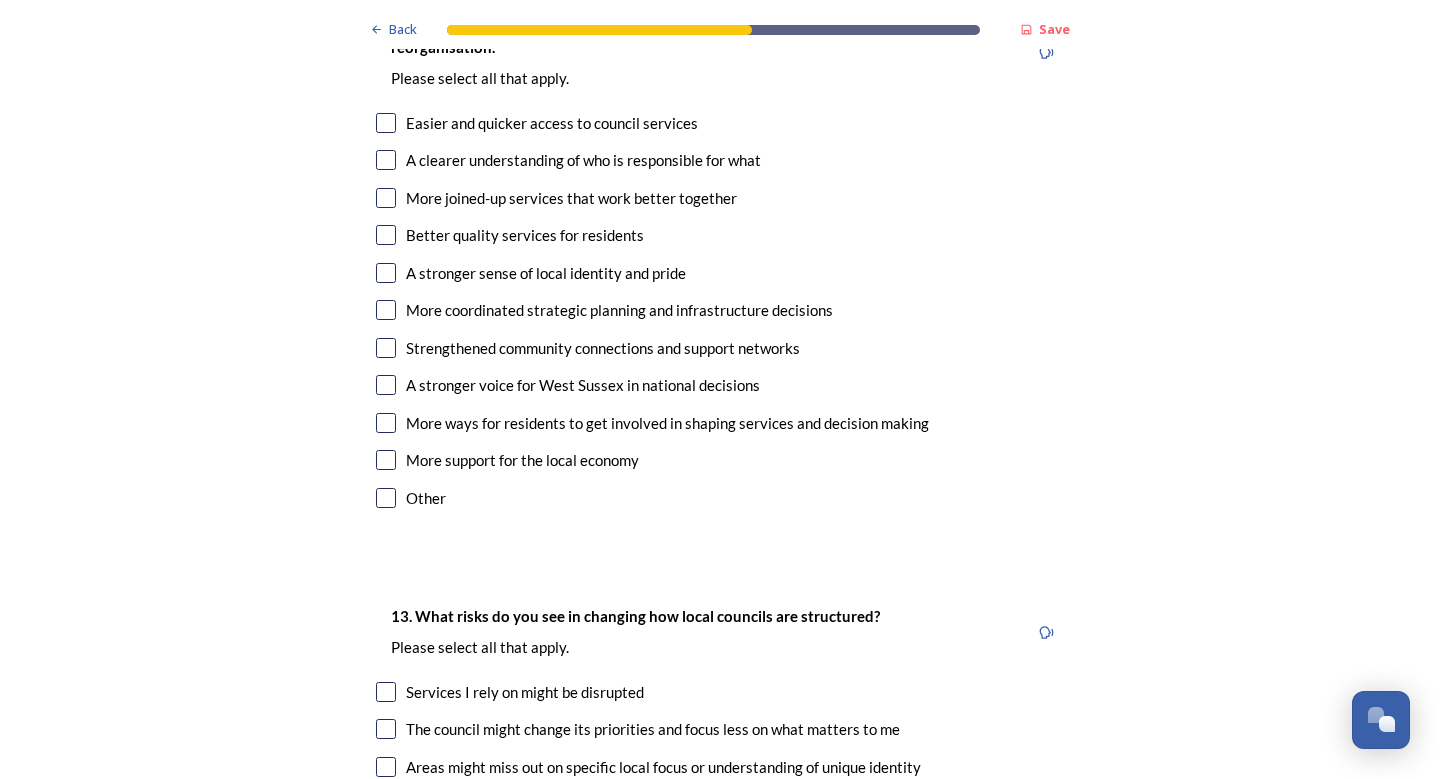 type on "Other than population size between the different models, there have been no advantages/disadvantages between them detailed." 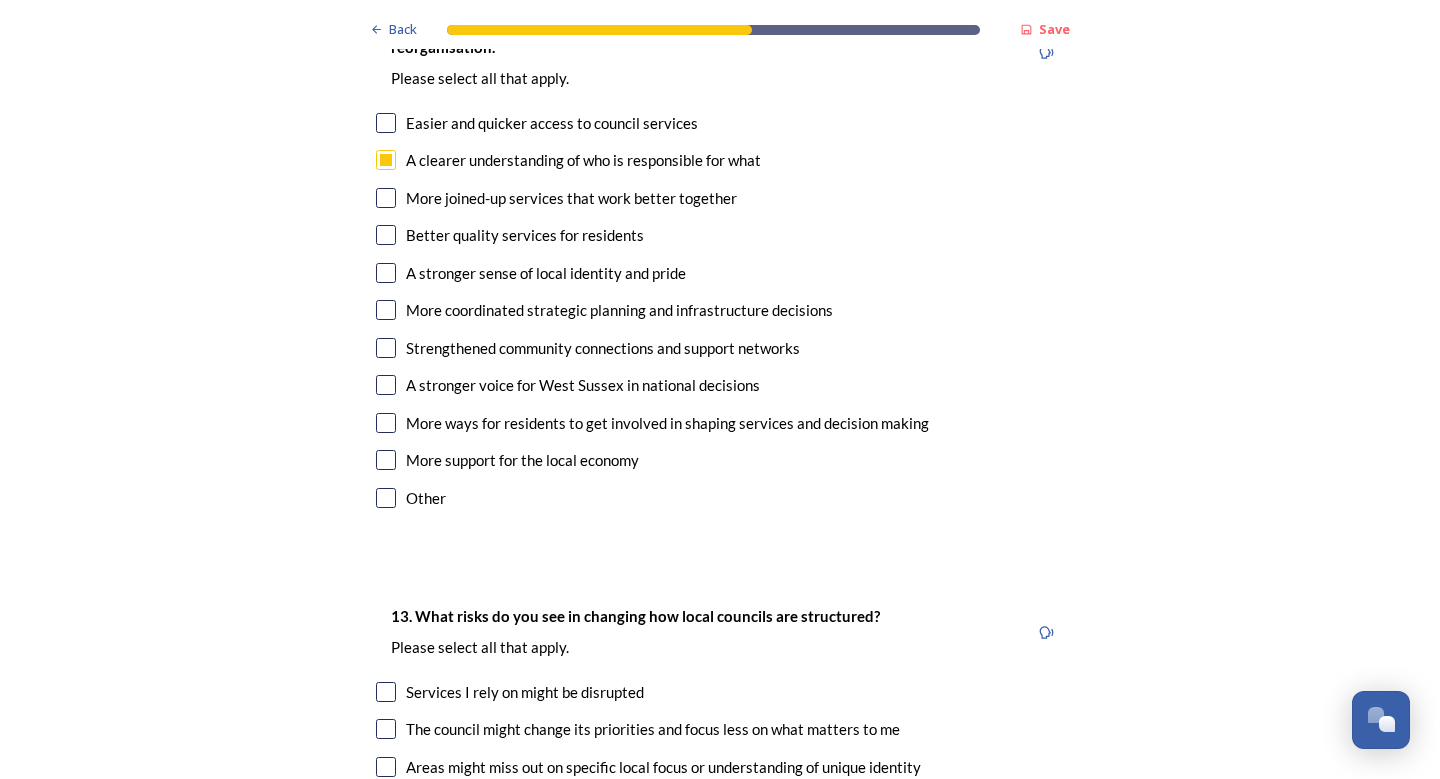 click at bounding box center (386, 198) 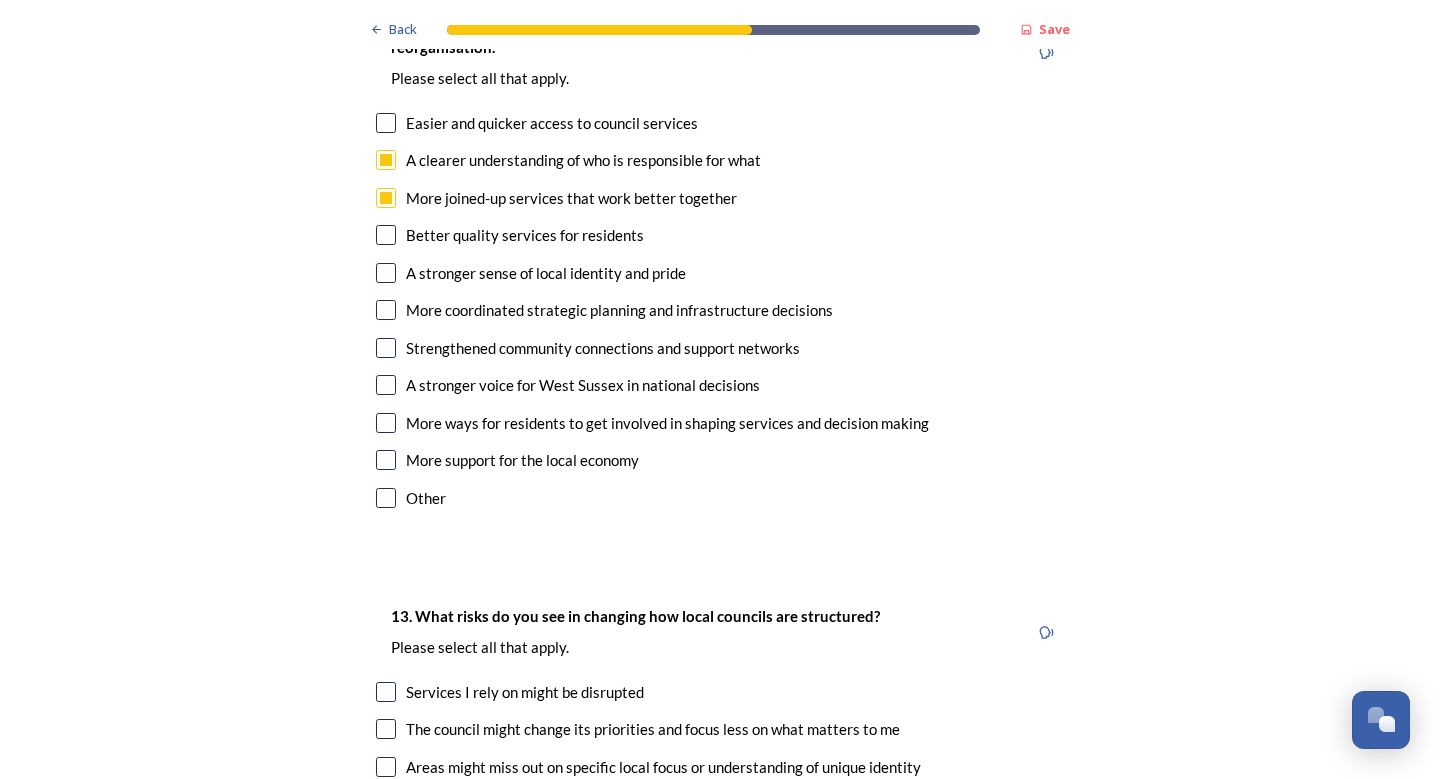 click at bounding box center (386, 460) 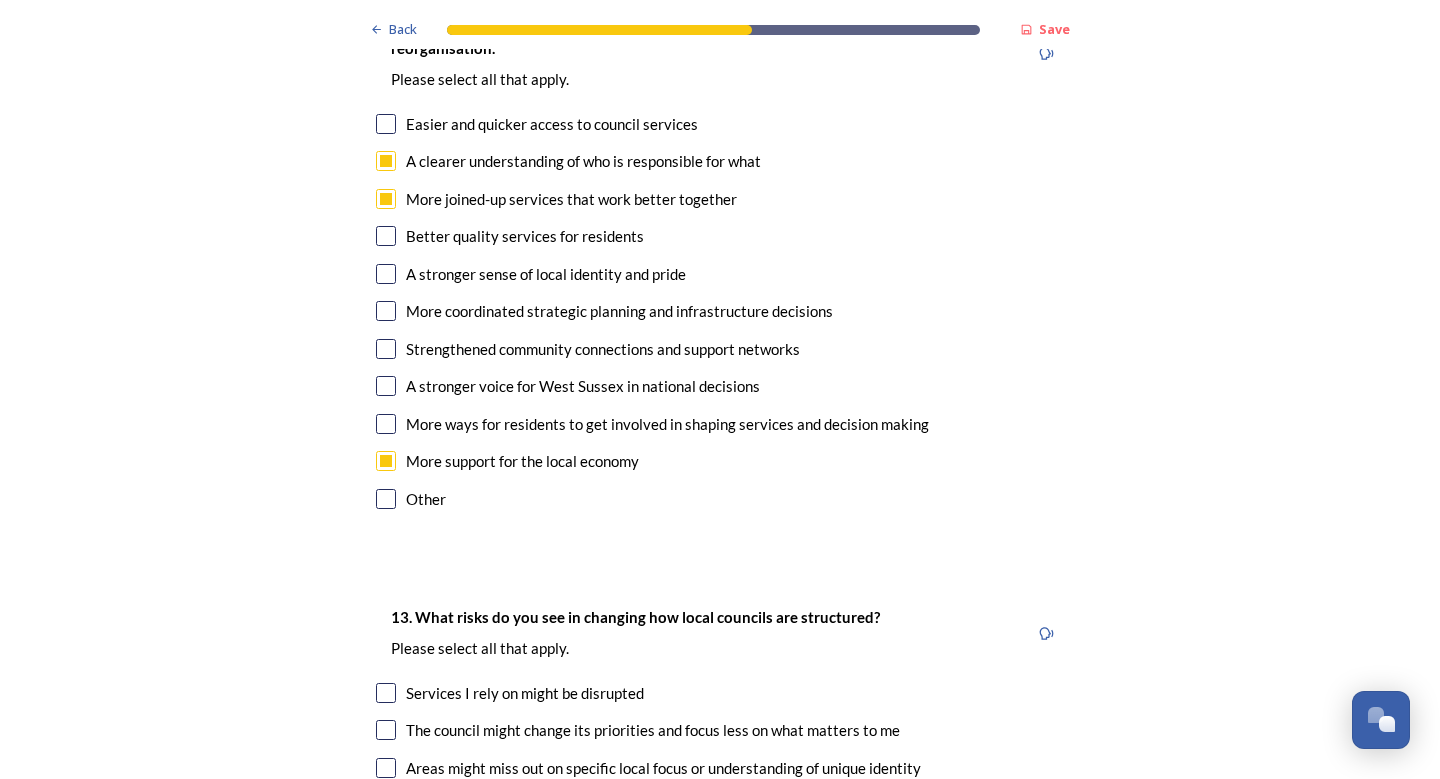 scroll, scrollTop: 3400, scrollLeft: 0, axis: vertical 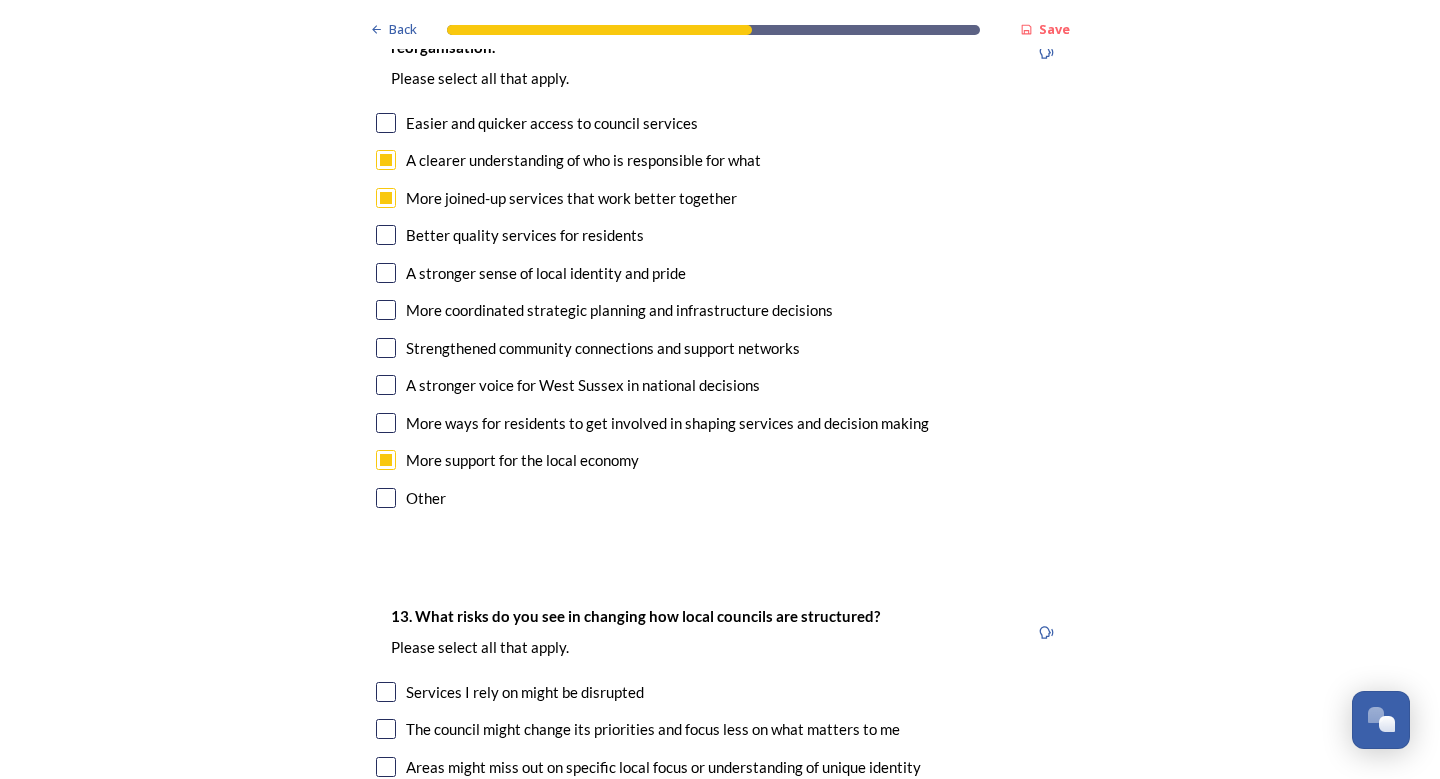 click at bounding box center (386, 385) 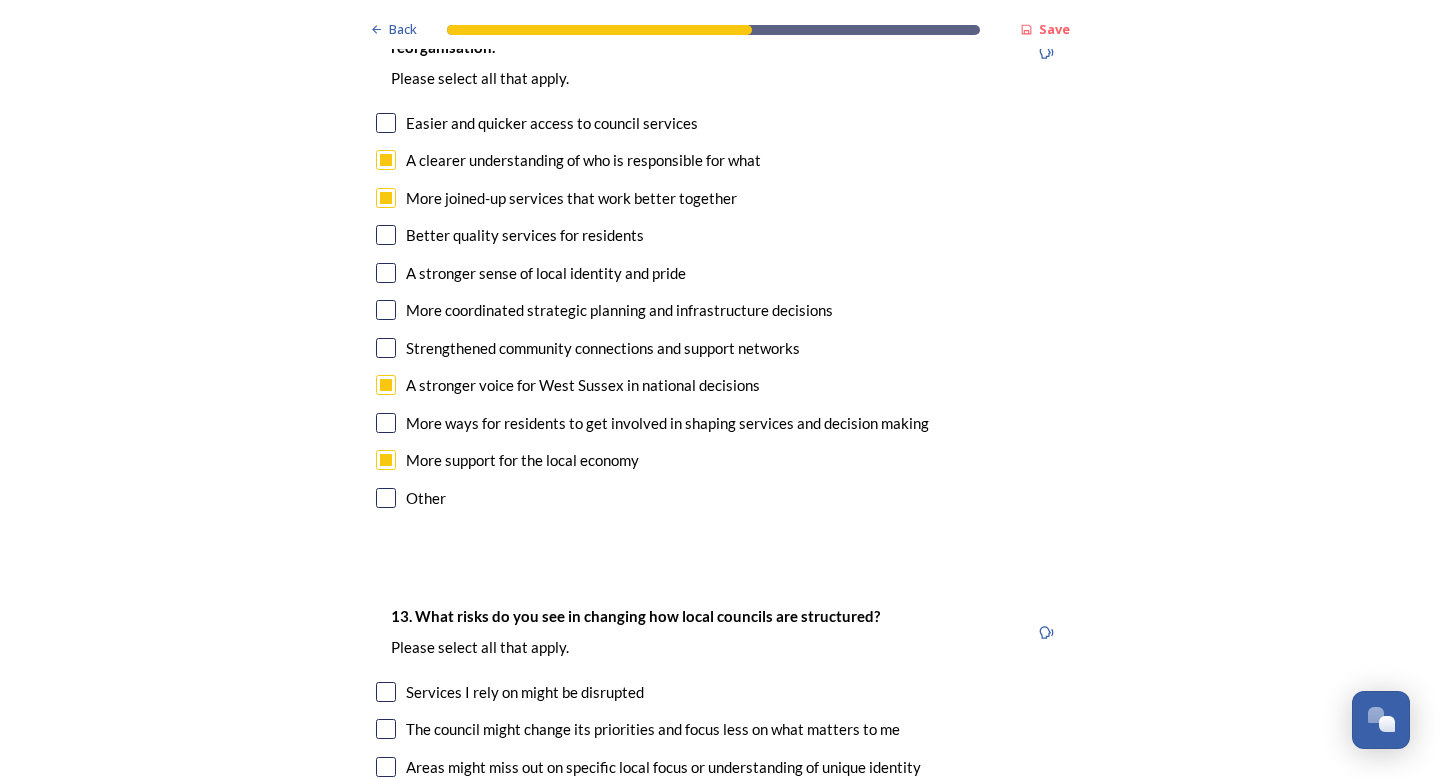 click at bounding box center (386, 310) 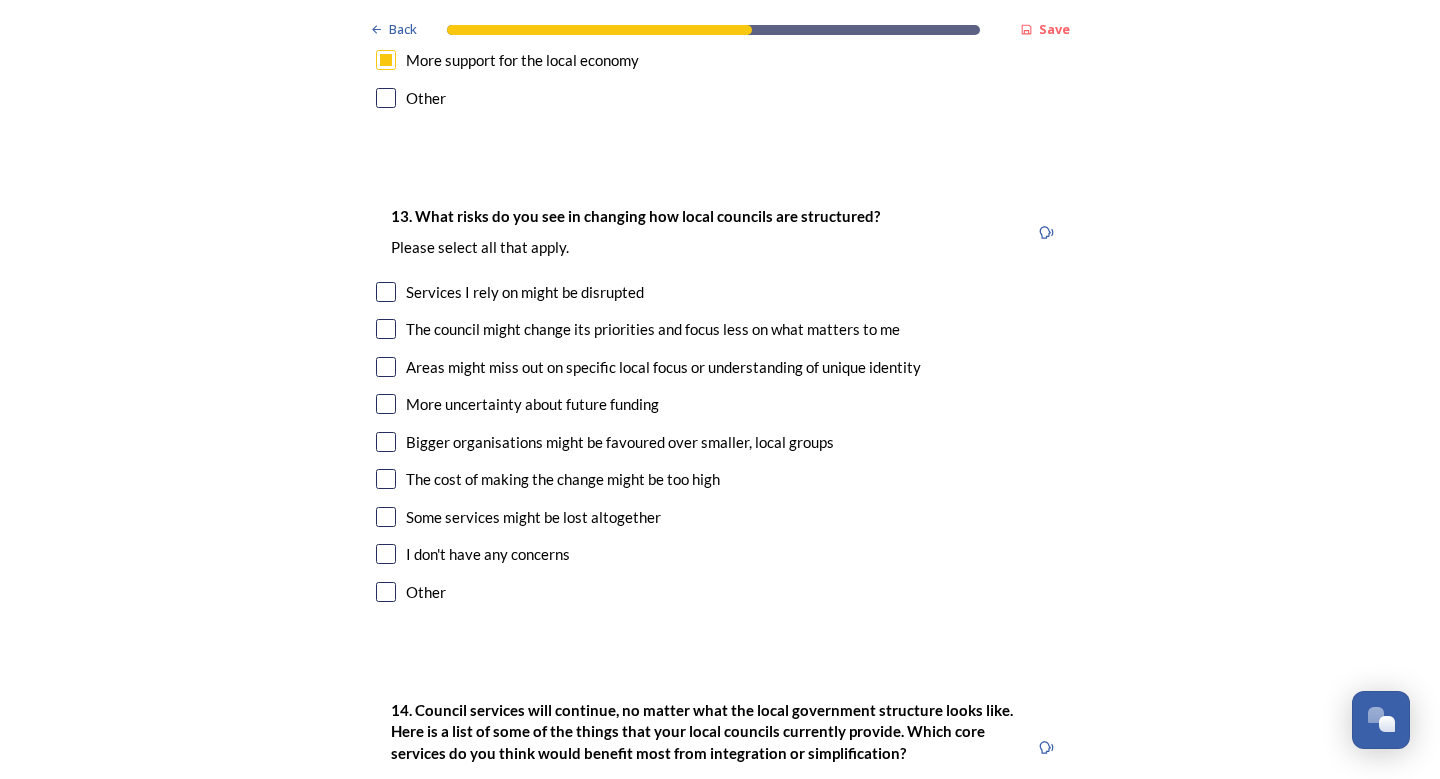 scroll, scrollTop: 3900, scrollLeft: 0, axis: vertical 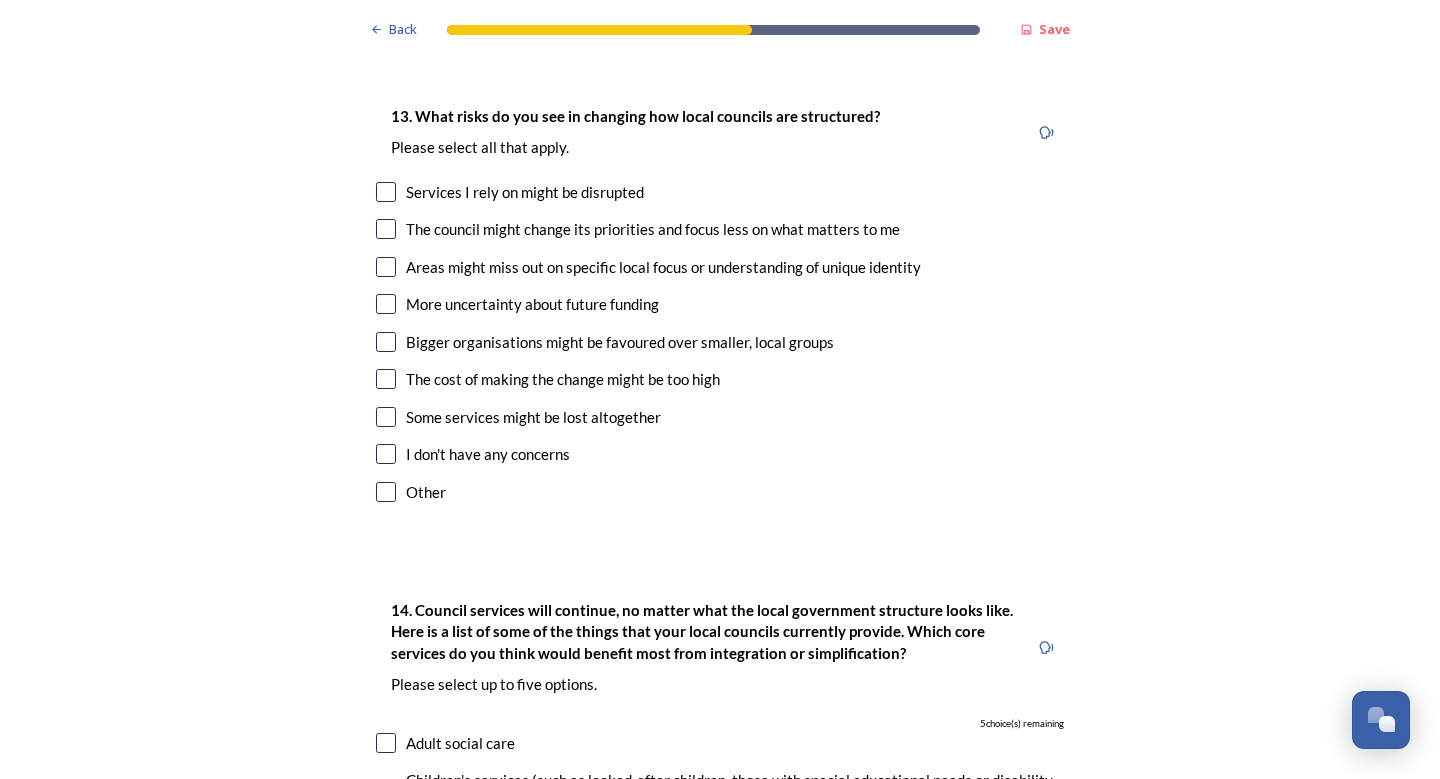 click at bounding box center [386, 379] 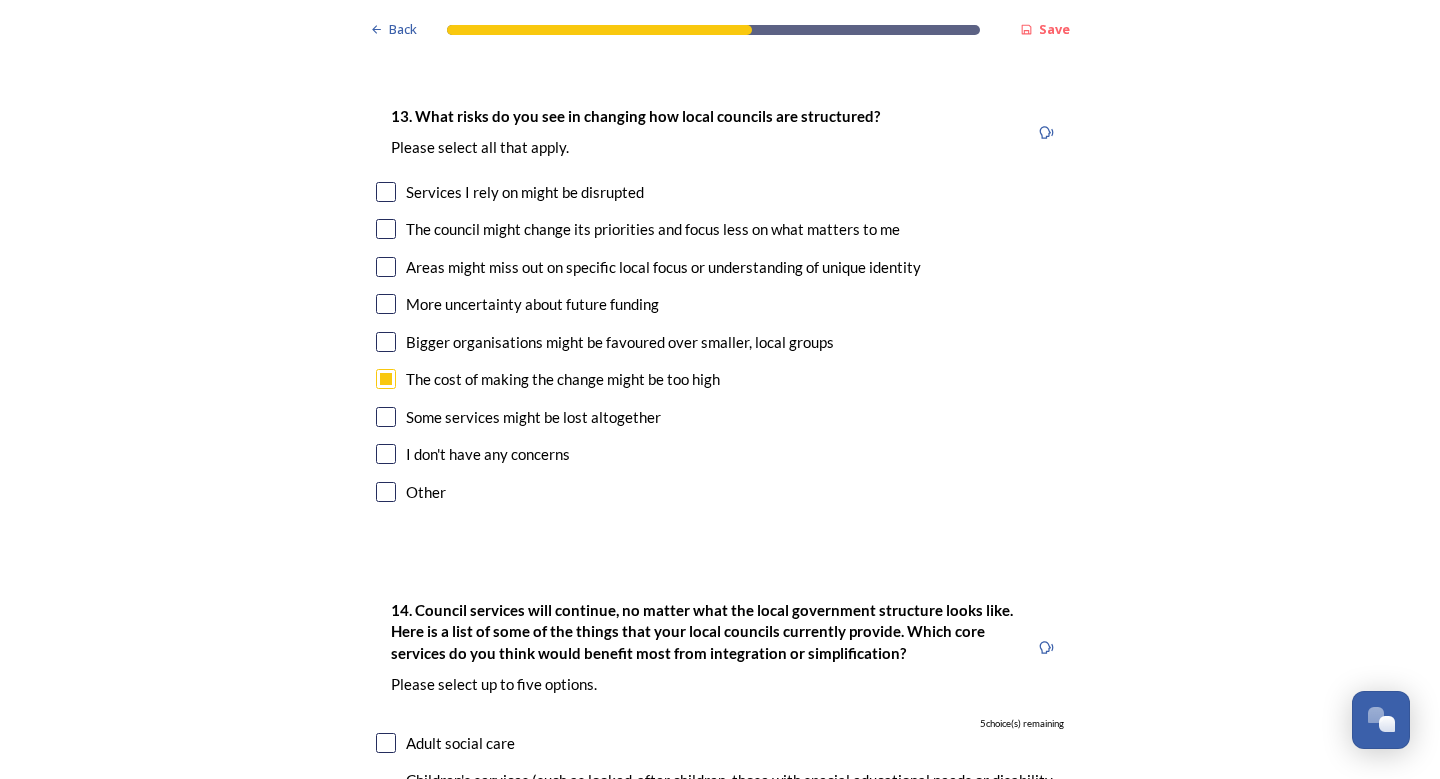click at bounding box center (386, 417) 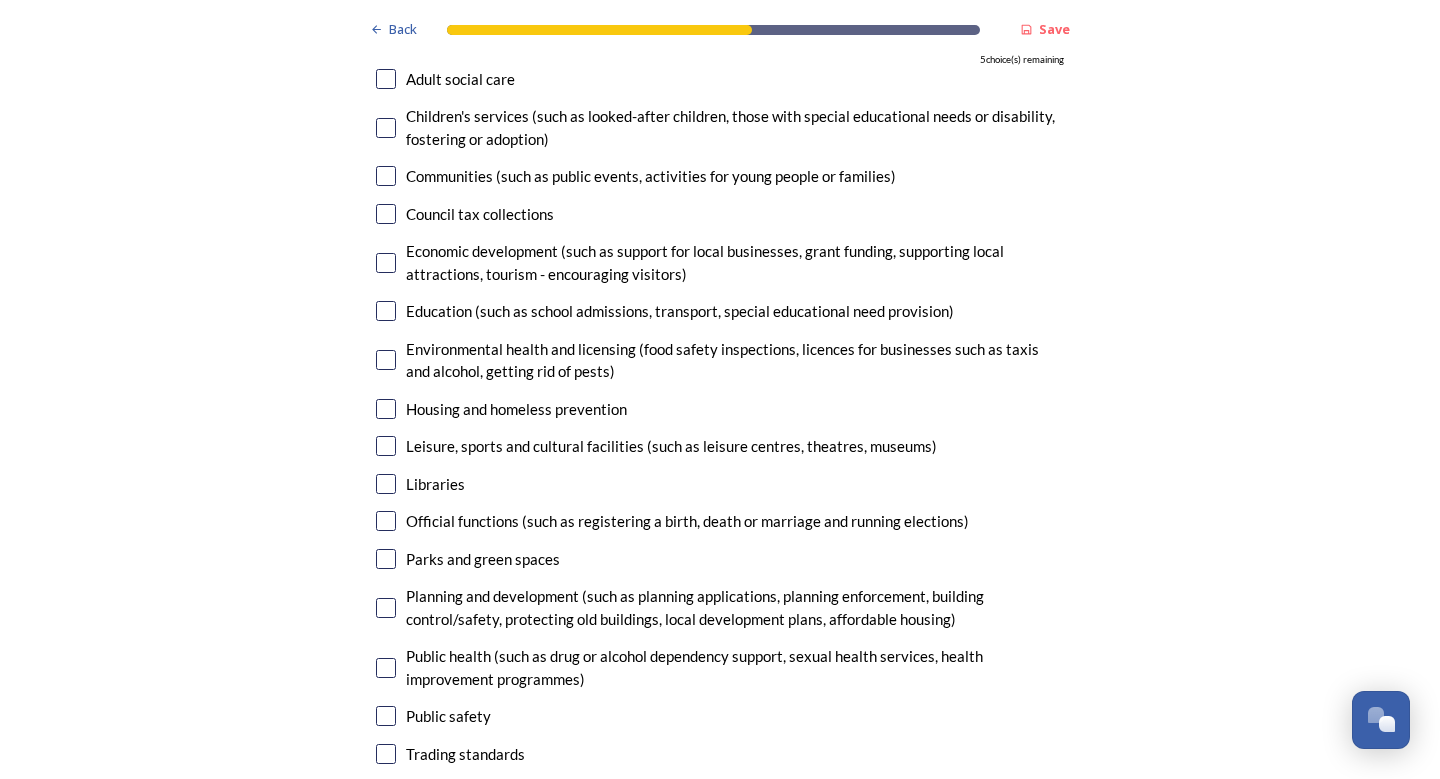 scroll, scrollTop: 4600, scrollLeft: 0, axis: vertical 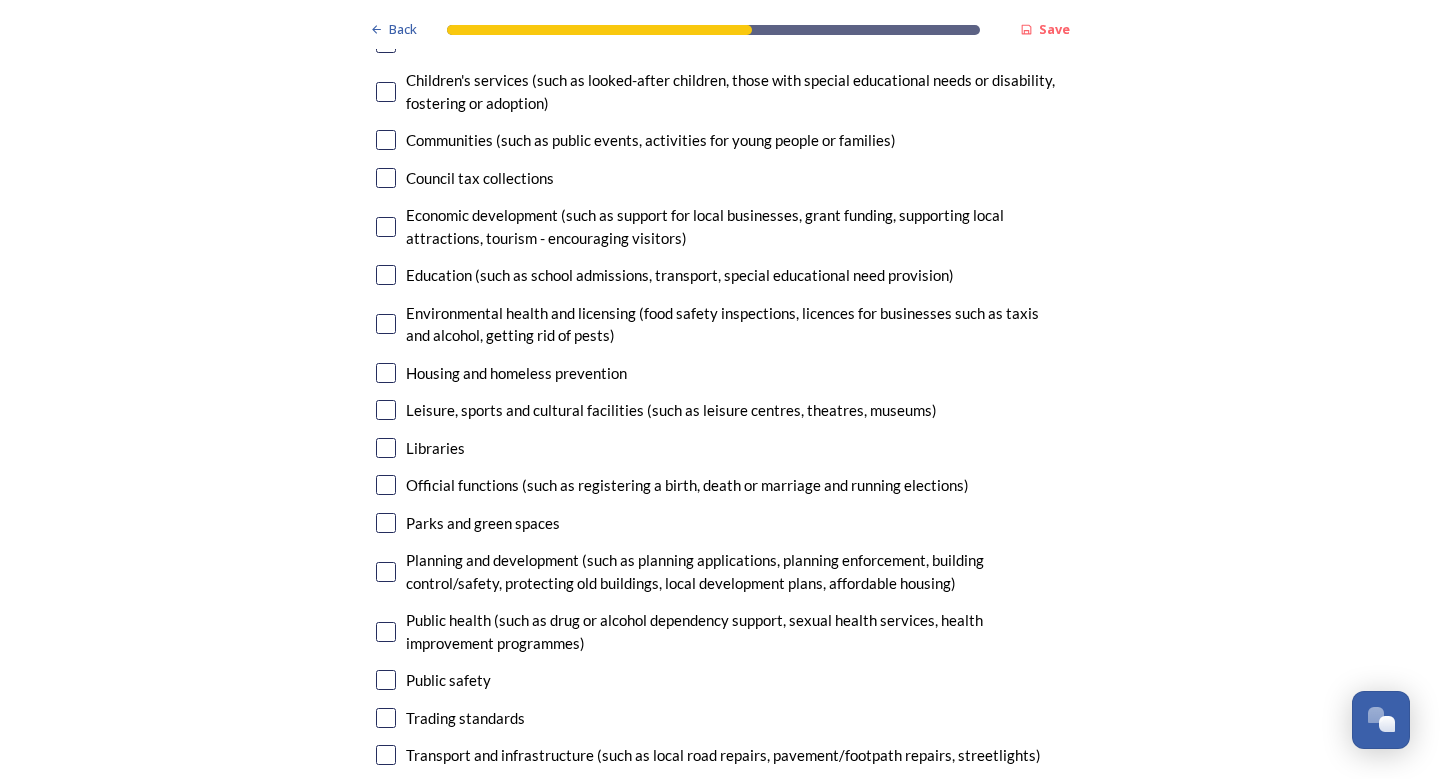 click at bounding box center [386, 227] 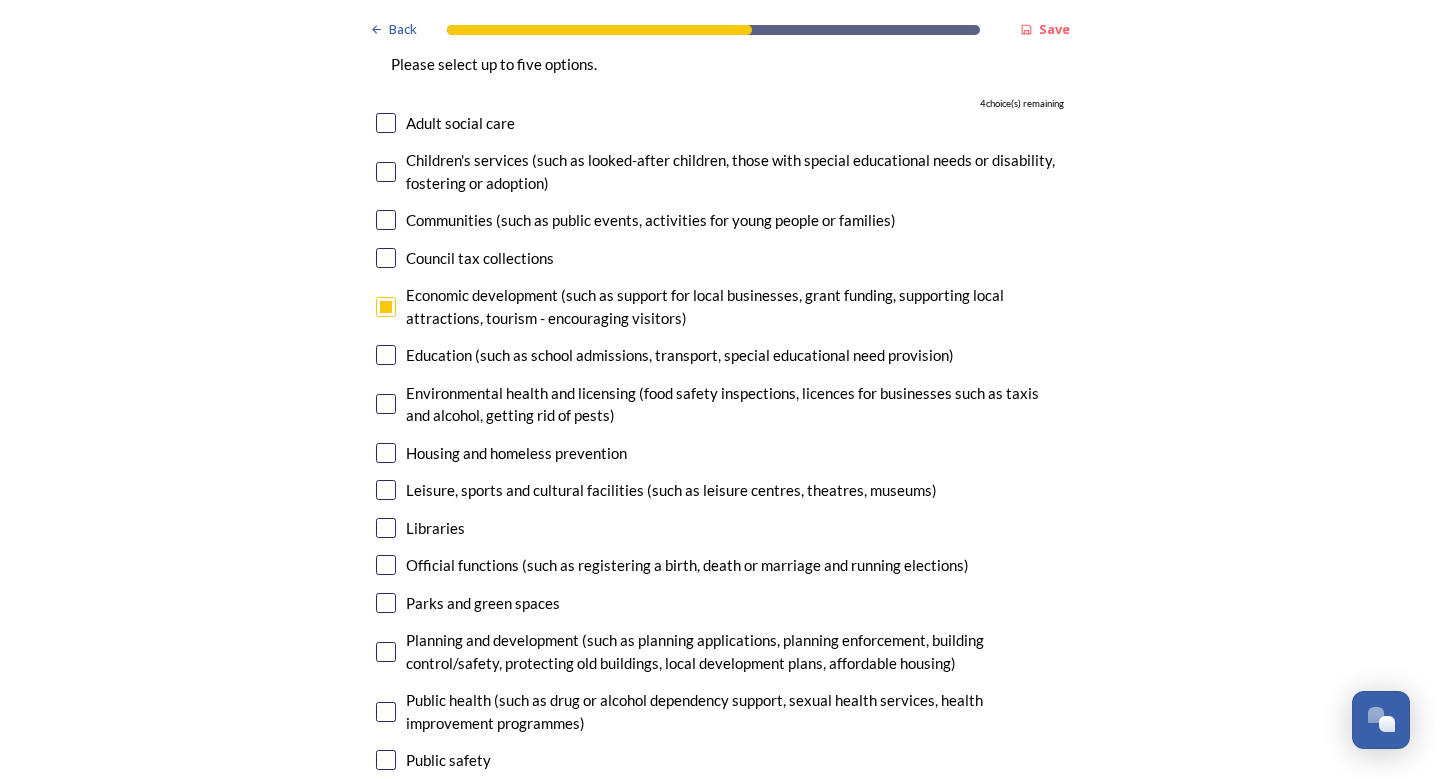 scroll, scrollTop: 4500, scrollLeft: 0, axis: vertical 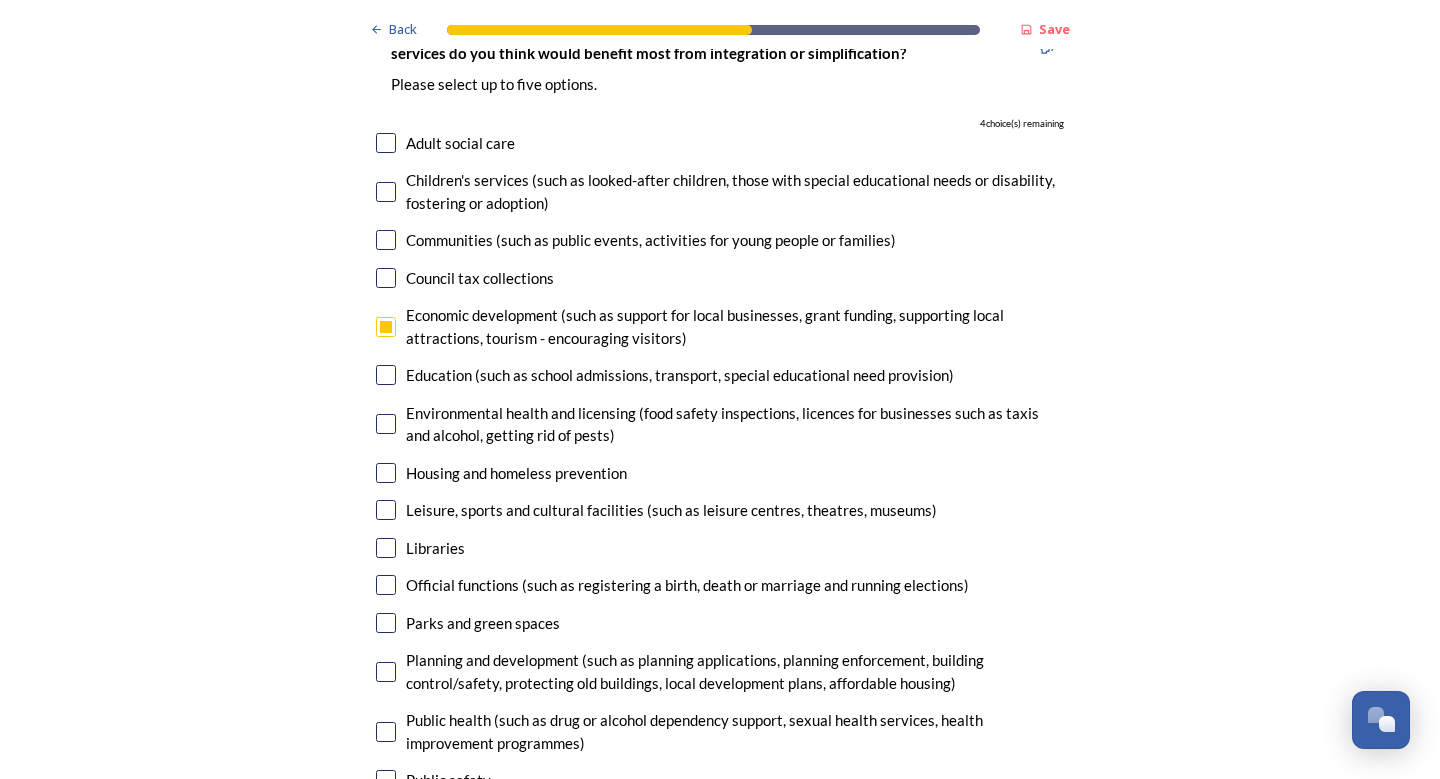 click at bounding box center (386, 327) 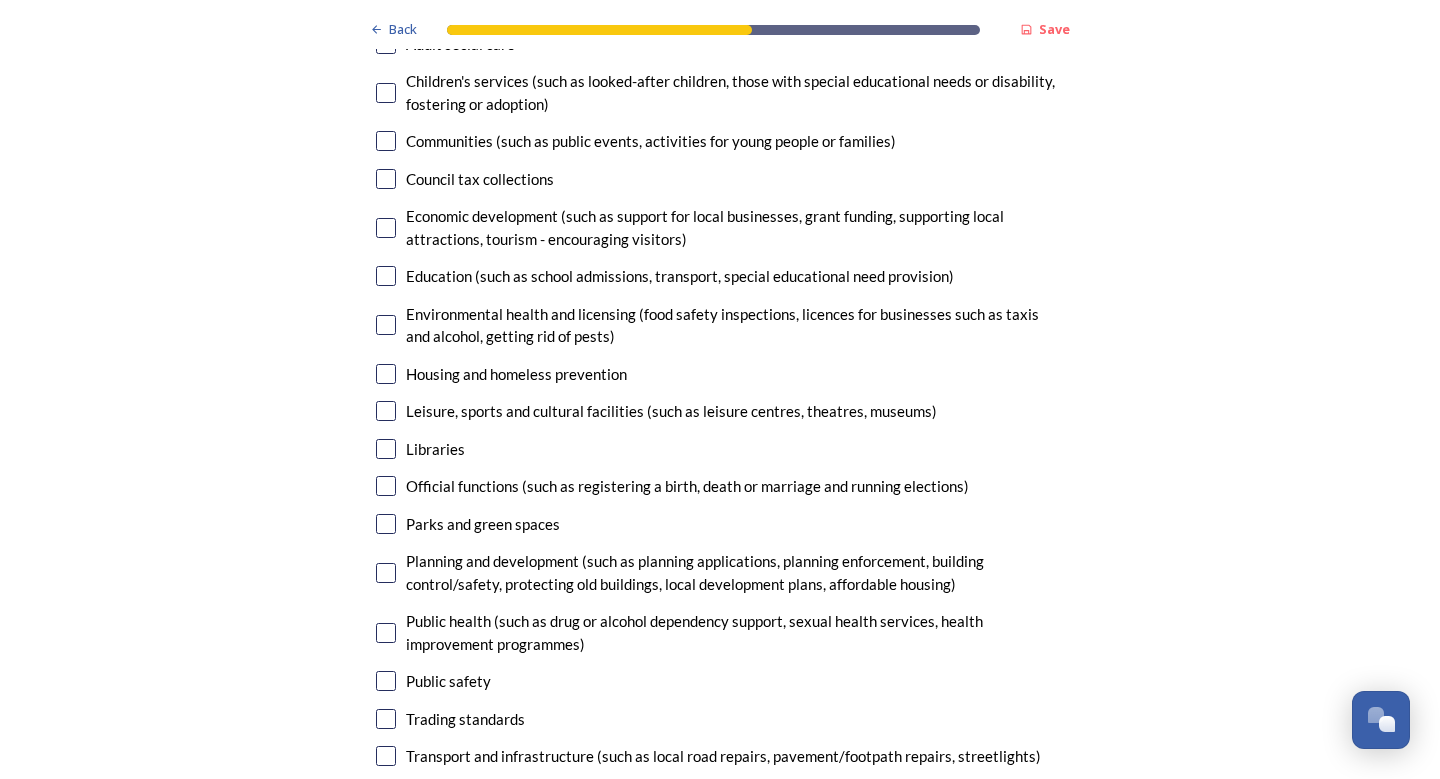 scroll, scrollTop: 4600, scrollLeft: 0, axis: vertical 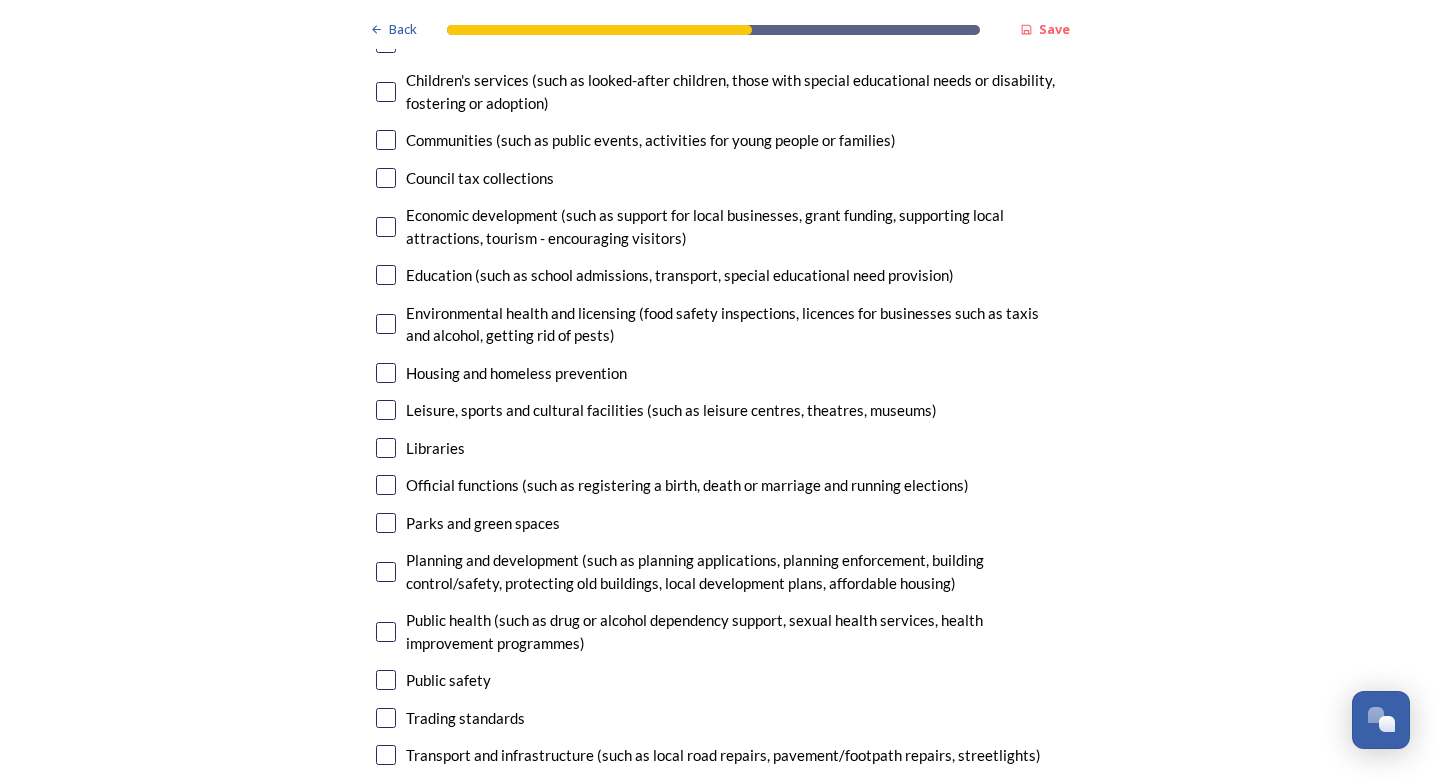 click at bounding box center (386, 227) 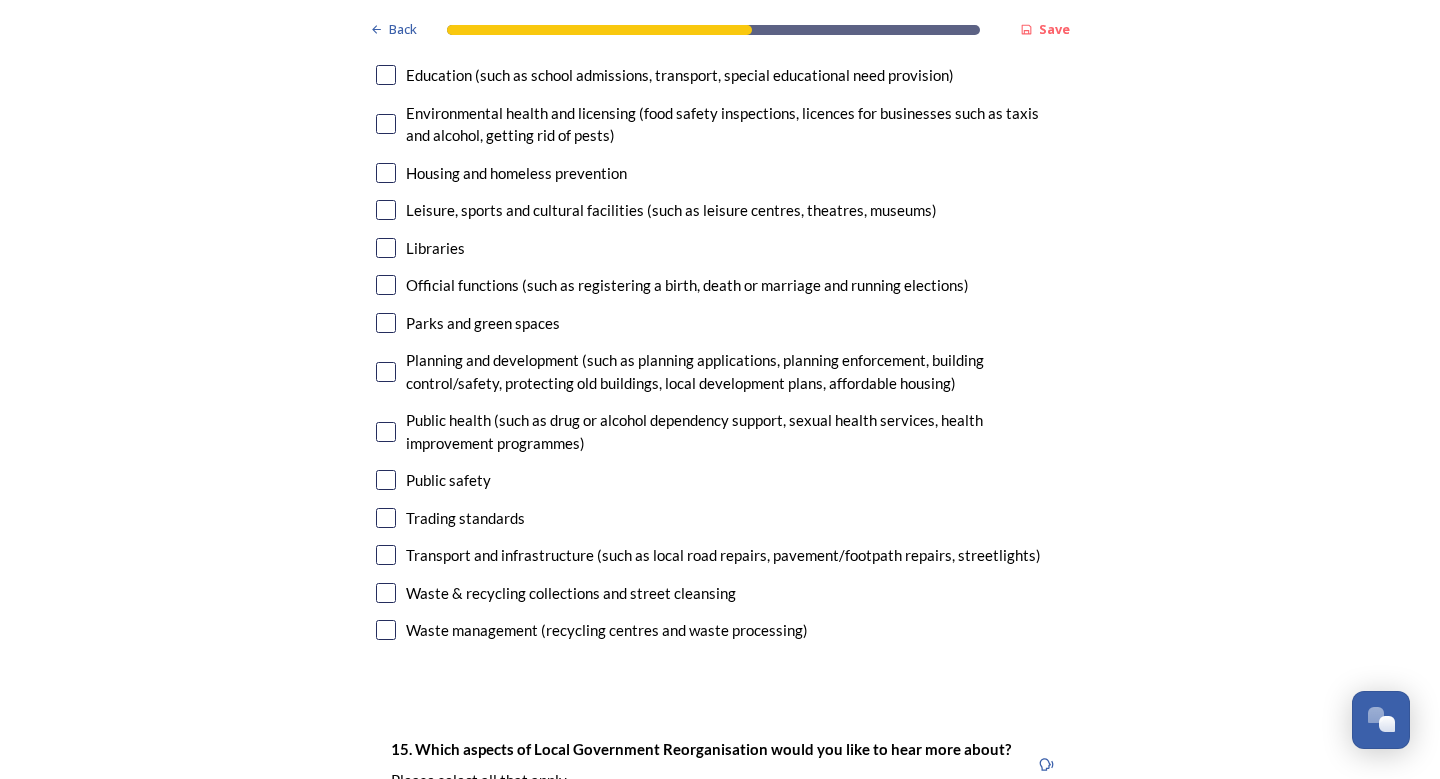 scroll, scrollTop: 4900, scrollLeft: 0, axis: vertical 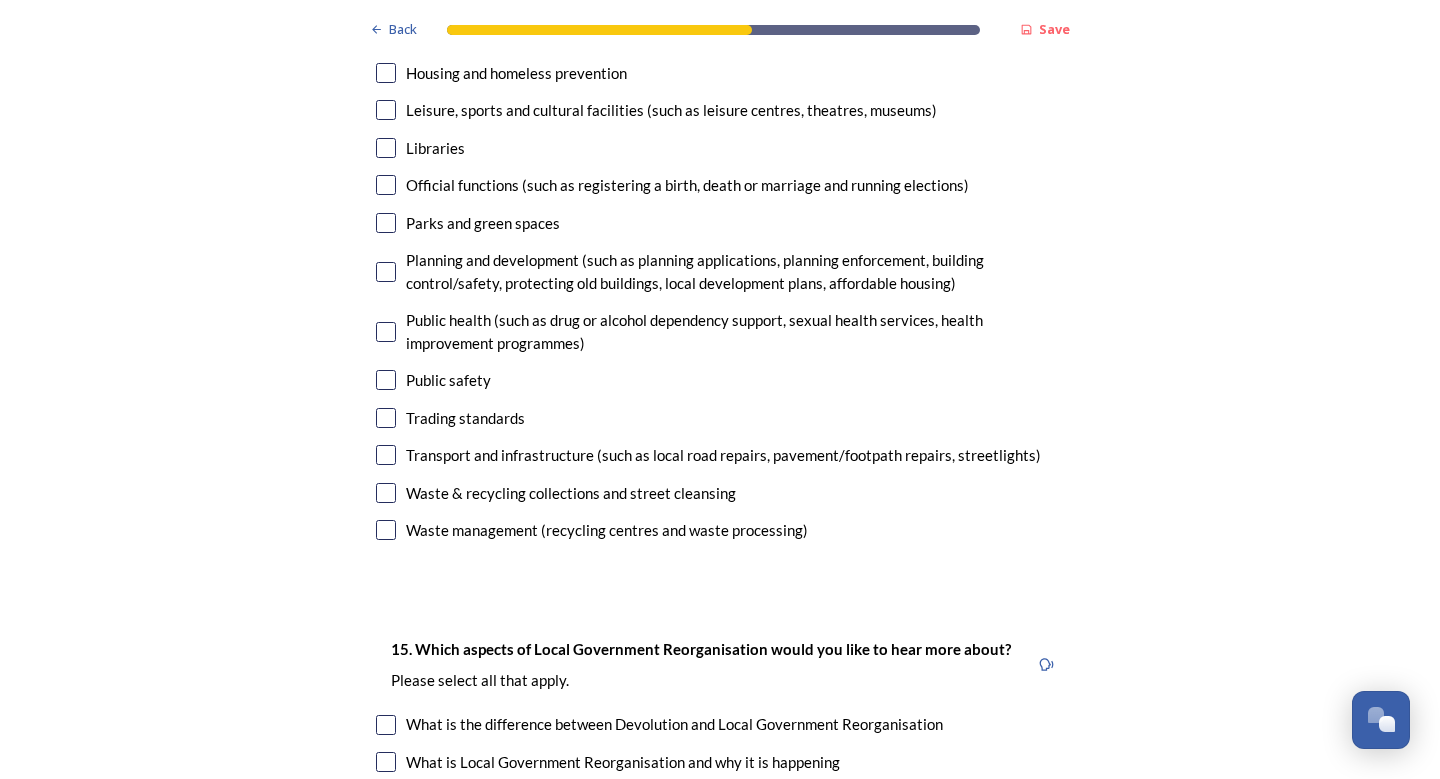 click at bounding box center [386, 272] 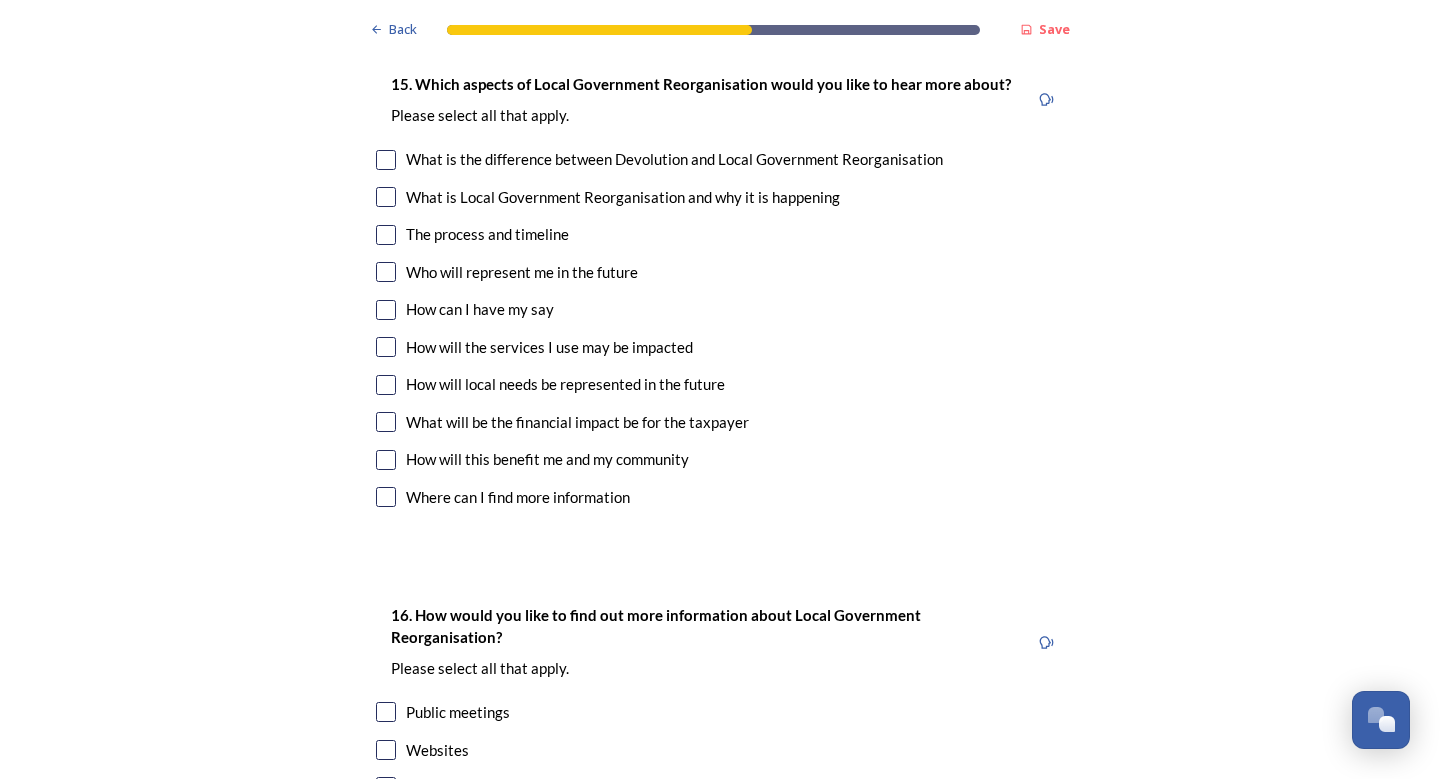 scroll, scrollTop: 5500, scrollLeft: 0, axis: vertical 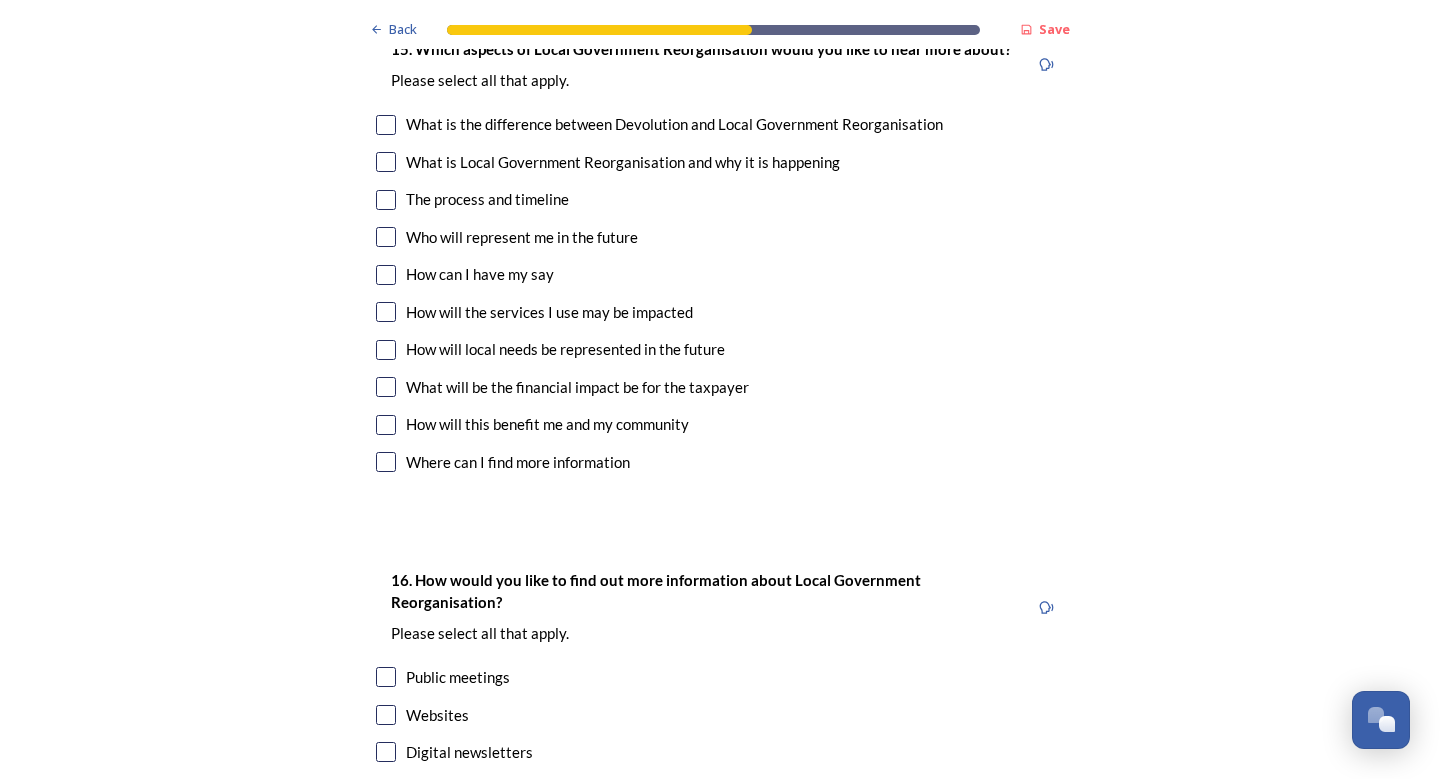 click at bounding box center [386, 200] 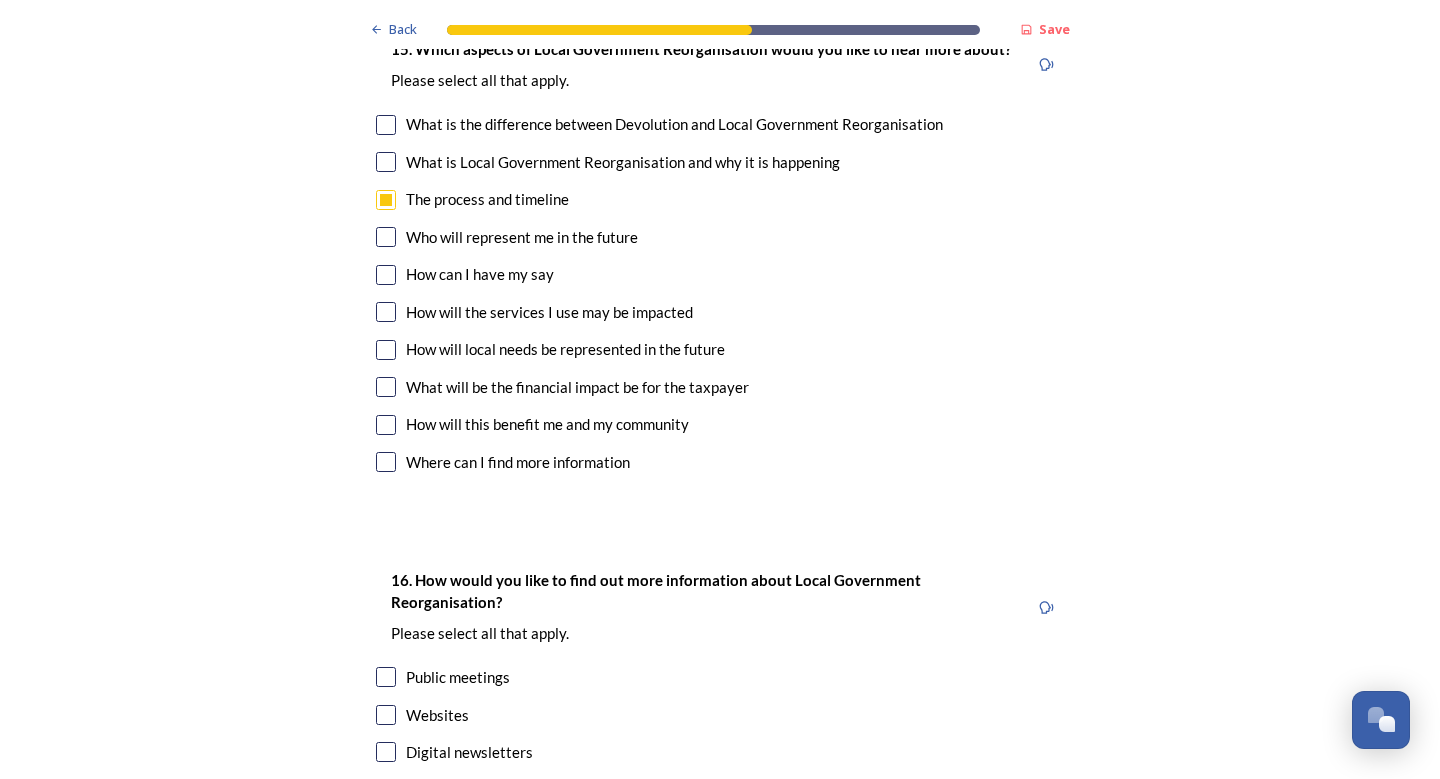 click at bounding box center (386, 237) 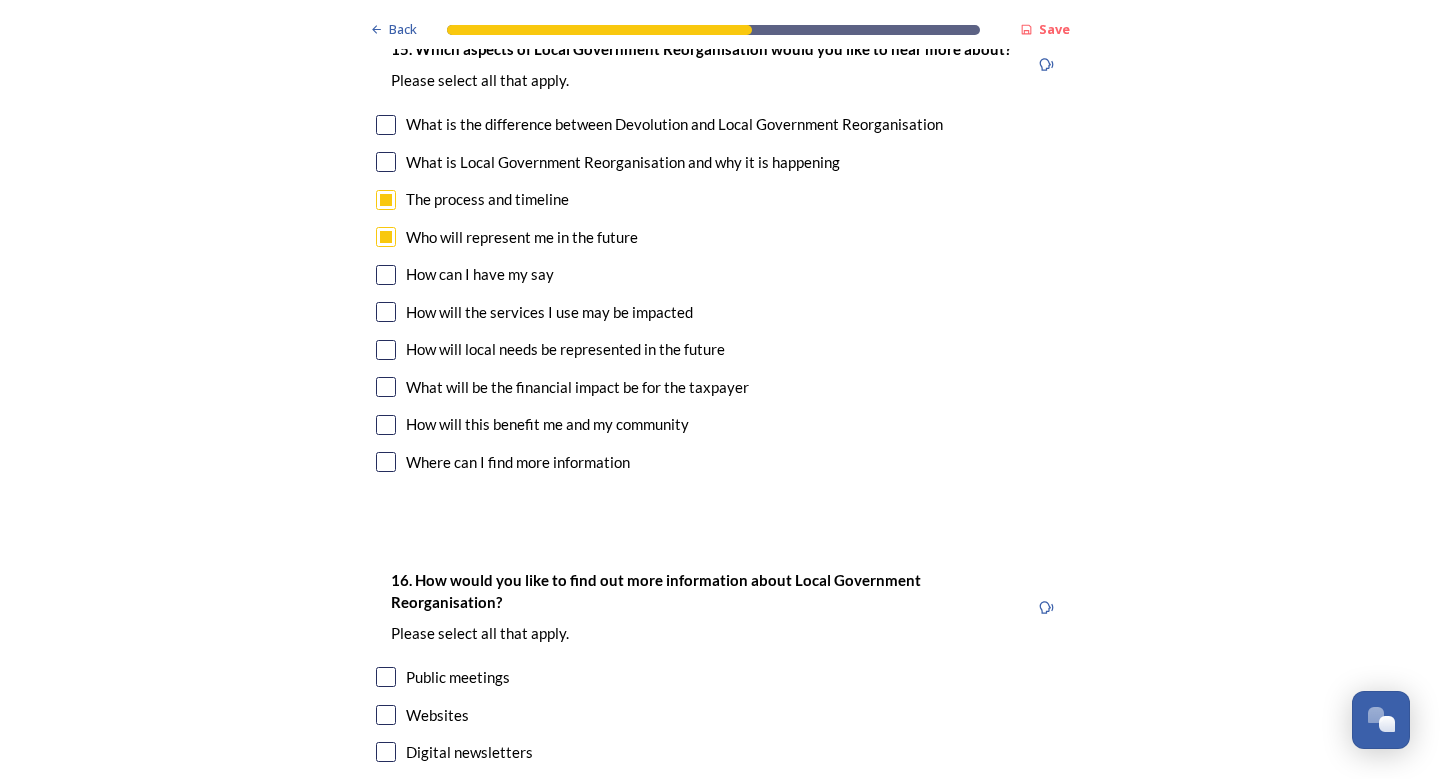 scroll, scrollTop: 5600, scrollLeft: 0, axis: vertical 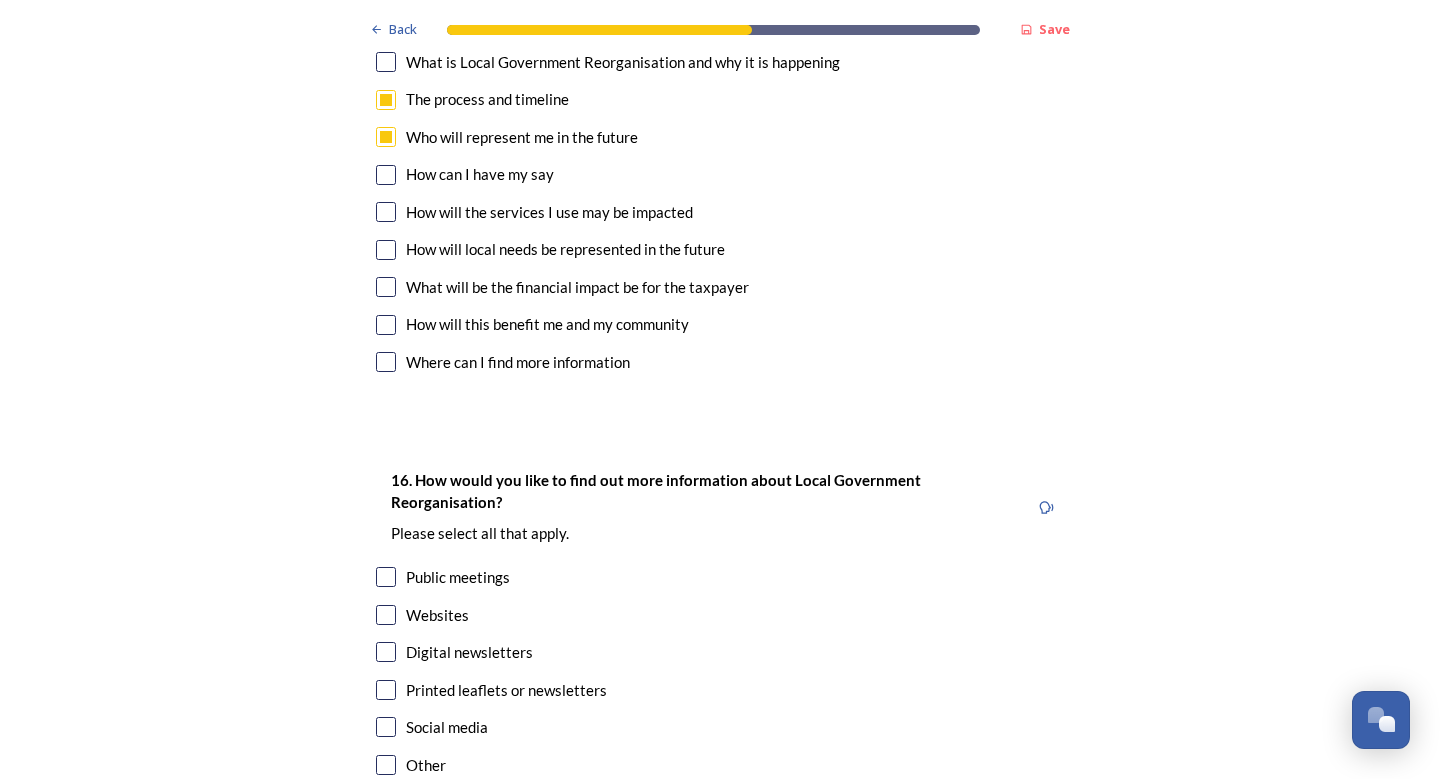 click at bounding box center [386, 212] 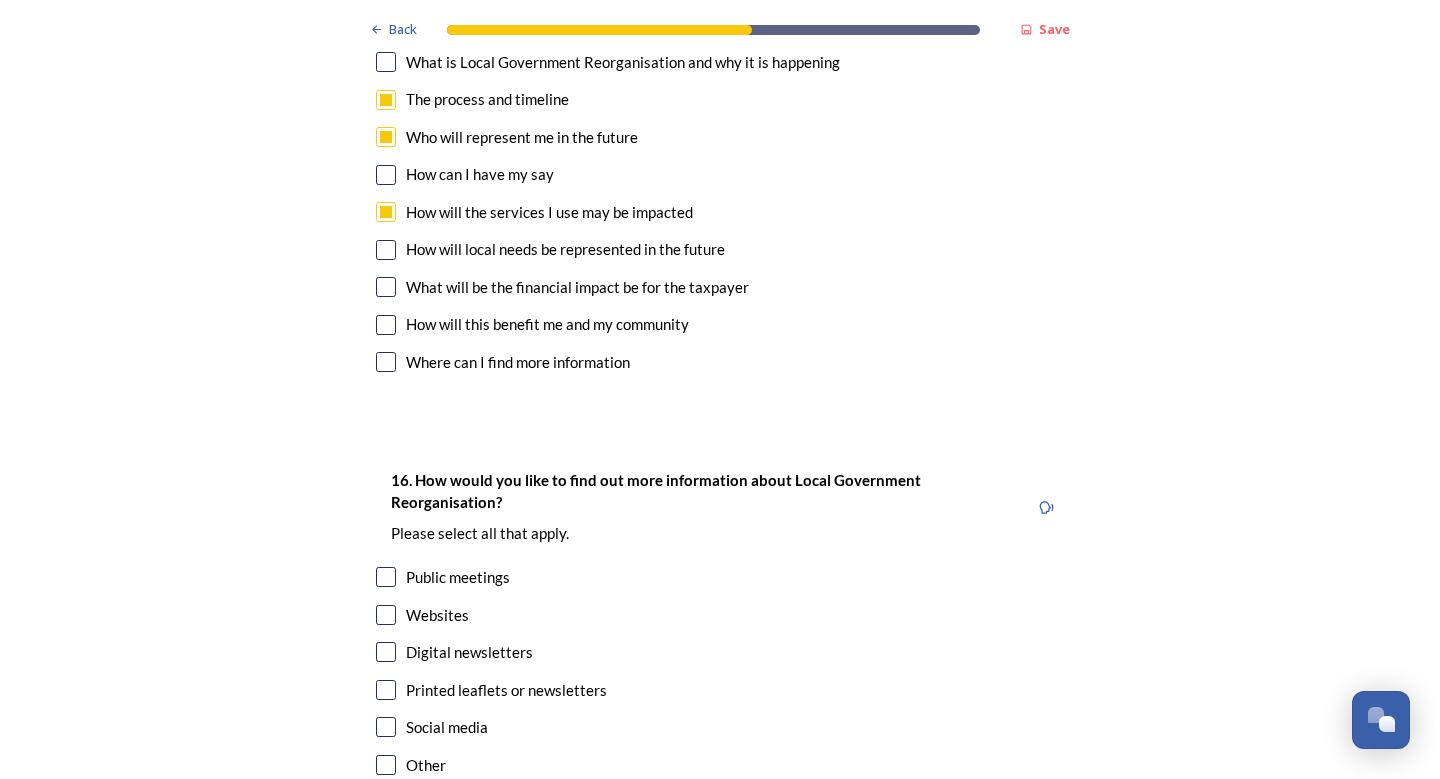 click at bounding box center [386, 287] 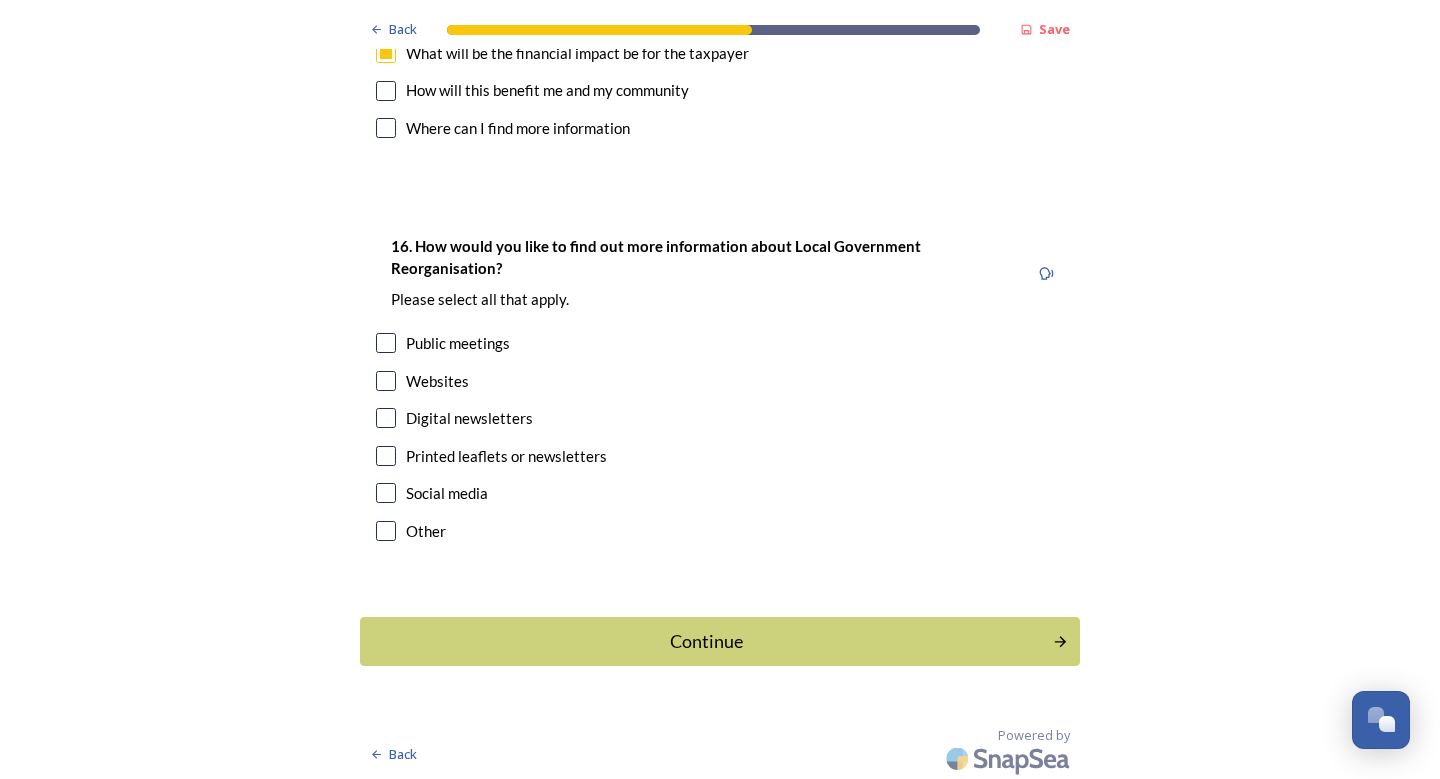 scroll, scrollTop: 5837, scrollLeft: 0, axis: vertical 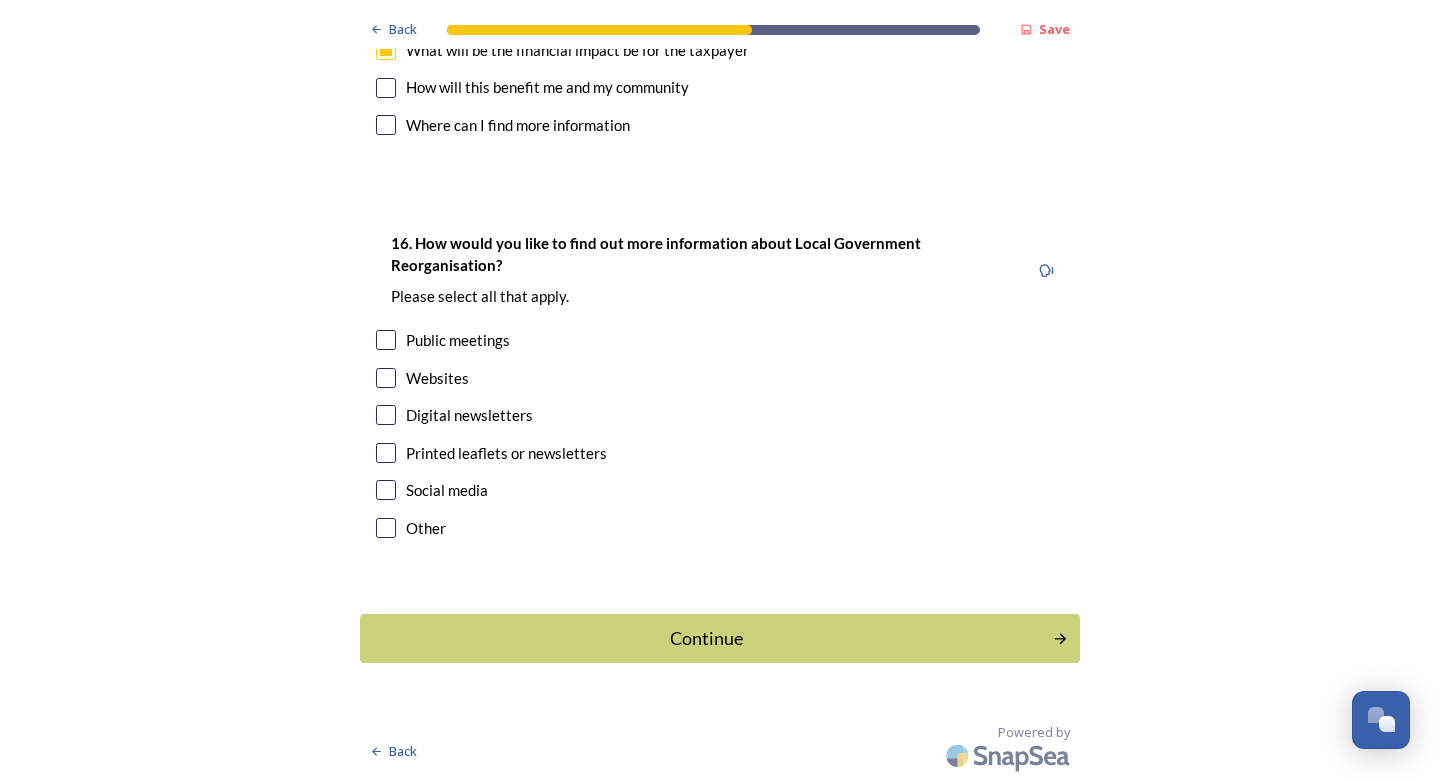 click at bounding box center (386, 378) 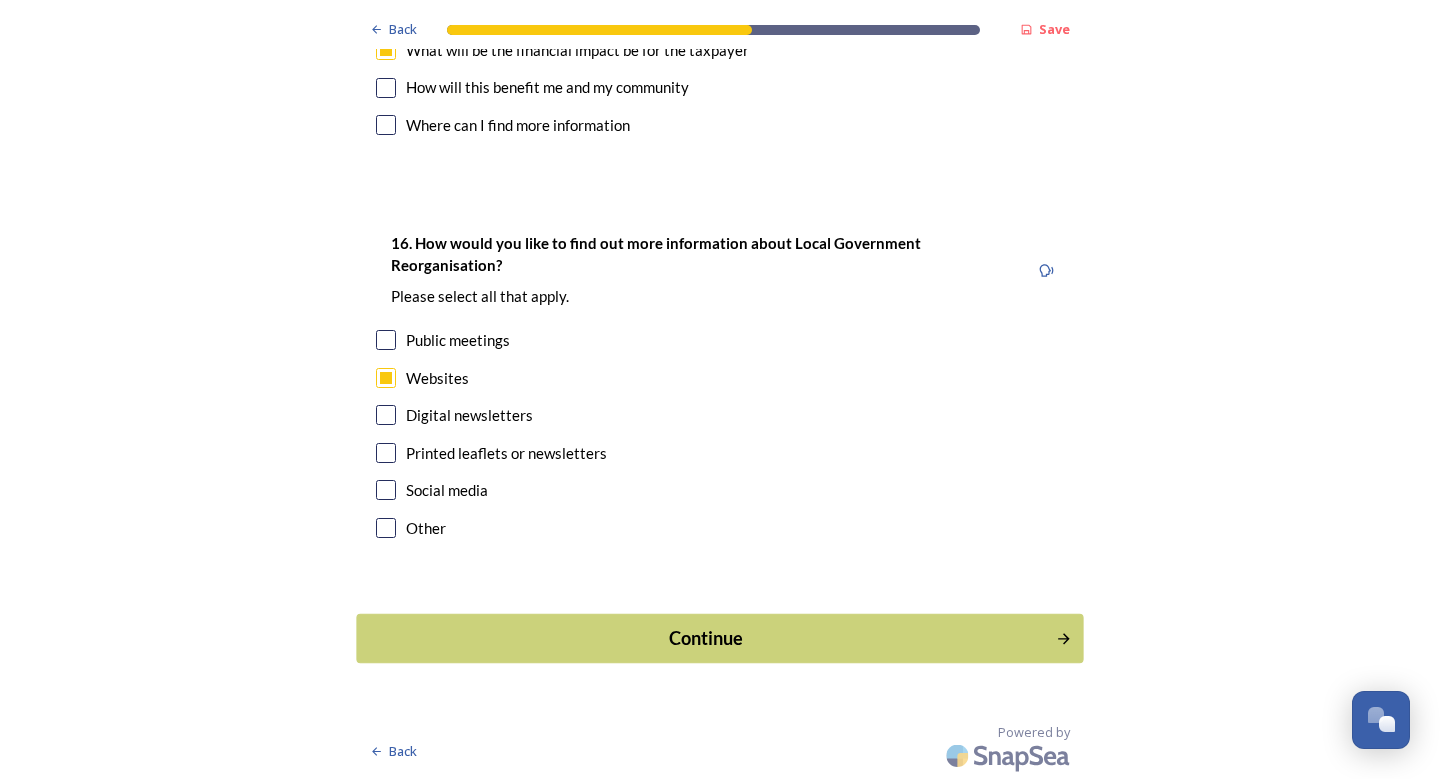 click on "Continue" at bounding box center [706, 638] 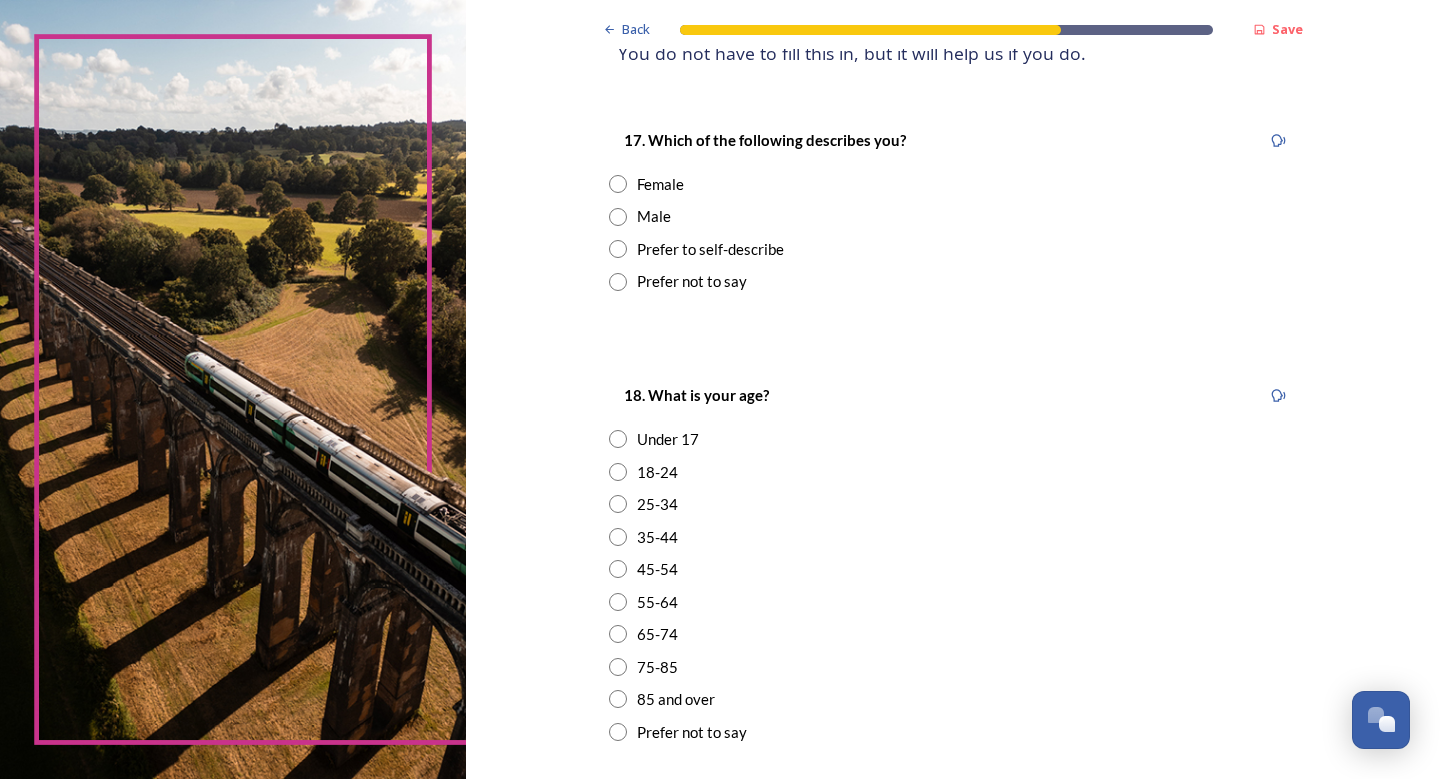 scroll, scrollTop: 300, scrollLeft: 0, axis: vertical 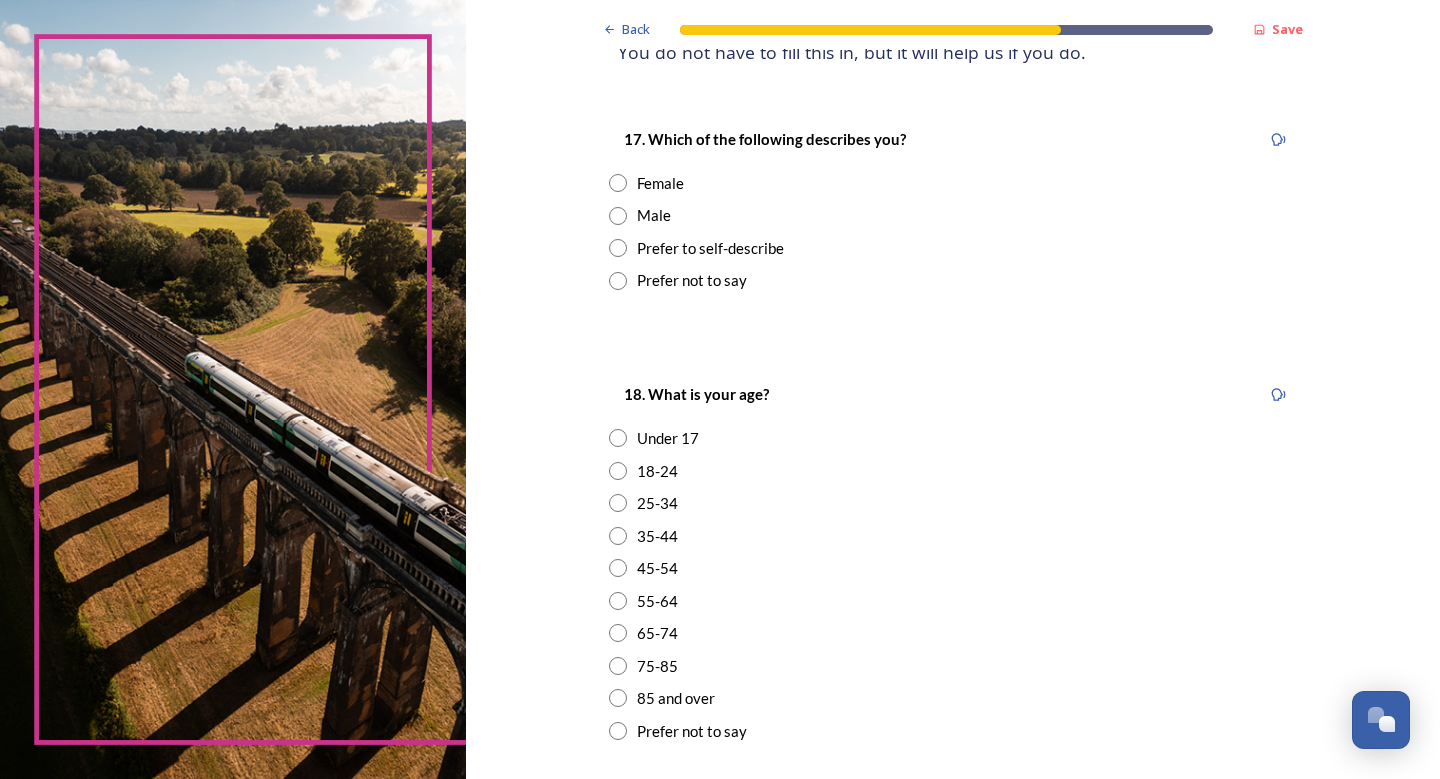 click at bounding box center (618, 216) 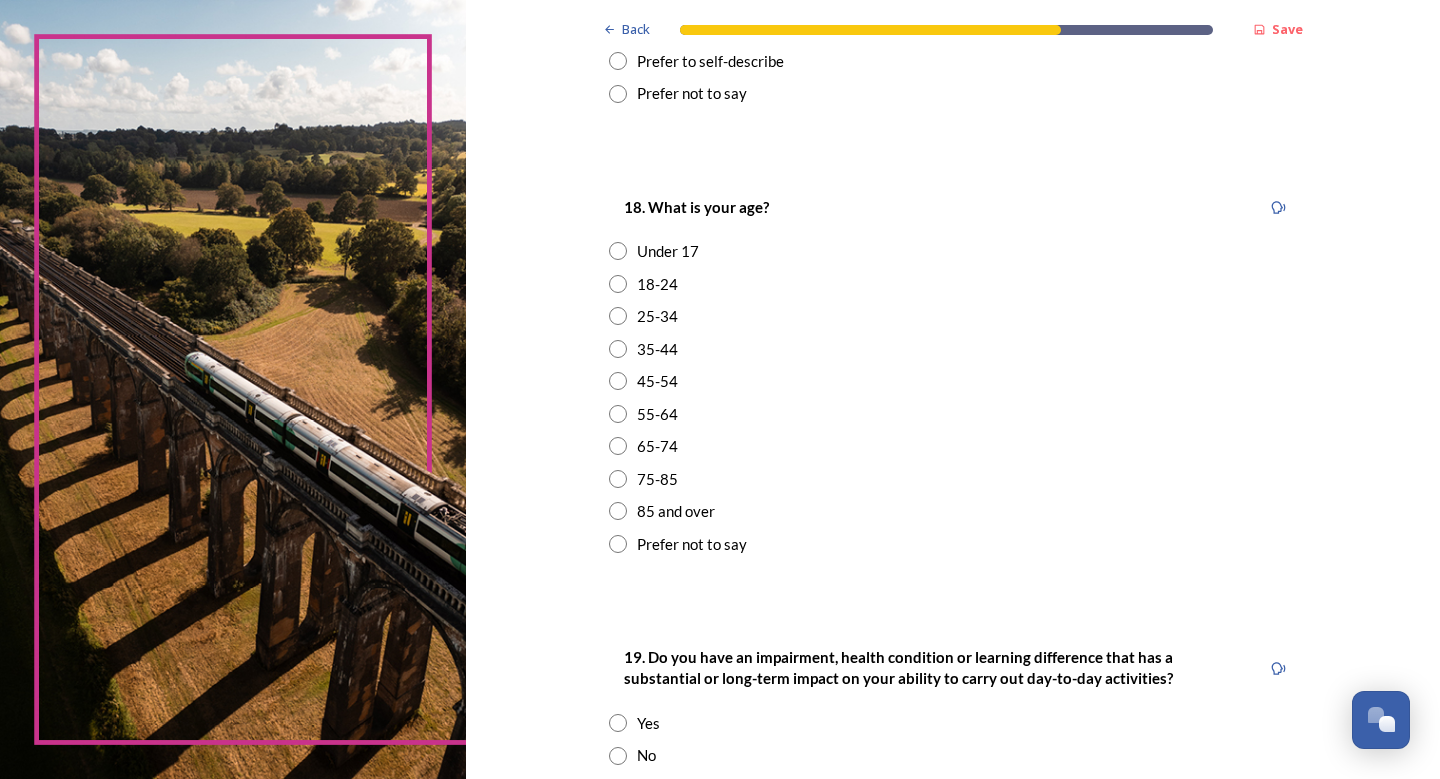 scroll, scrollTop: 500, scrollLeft: 0, axis: vertical 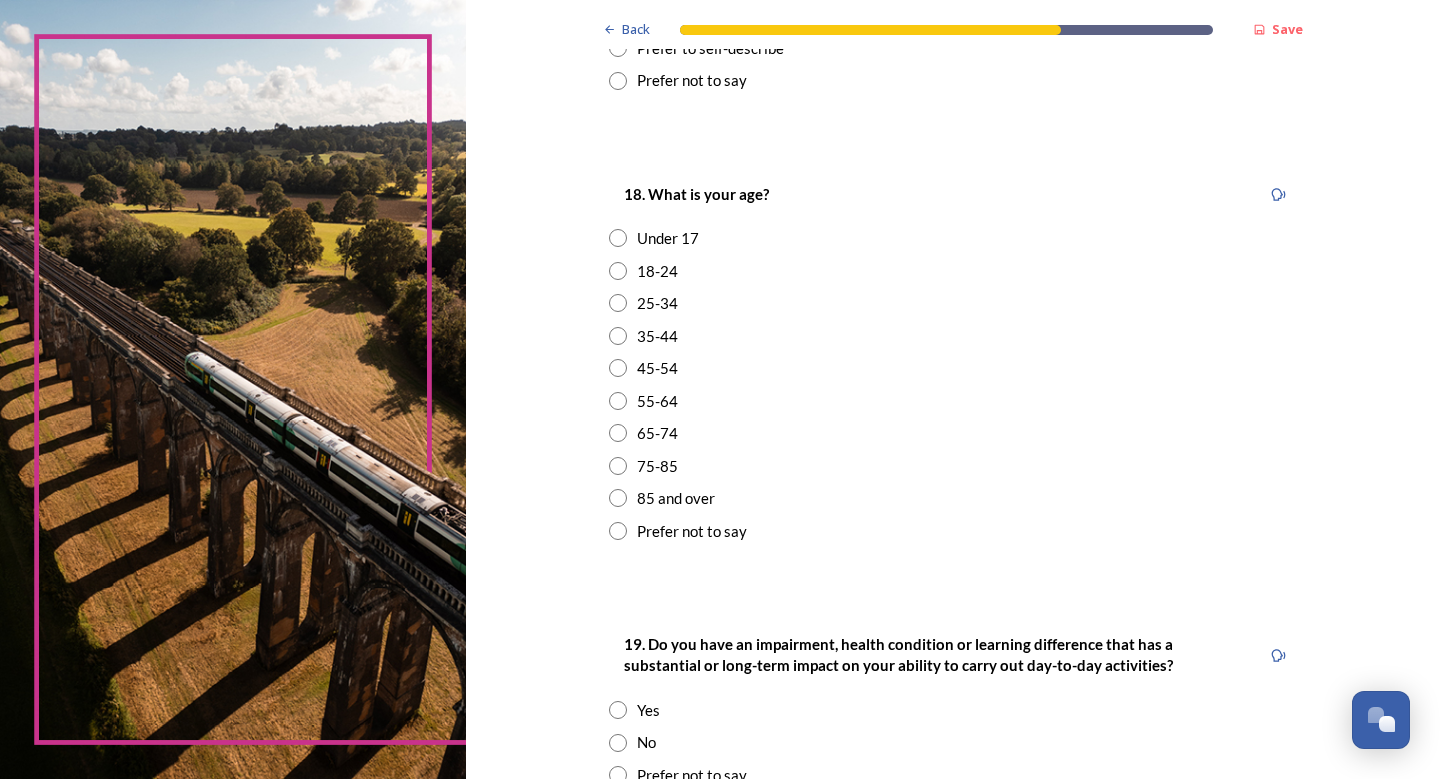 click at bounding box center (618, 401) 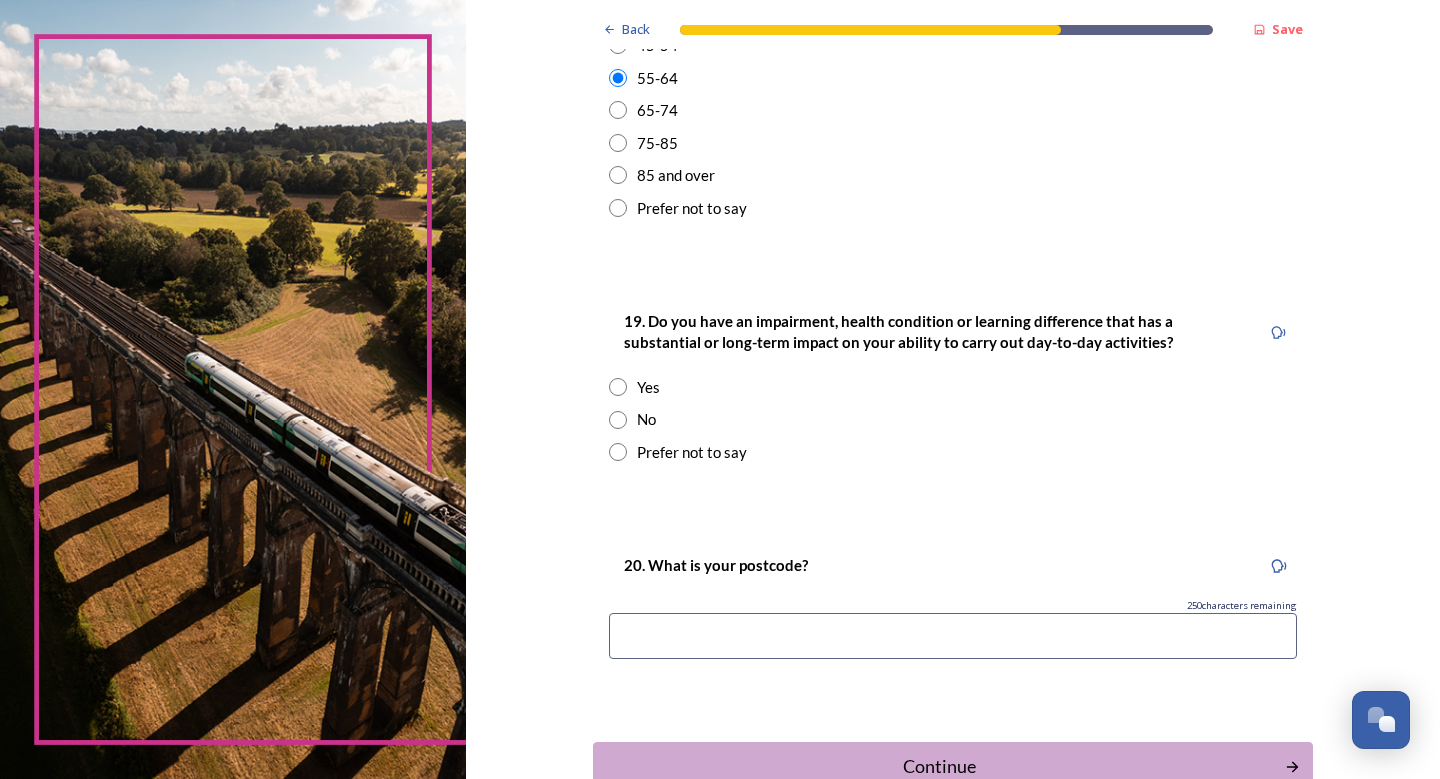 scroll, scrollTop: 900, scrollLeft: 0, axis: vertical 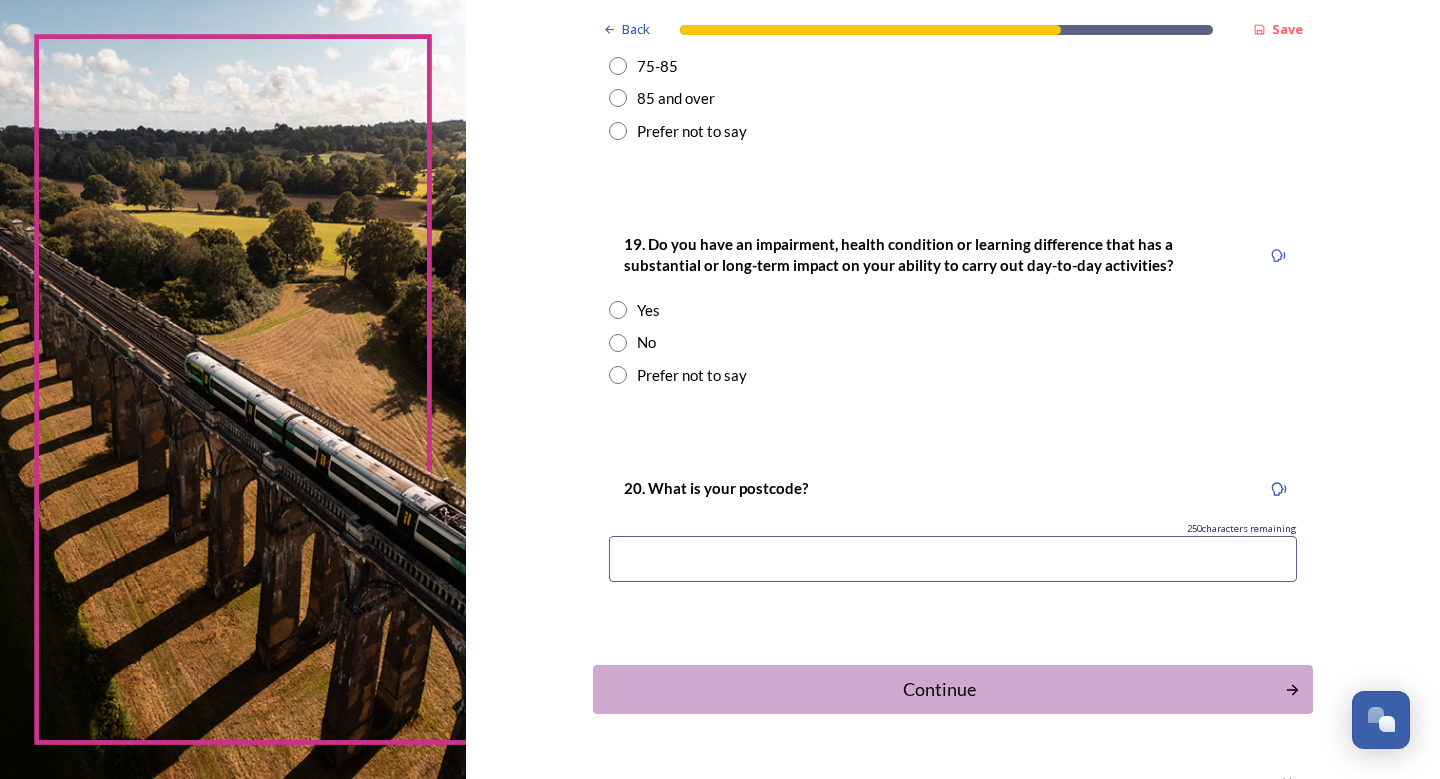 click at bounding box center (618, 343) 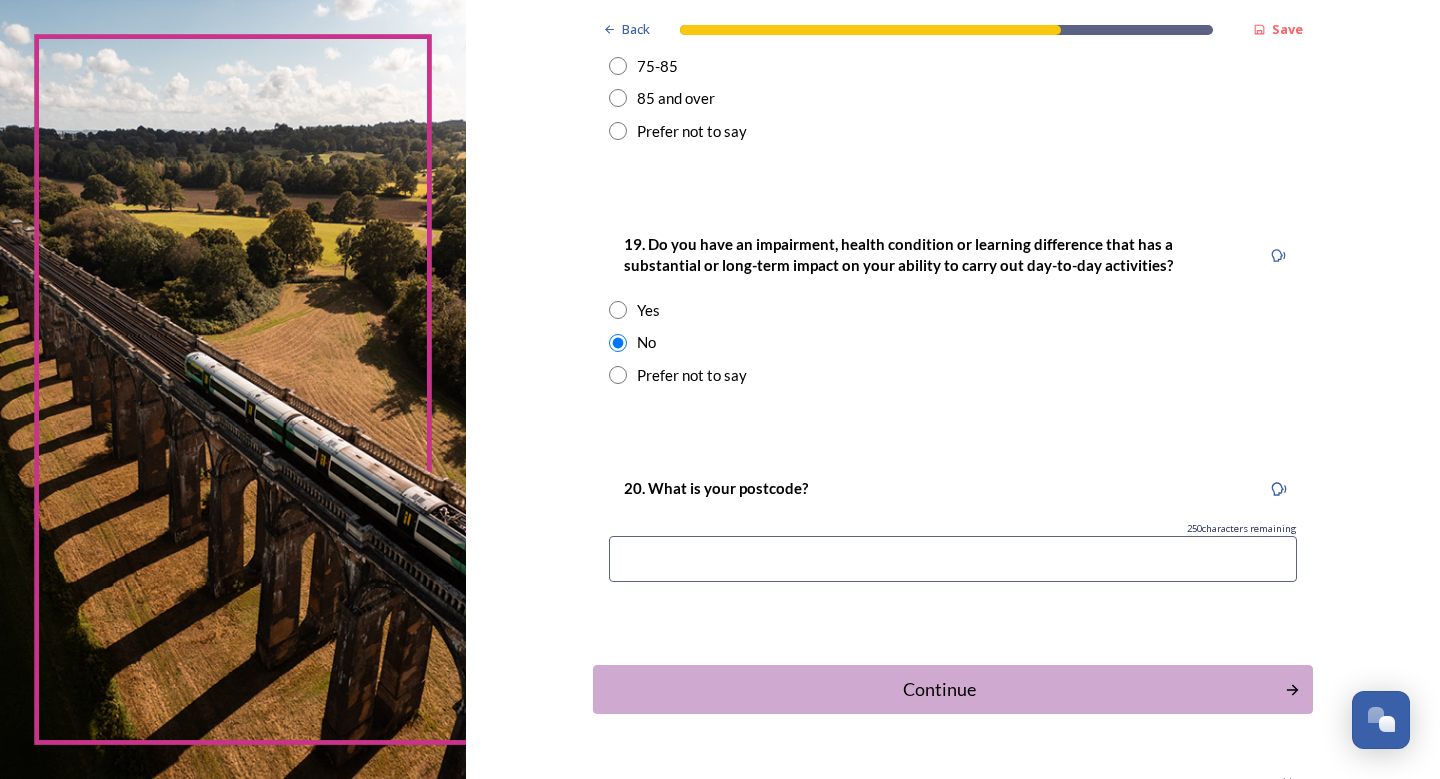 scroll, scrollTop: 951, scrollLeft: 0, axis: vertical 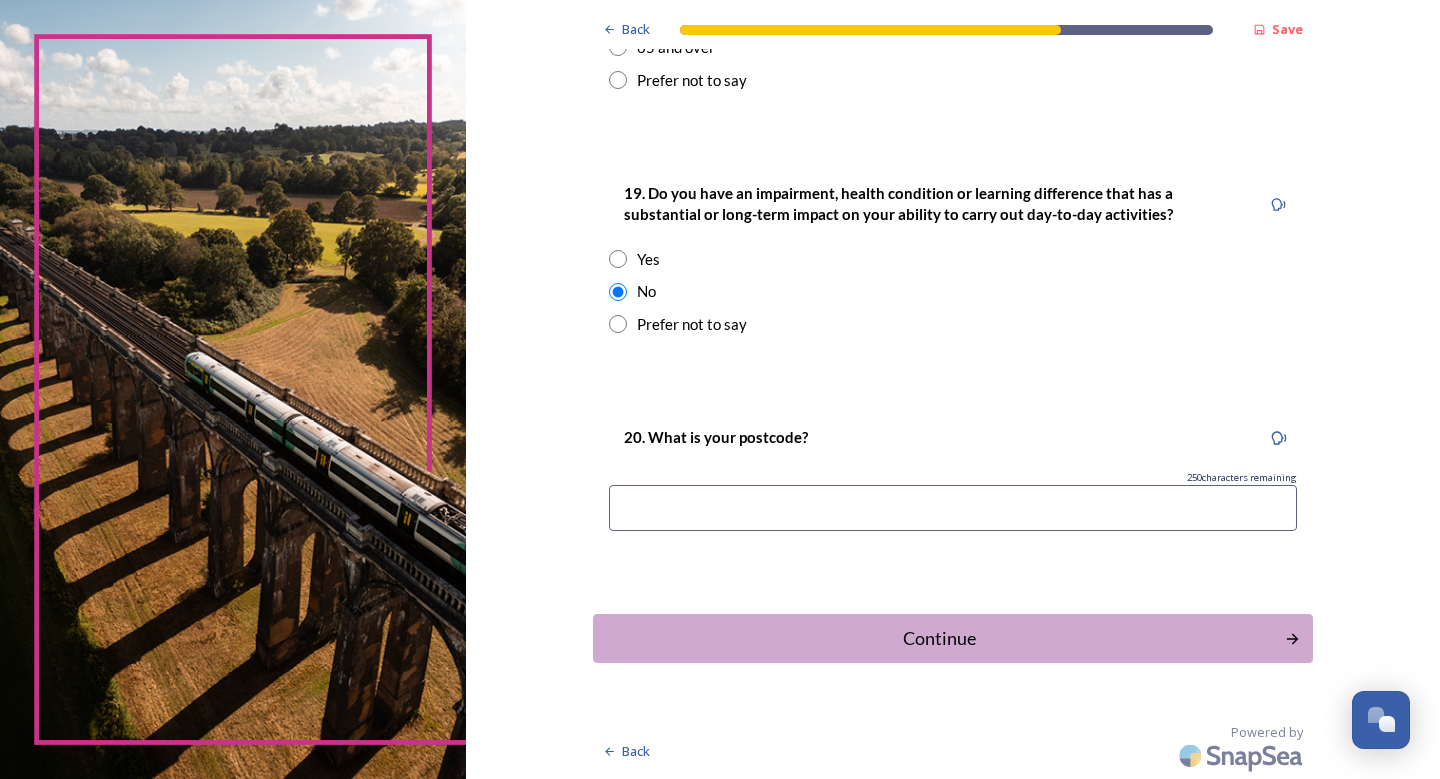 click at bounding box center (953, 508) 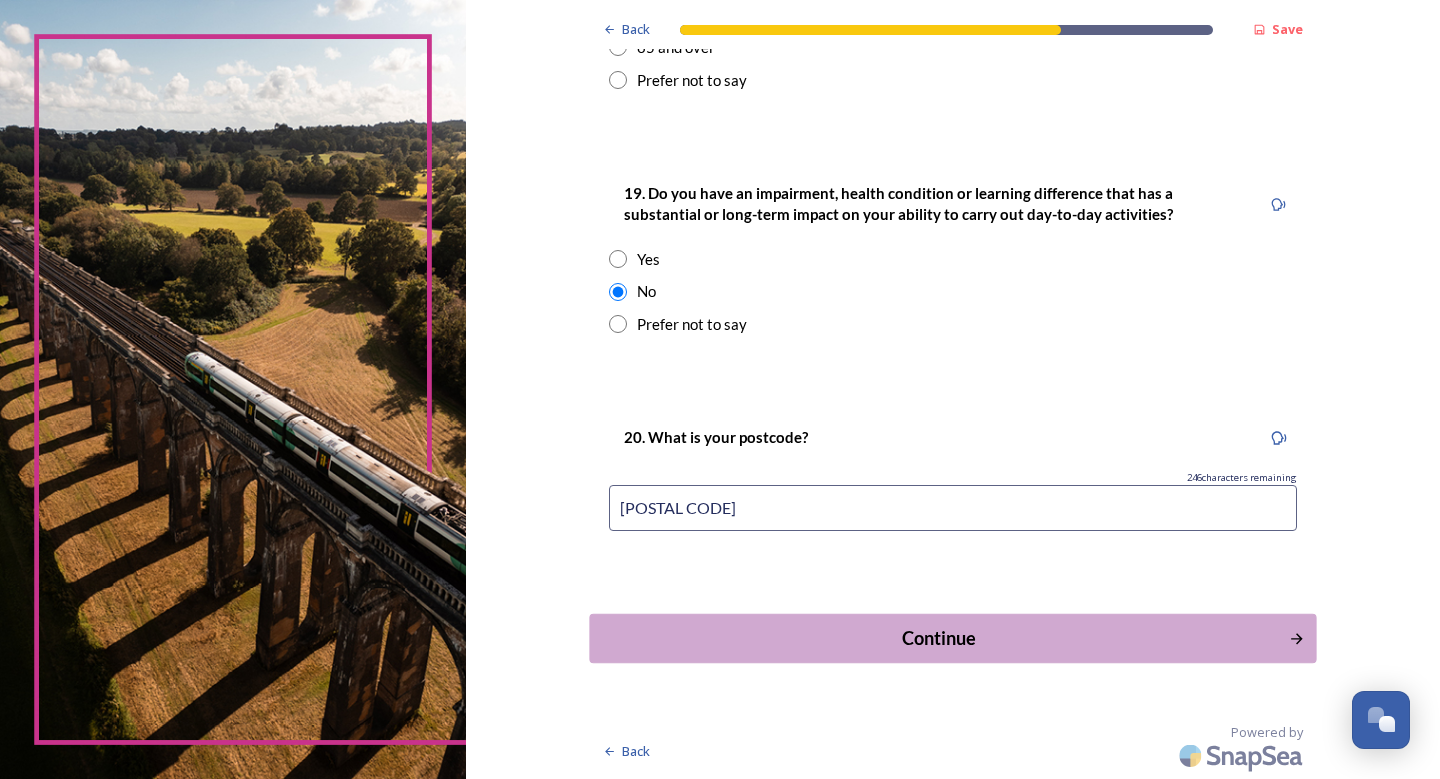 type on "BN14" 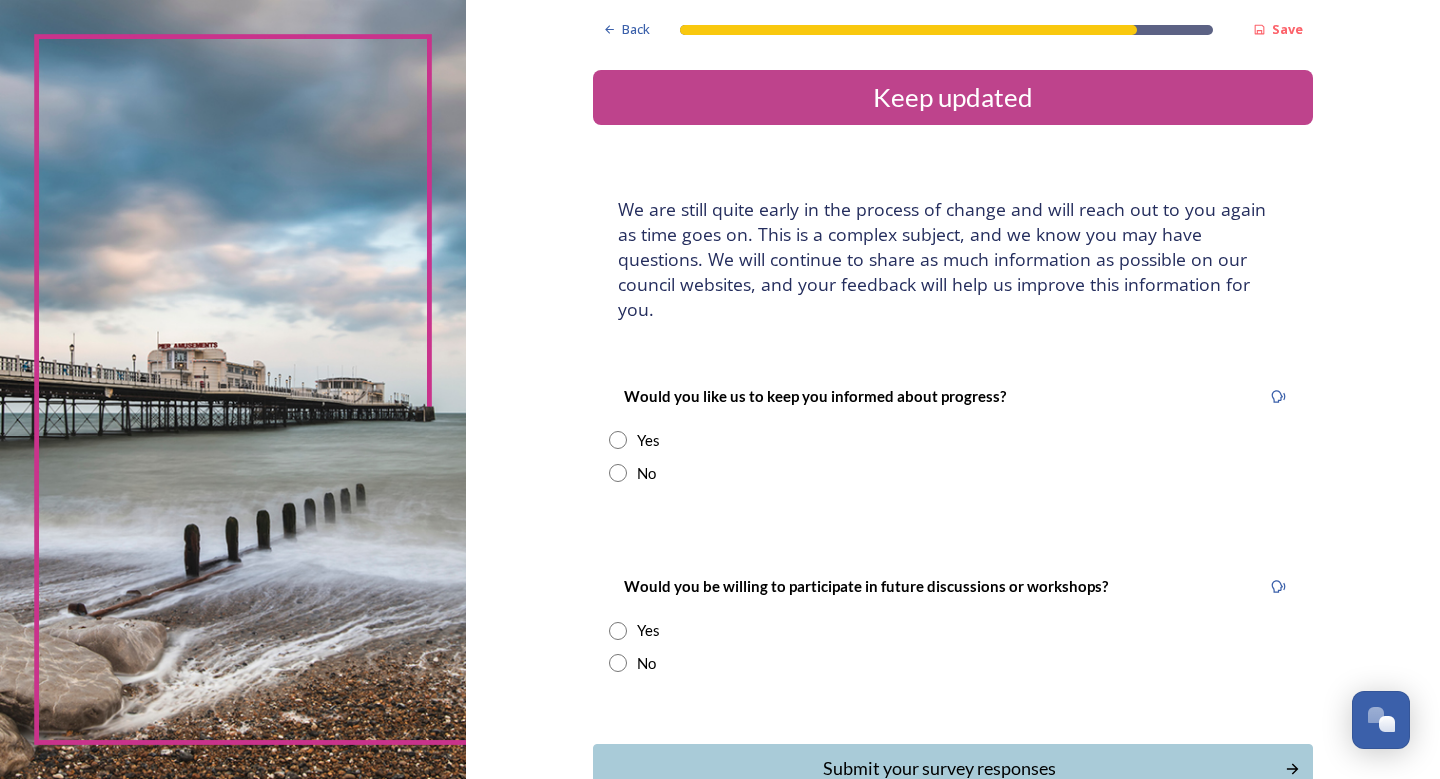 click at bounding box center (618, 440) 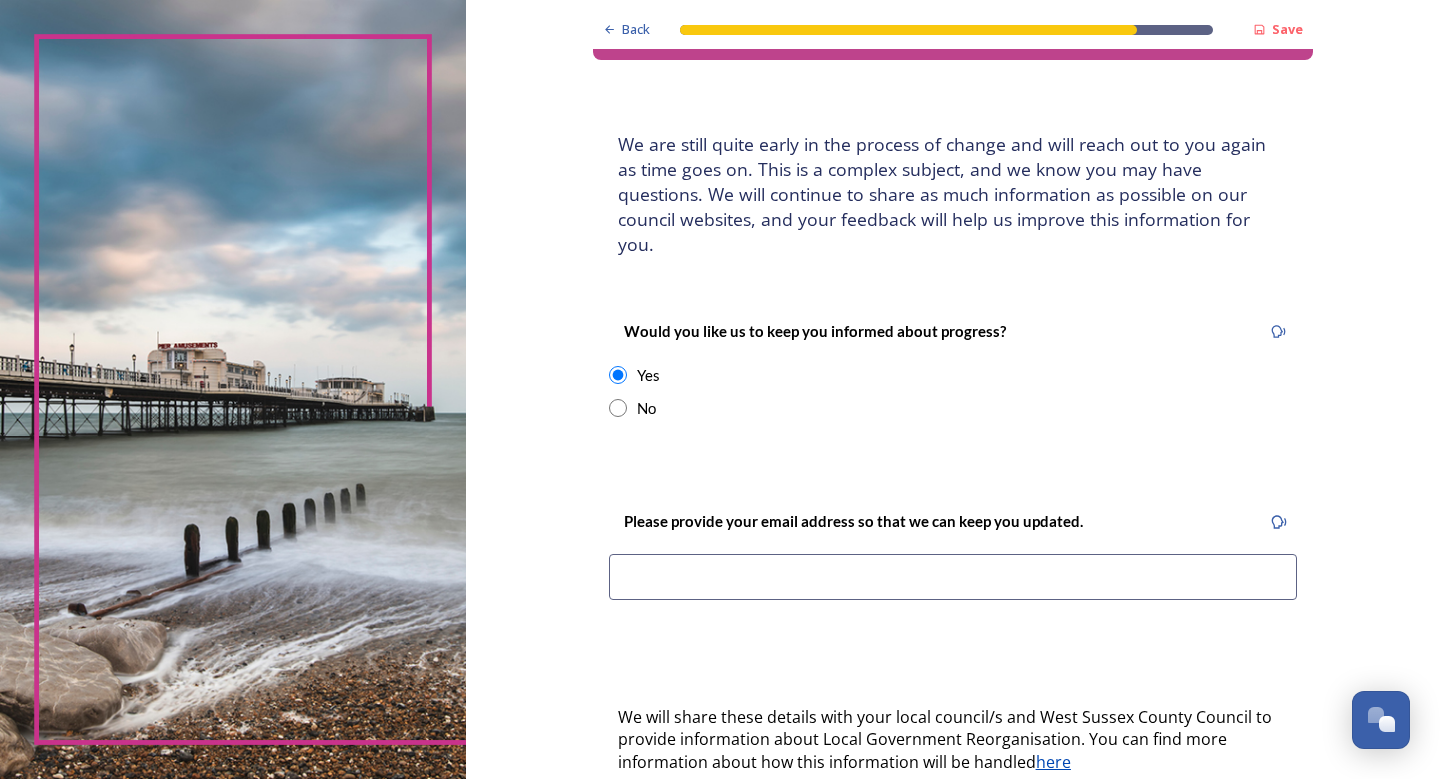 scroll, scrollTop: 100, scrollLeft: 0, axis: vertical 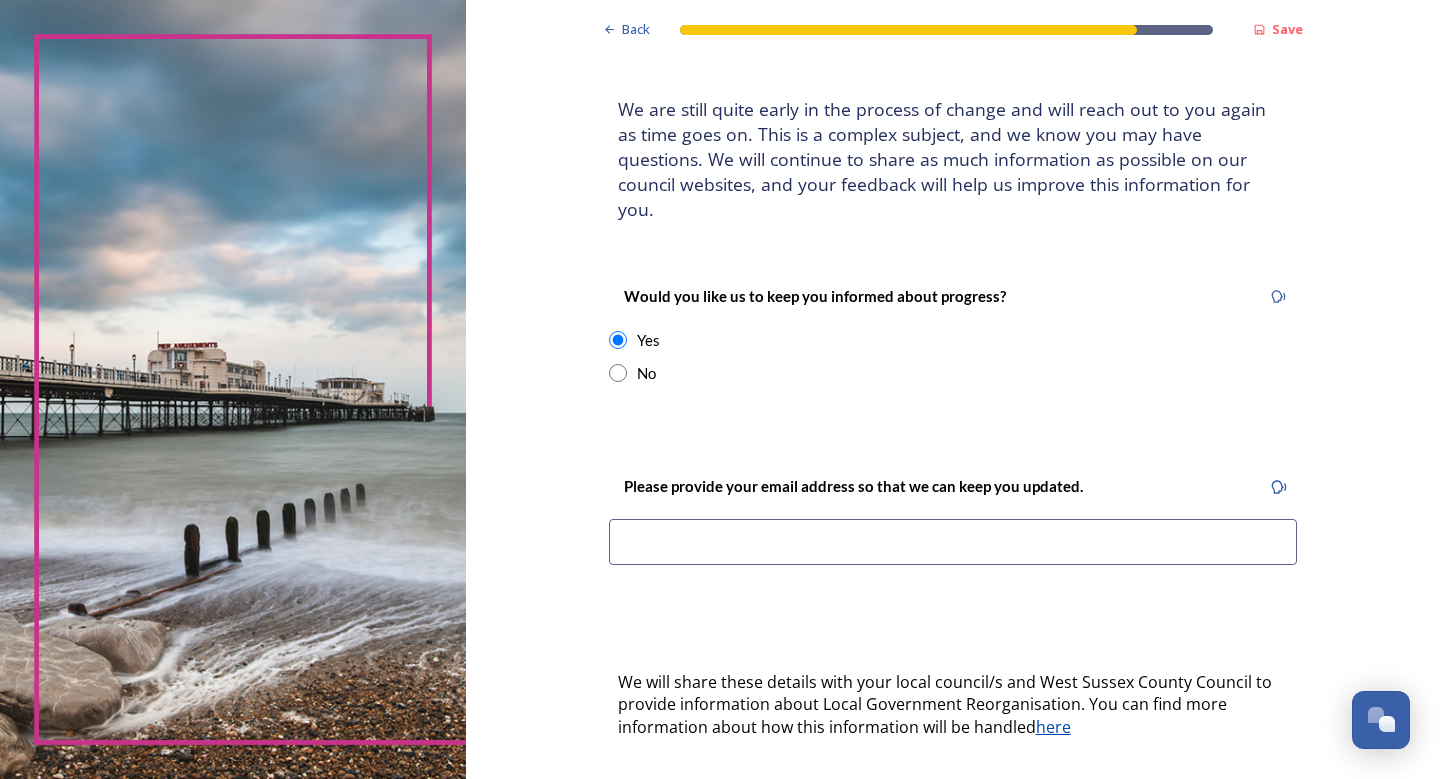 click at bounding box center (618, 373) 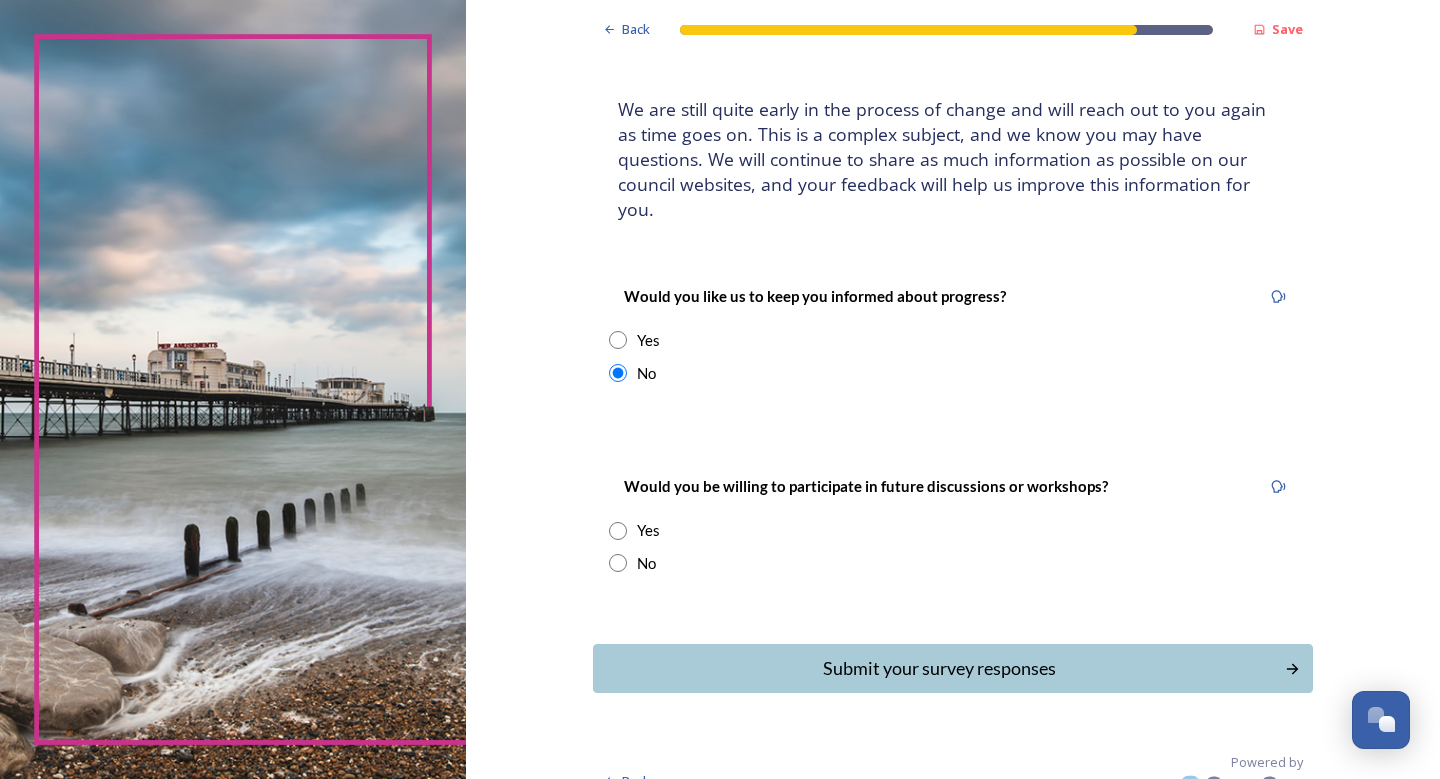 scroll, scrollTop: 105, scrollLeft: 0, axis: vertical 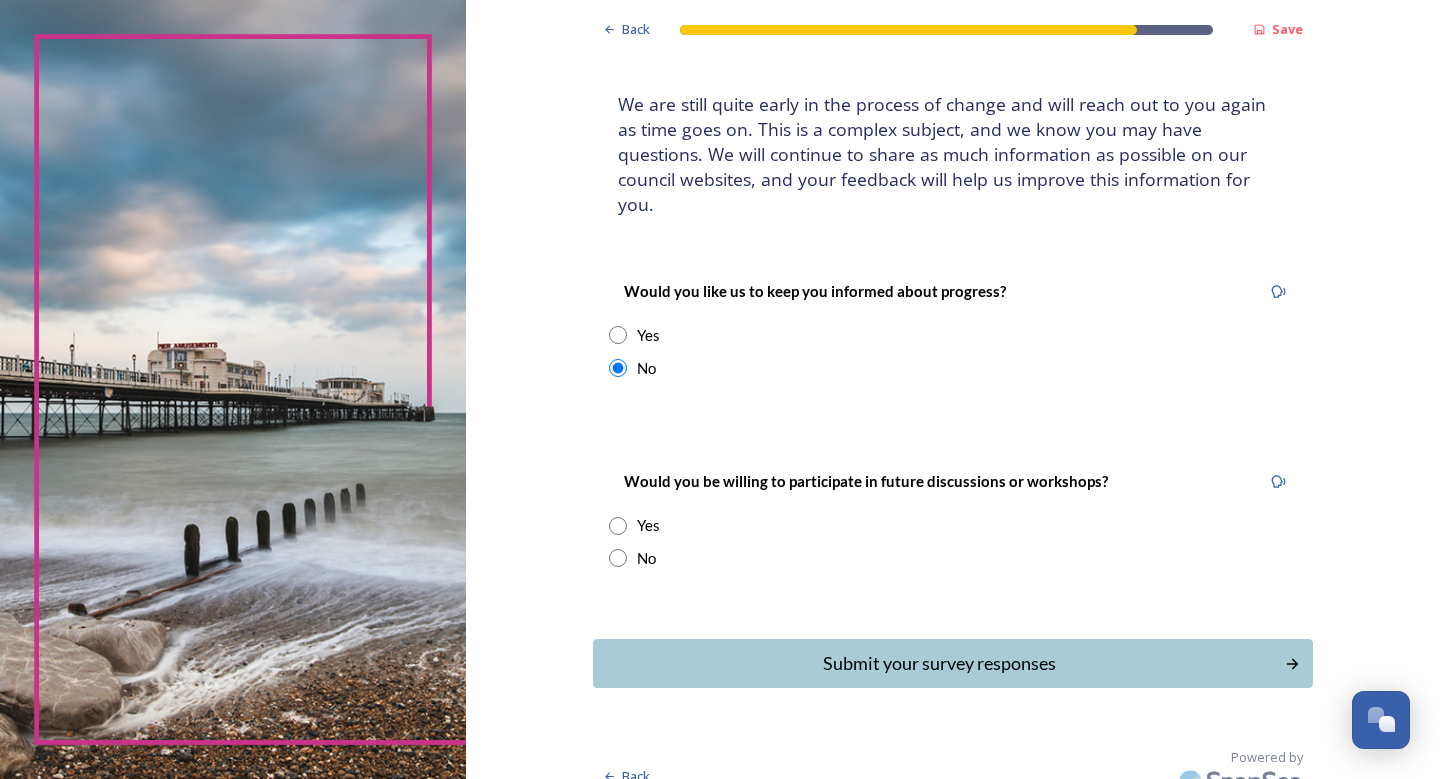 click at bounding box center (618, 558) 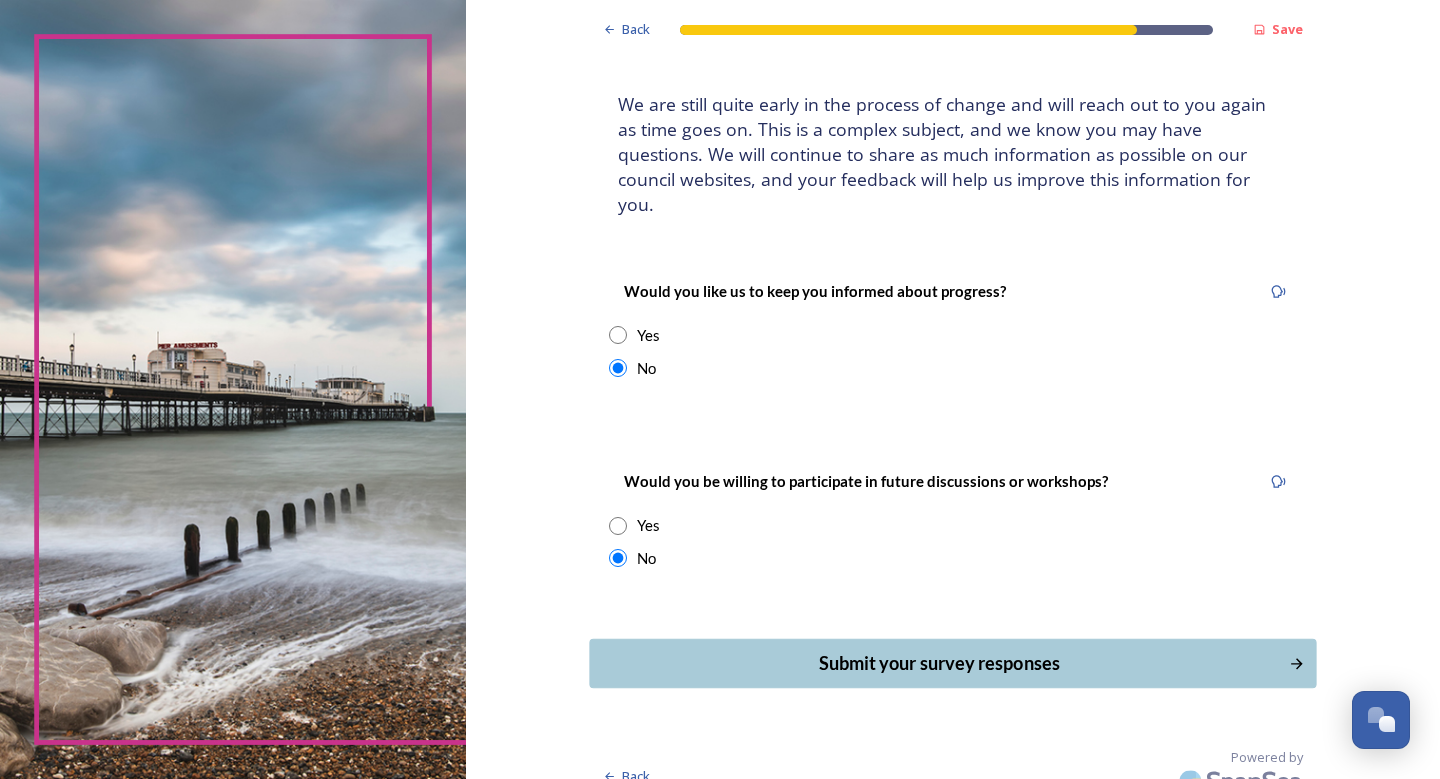 click on "Submit your survey responses" at bounding box center (938, 663) 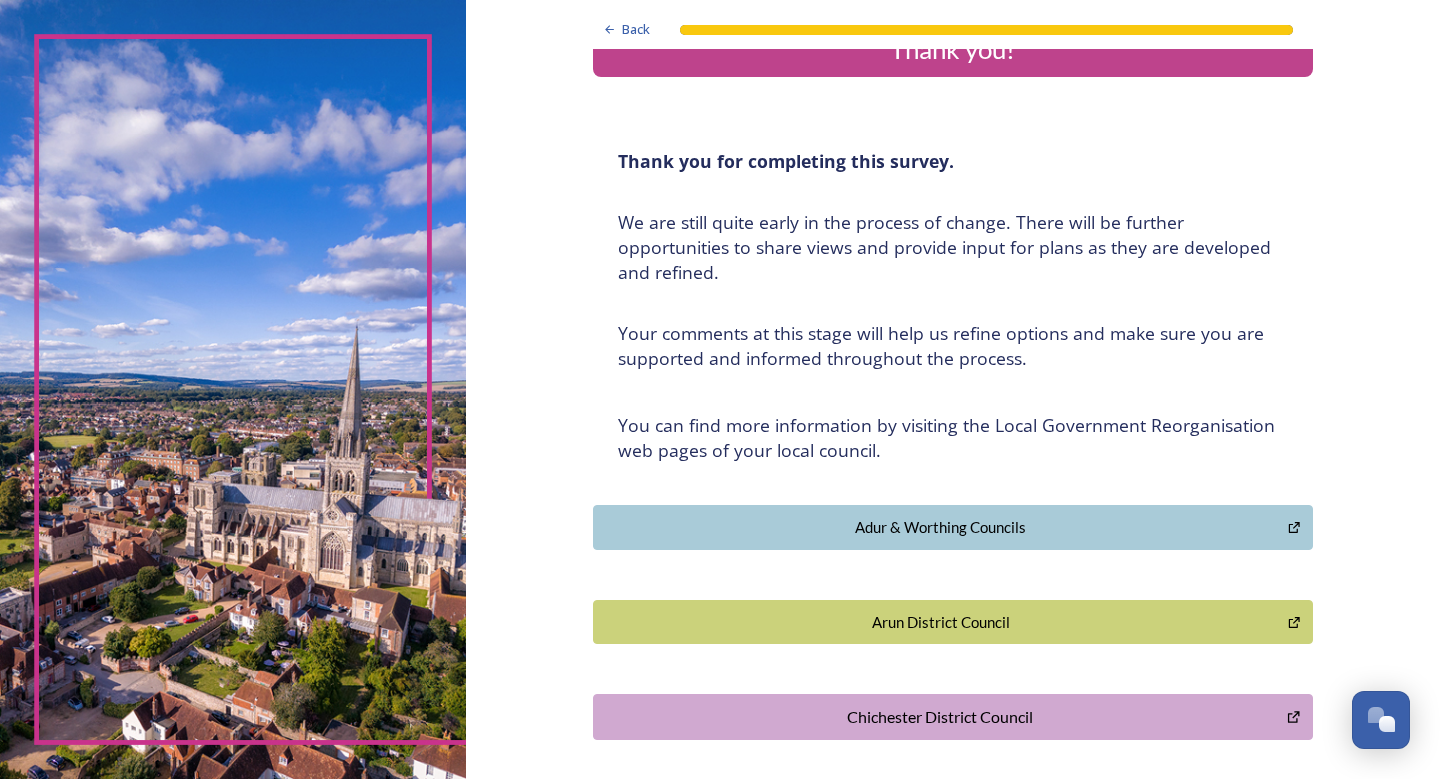 scroll, scrollTop: 0, scrollLeft: 0, axis: both 